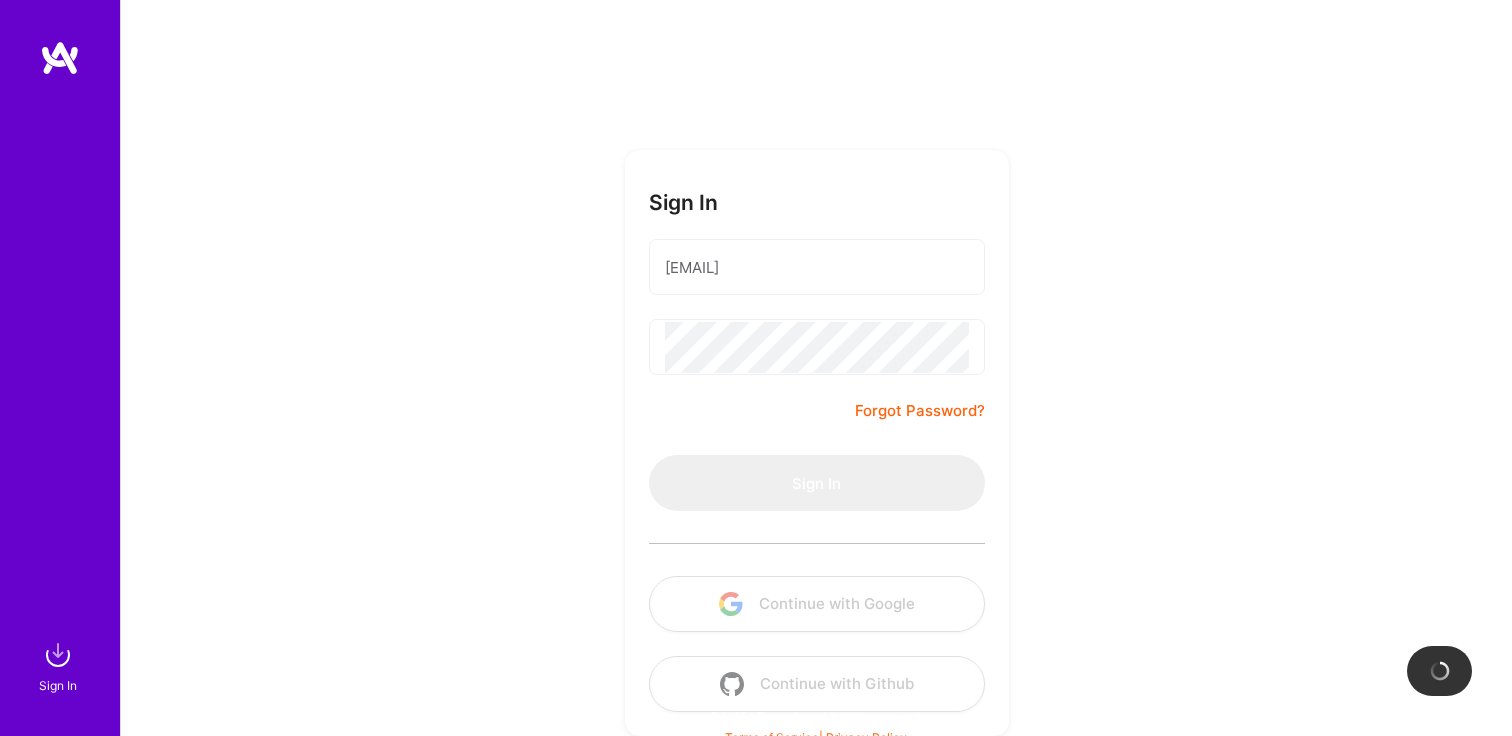 scroll, scrollTop: 0, scrollLeft: 0, axis: both 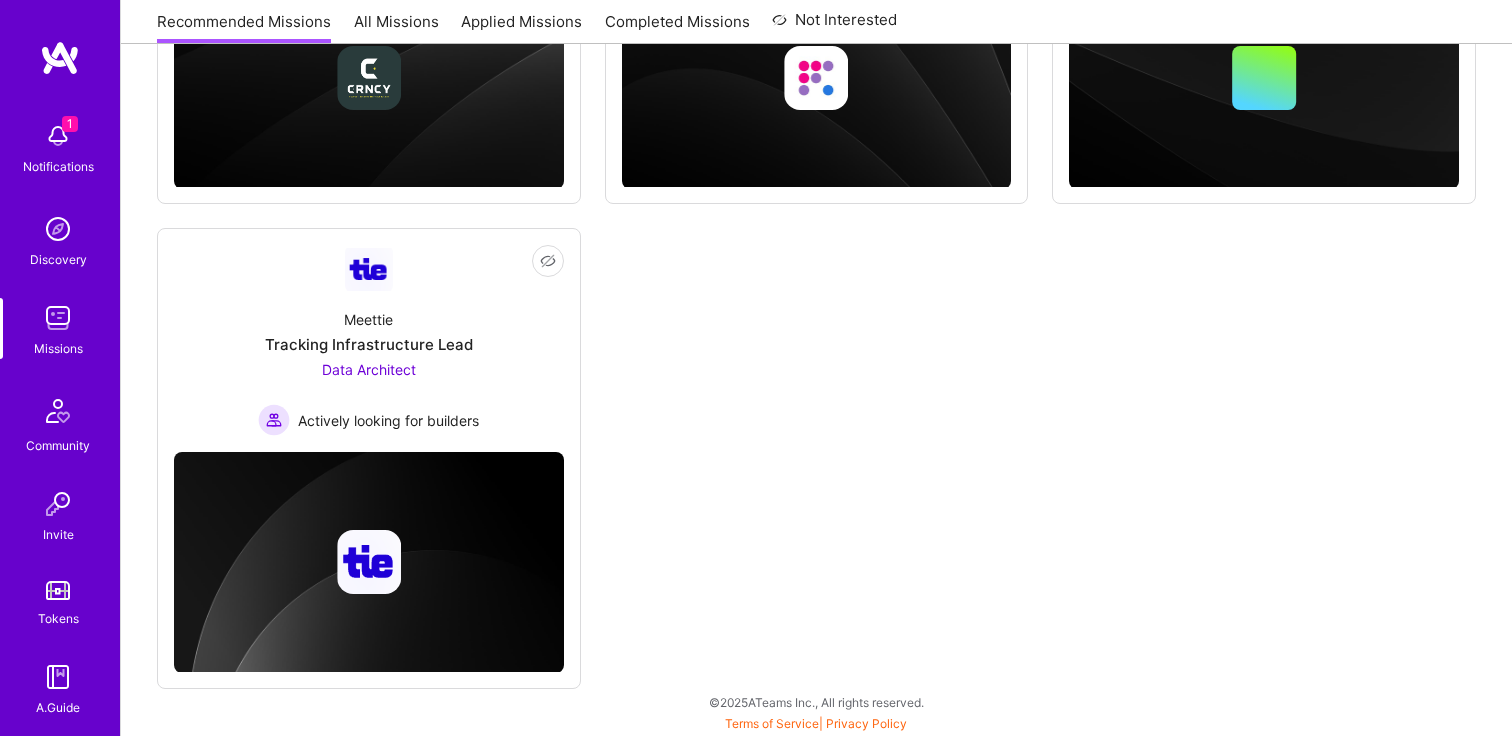 click at bounding box center [58, 136] 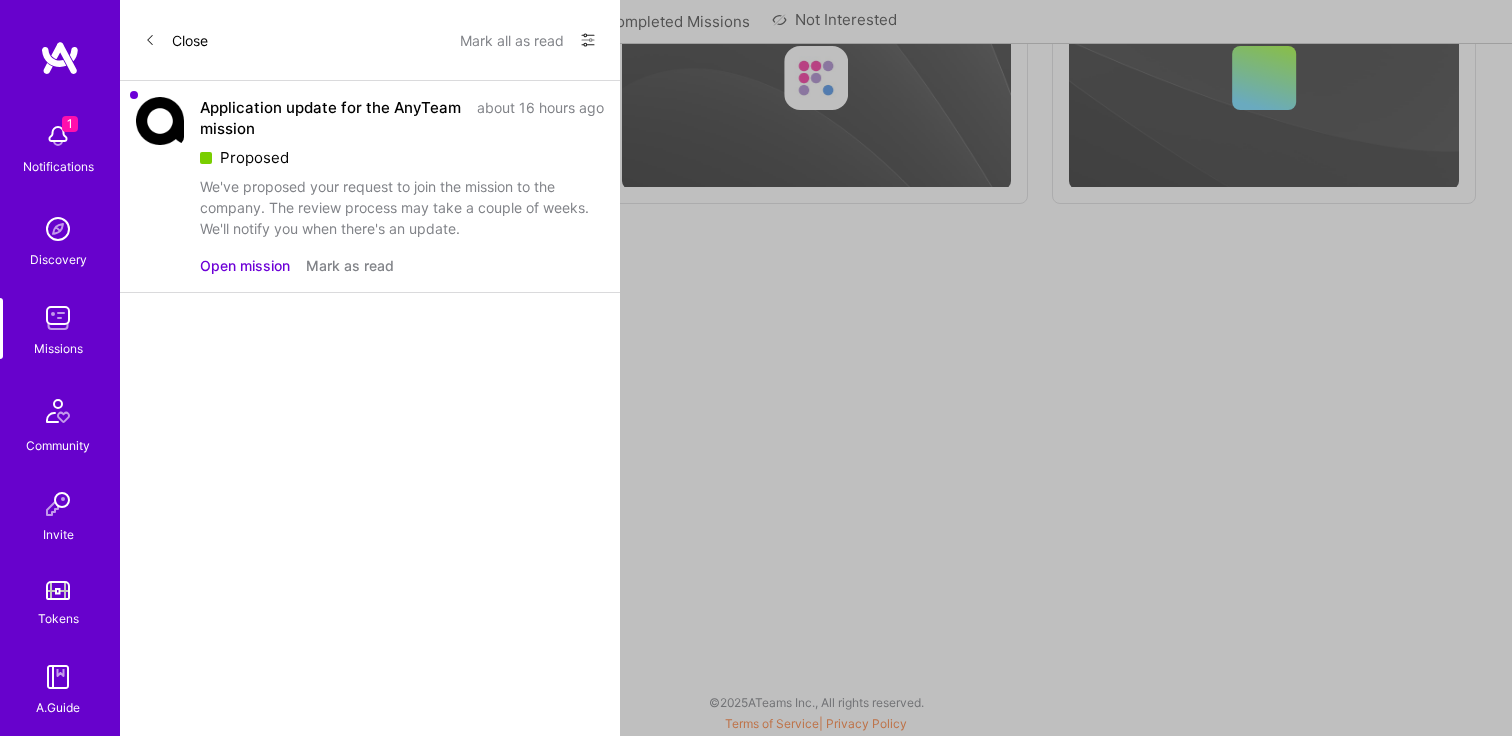 click on "Open mission" at bounding box center (245, 265) 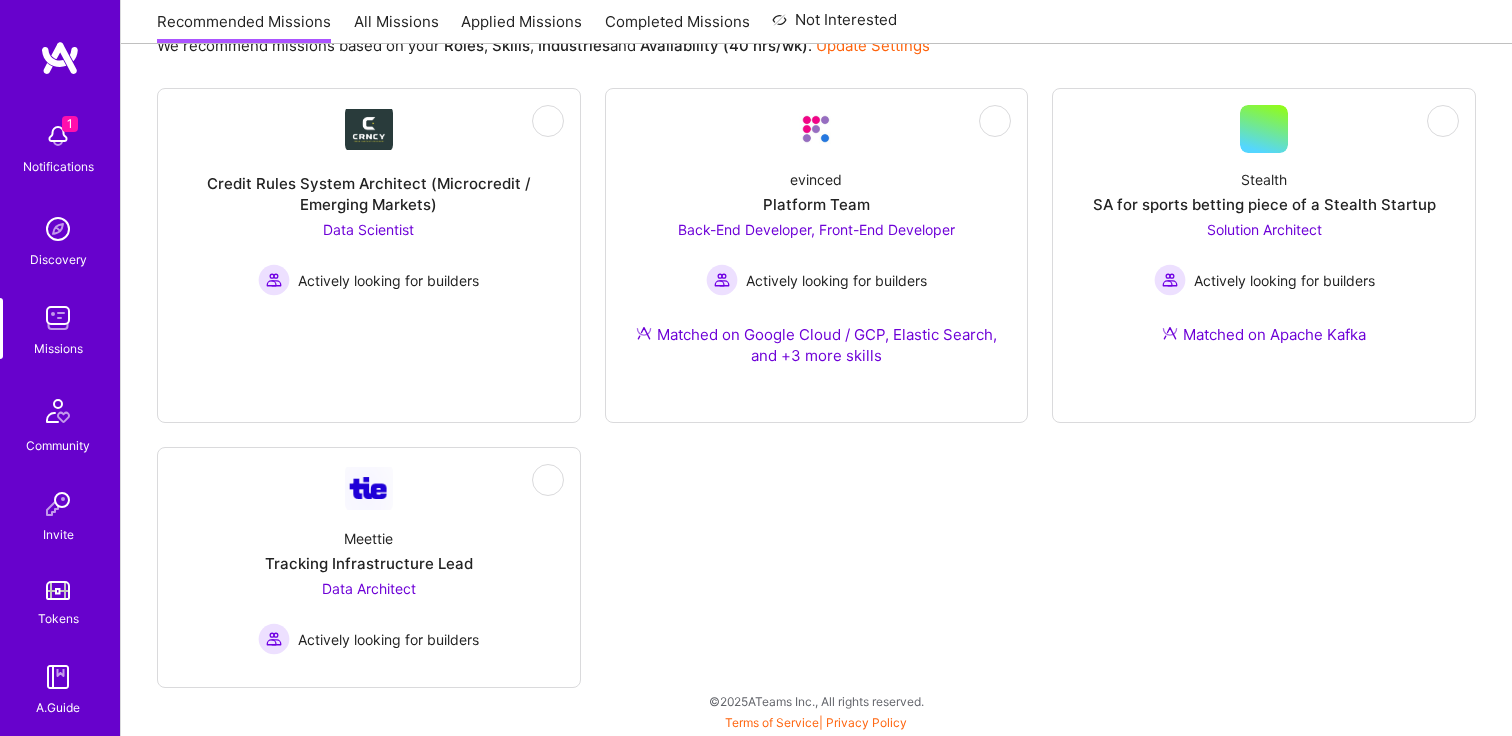 scroll, scrollTop: 0, scrollLeft: 0, axis: both 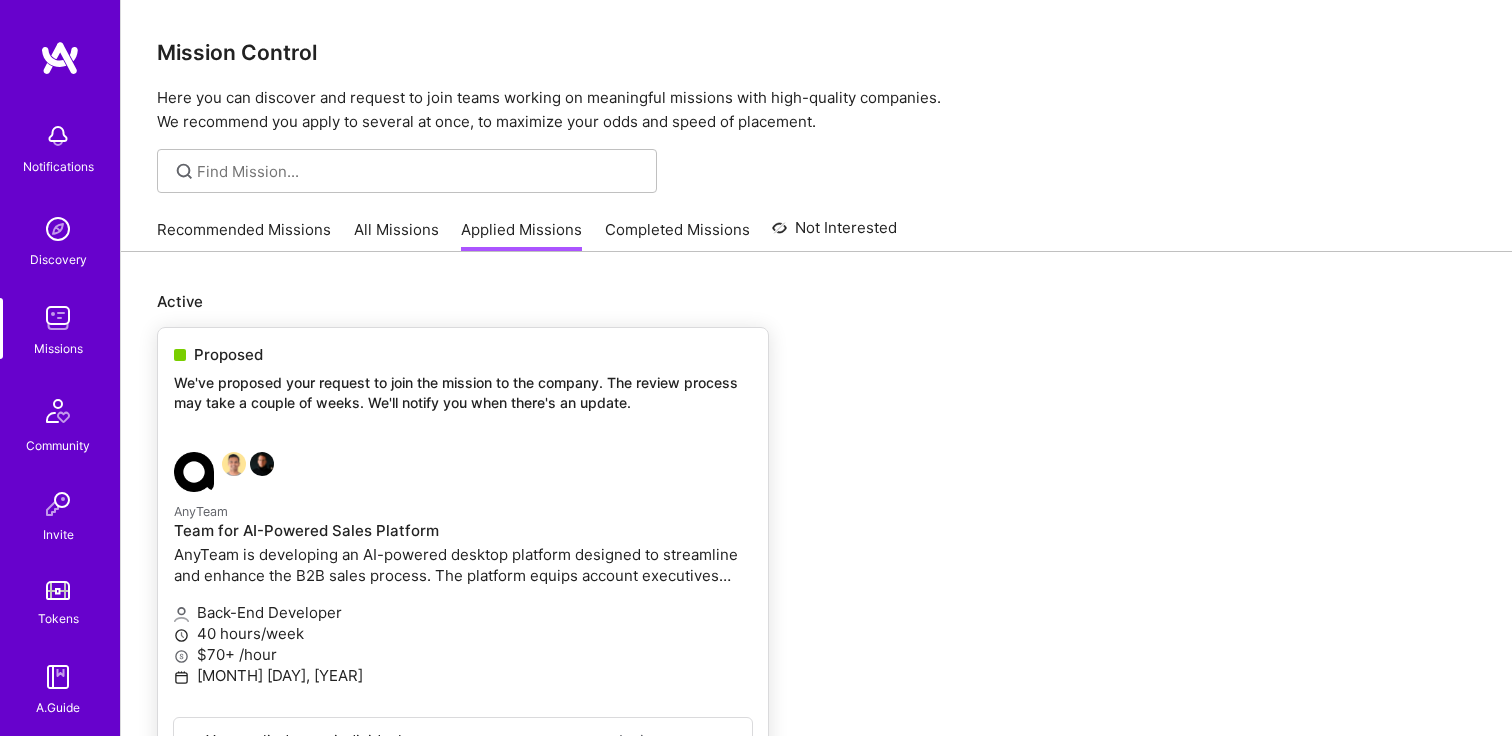 click on "We've proposed your request to join the mission to the company. The review process may take a couple of weeks. We'll notify you when there's an update." at bounding box center [463, 392] 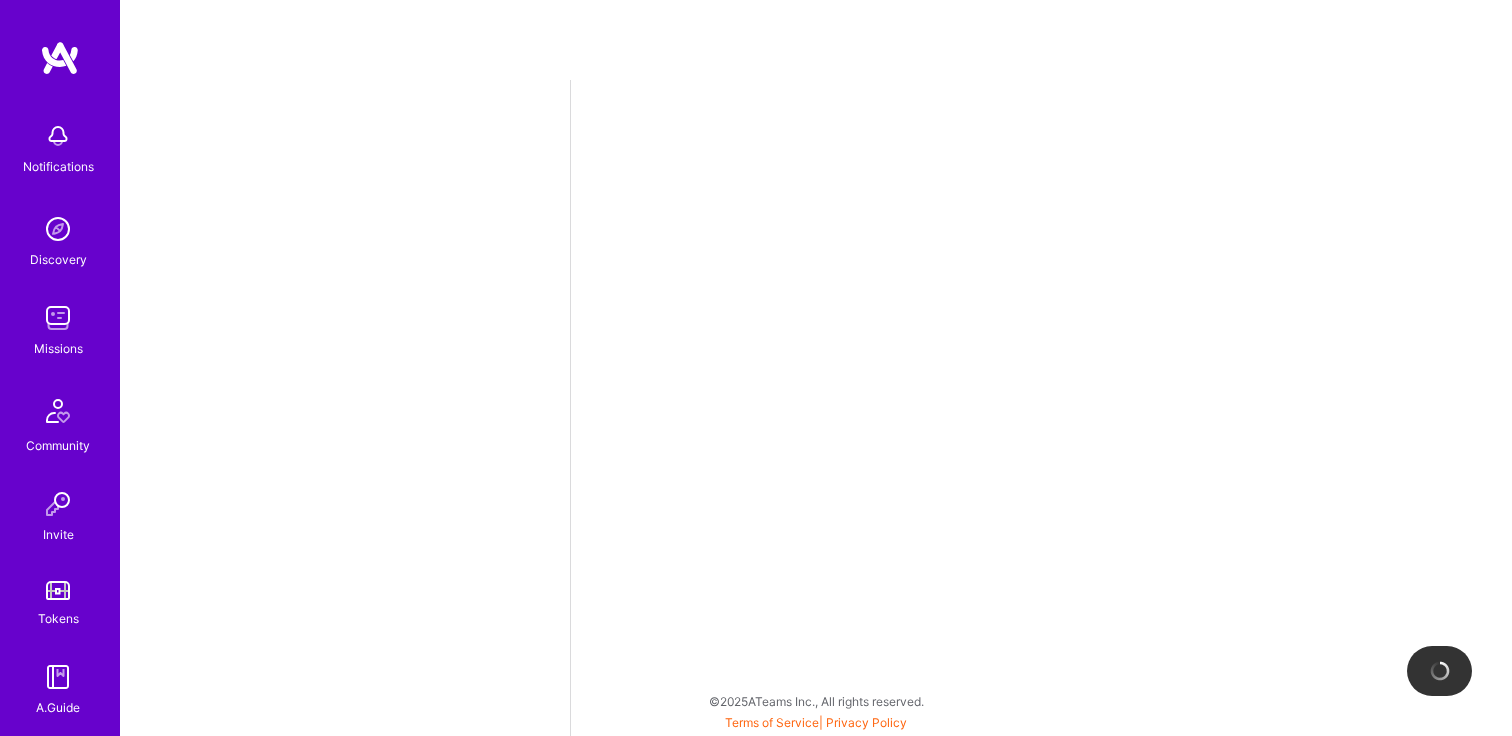 select on "GE" 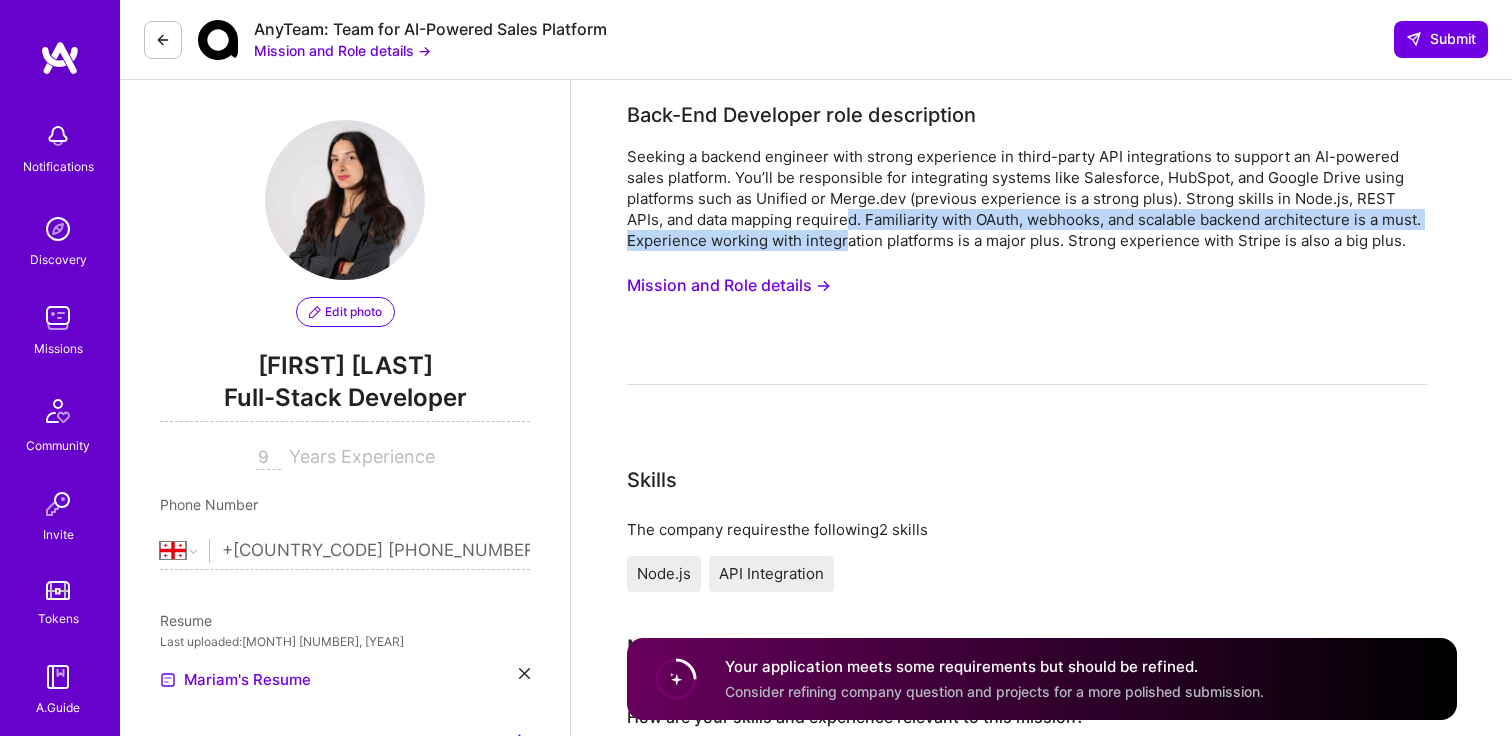 drag, startPoint x: 850, startPoint y: 219, endPoint x: 848, endPoint y: 249, distance: 30.066593 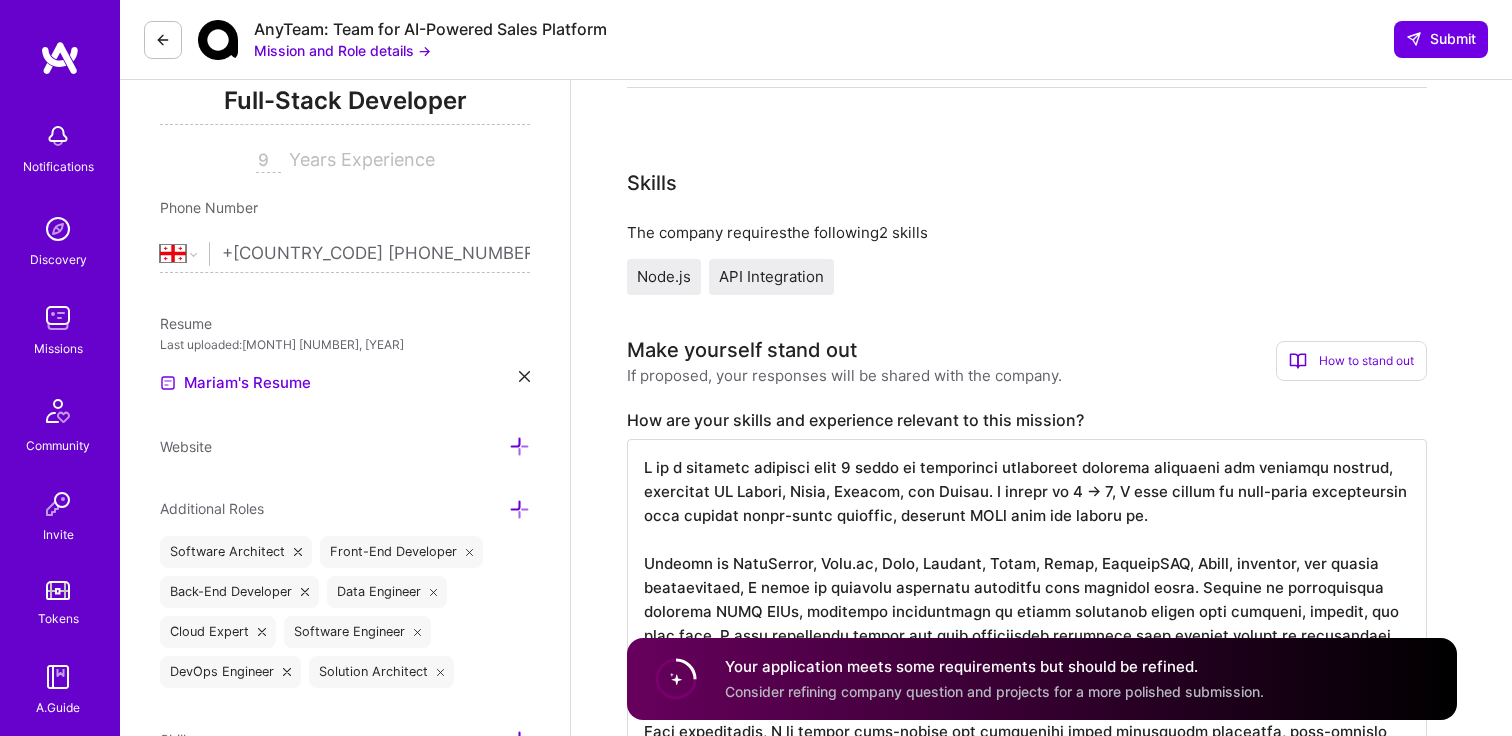 scroll, scrollTop: 563, scrollLeft: 0, axis: vertical 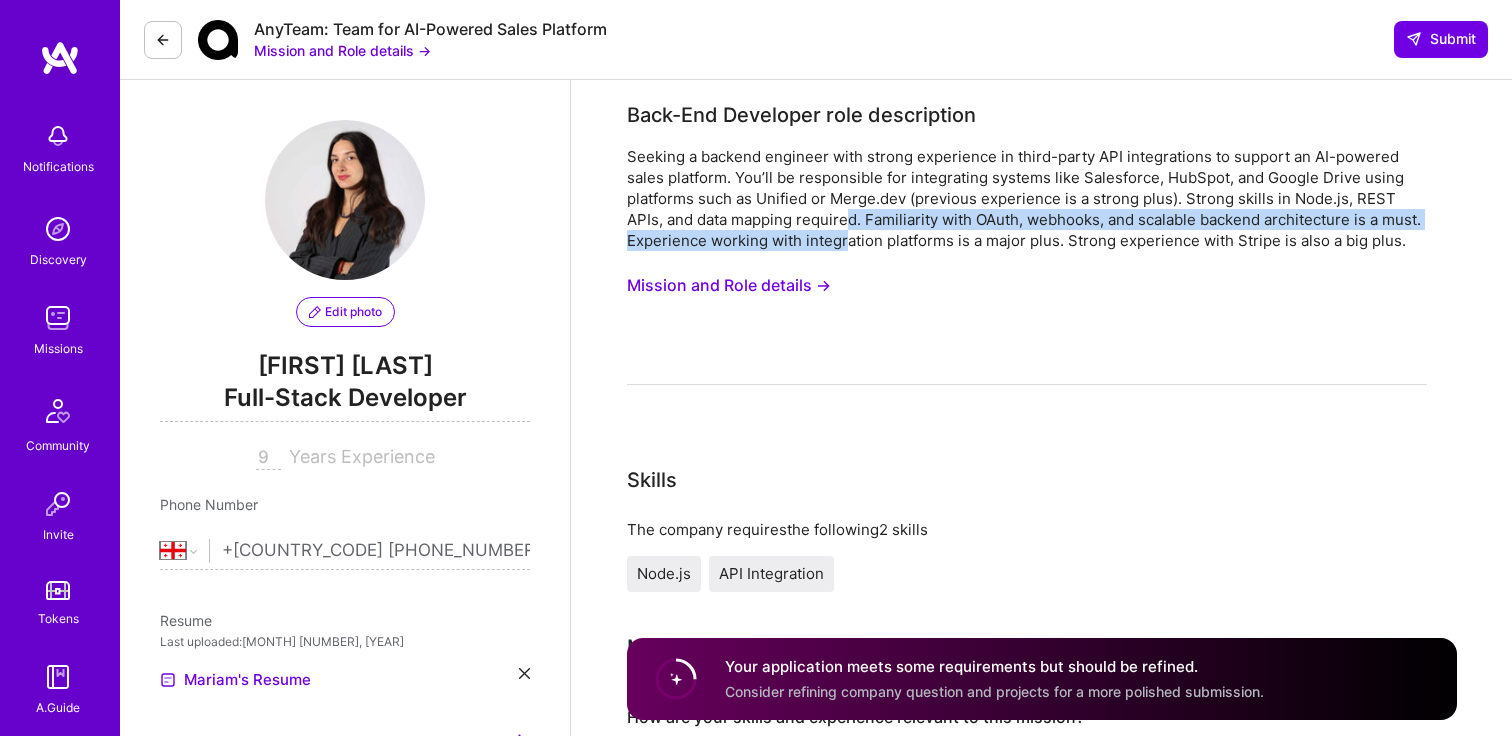 click at bounding box center [218, 40] 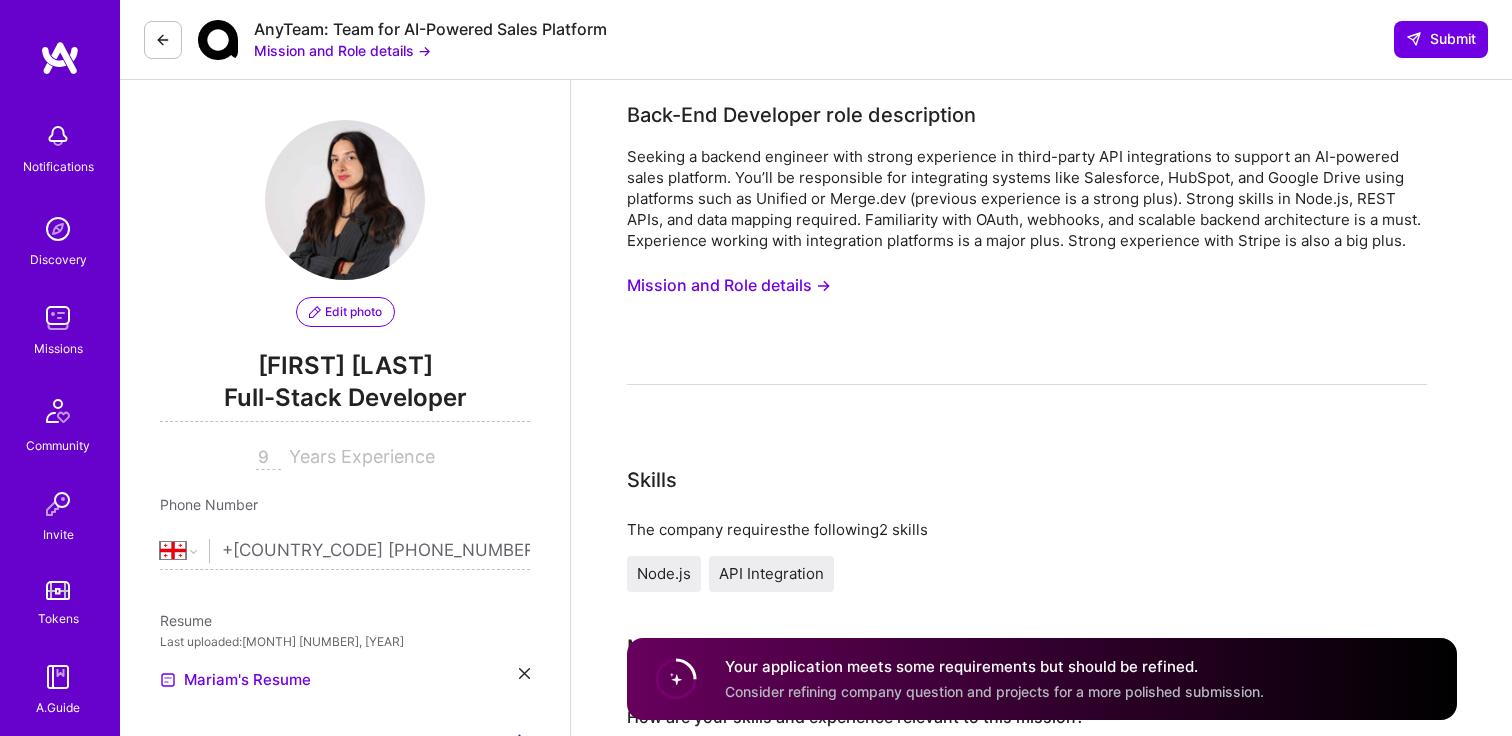 click on "AnyTeam: Team for AI-Powered Sales Platform" at bounding box center [430, 29] 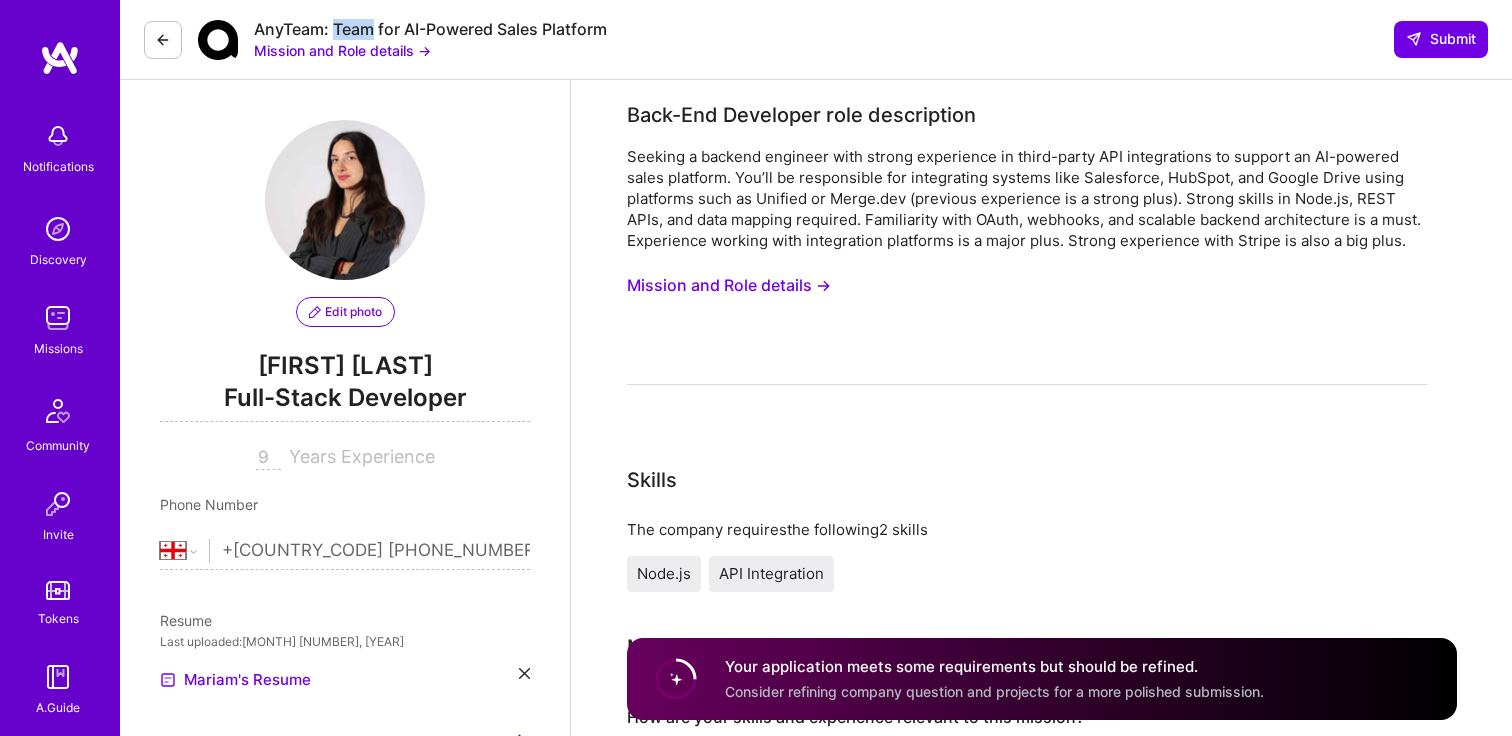 click on "AnyTeam: Team for AI-Powered Sales Platform" at bounding box center (430, 29) 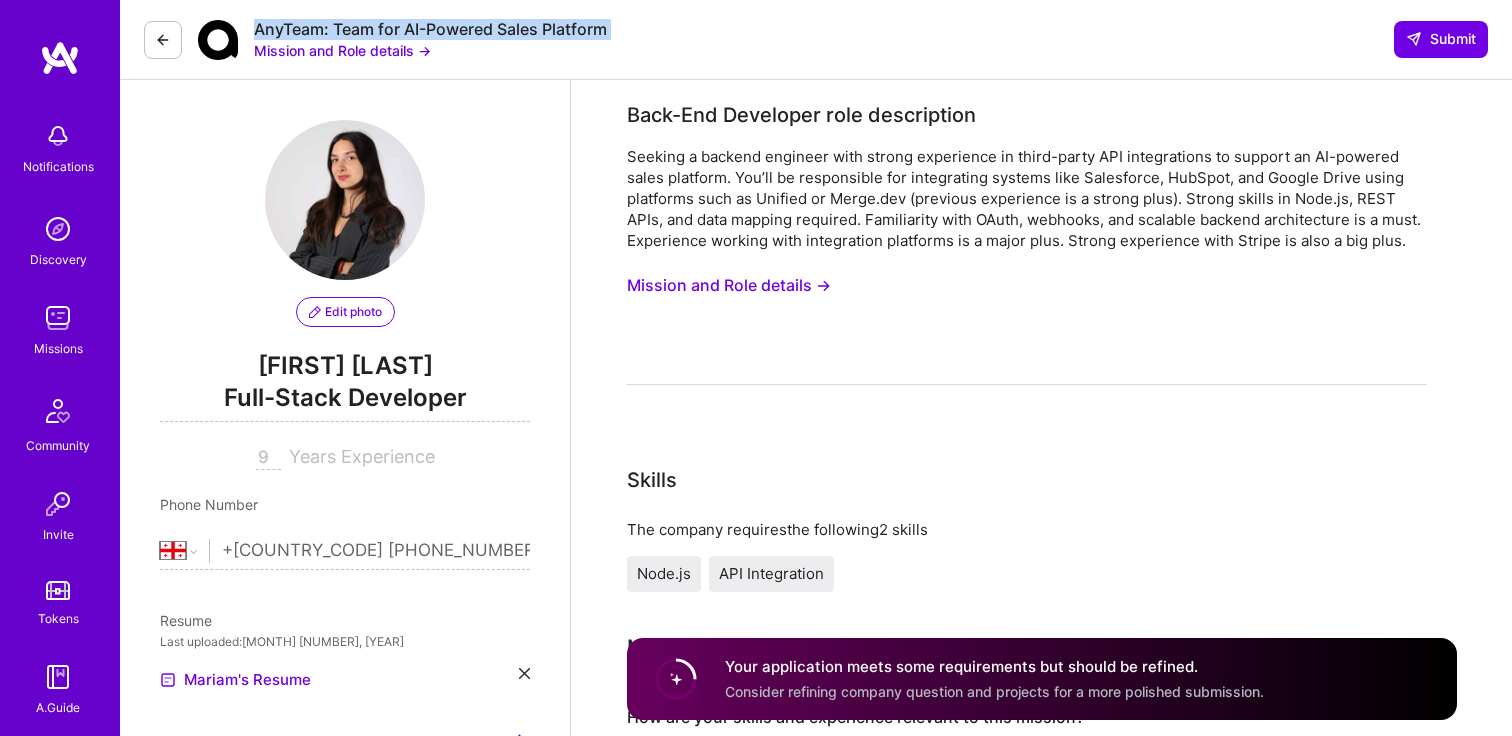 click on "AnyTeam: Team for AI-Powered Sales Platform" at bounding box center (430, 29) 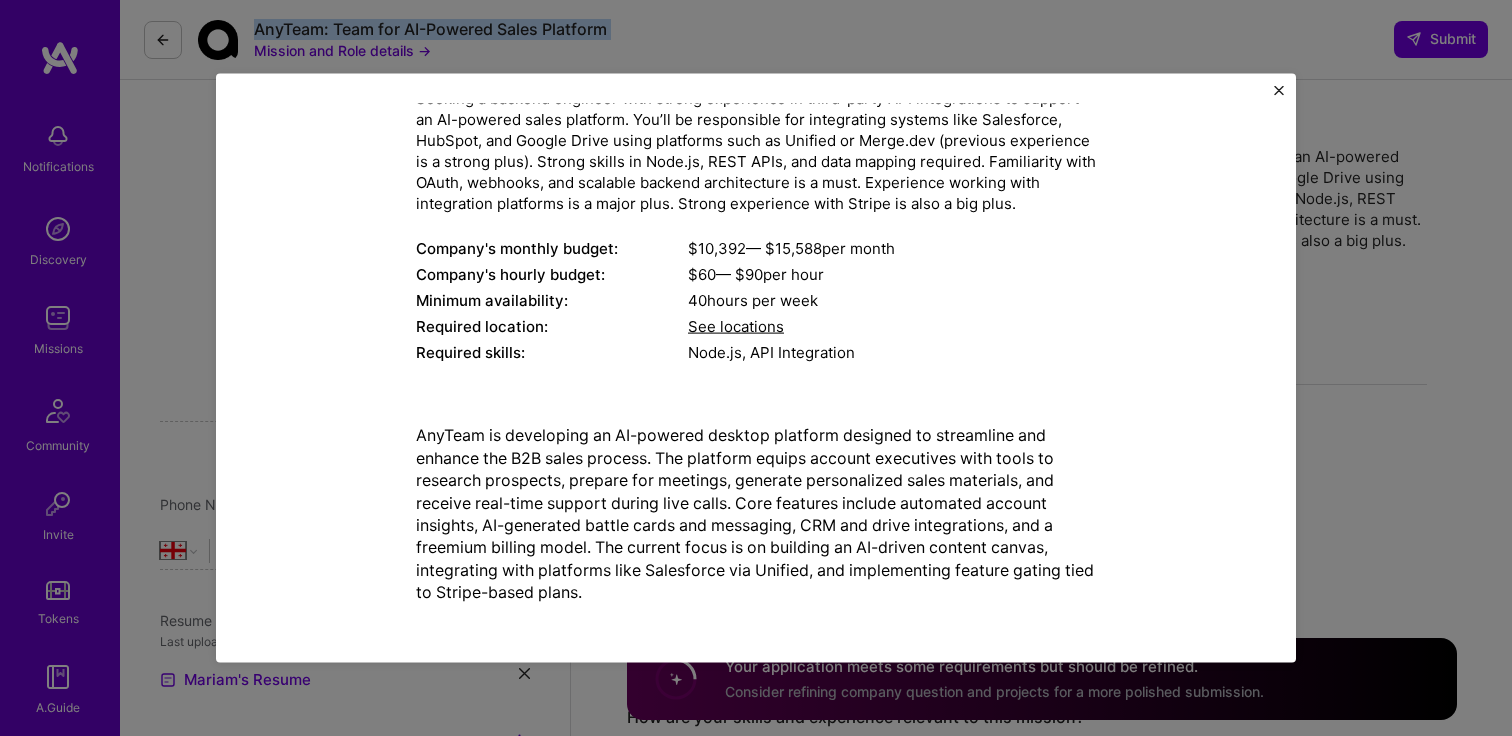 scroll, scrollTop: 158, scrollLeft: 0, axis: vertical 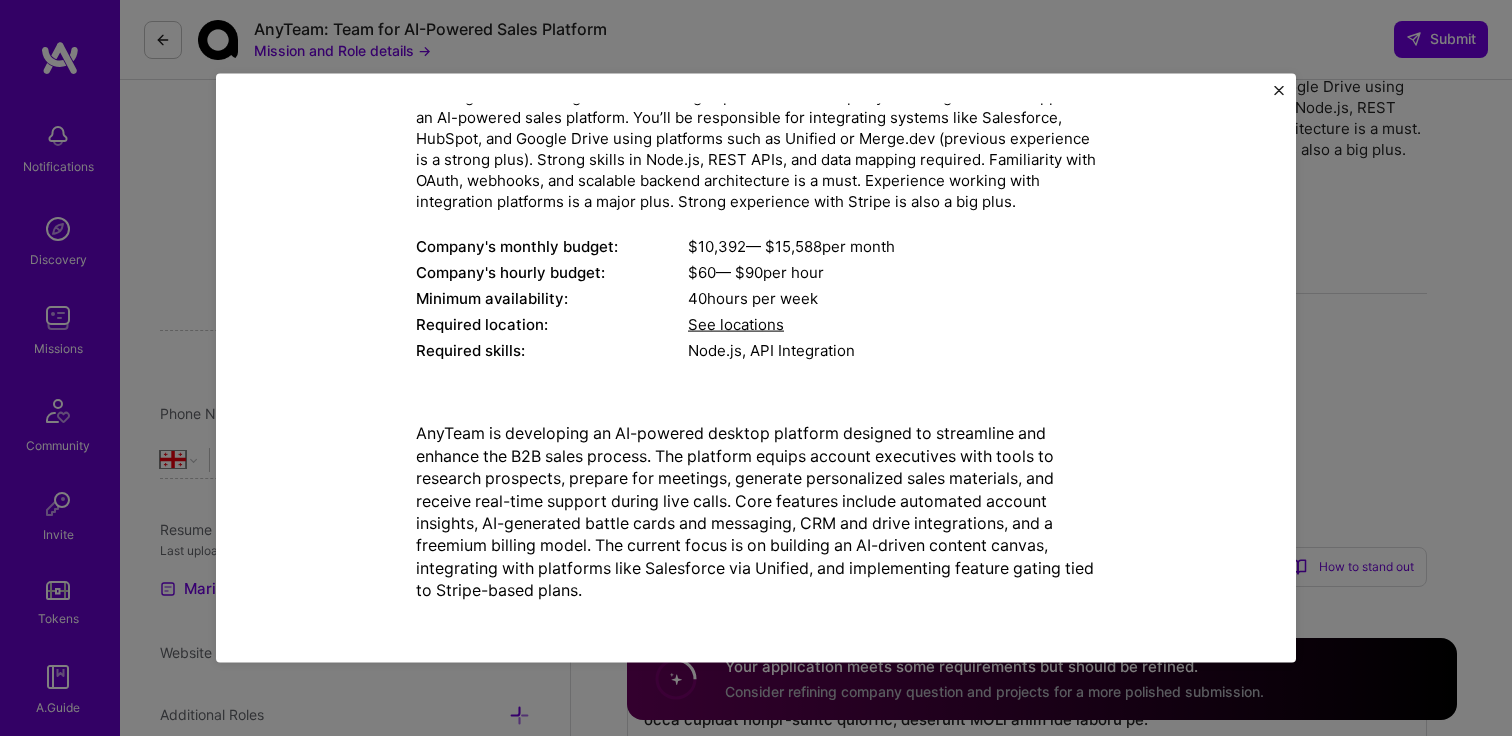 click on "AnyTeam is developing an AI-powered desktop platform designed to streamline and enhance the B2B sales process. The platform equips account executives with tools to research prospects, prepare for meetings, generate personalized sales materials, and receive real-time support during live calls. Core features include automated account insights, AI-generated battle cards and messaging, CRM and drive integrations, and a freemium billing model. The current focus is on building an AI-driven content canvas, integrating with platforms like Salesforce via Unified, and implementing feature gating tied to Stripe-based plans." at bounding box center (756, 511) 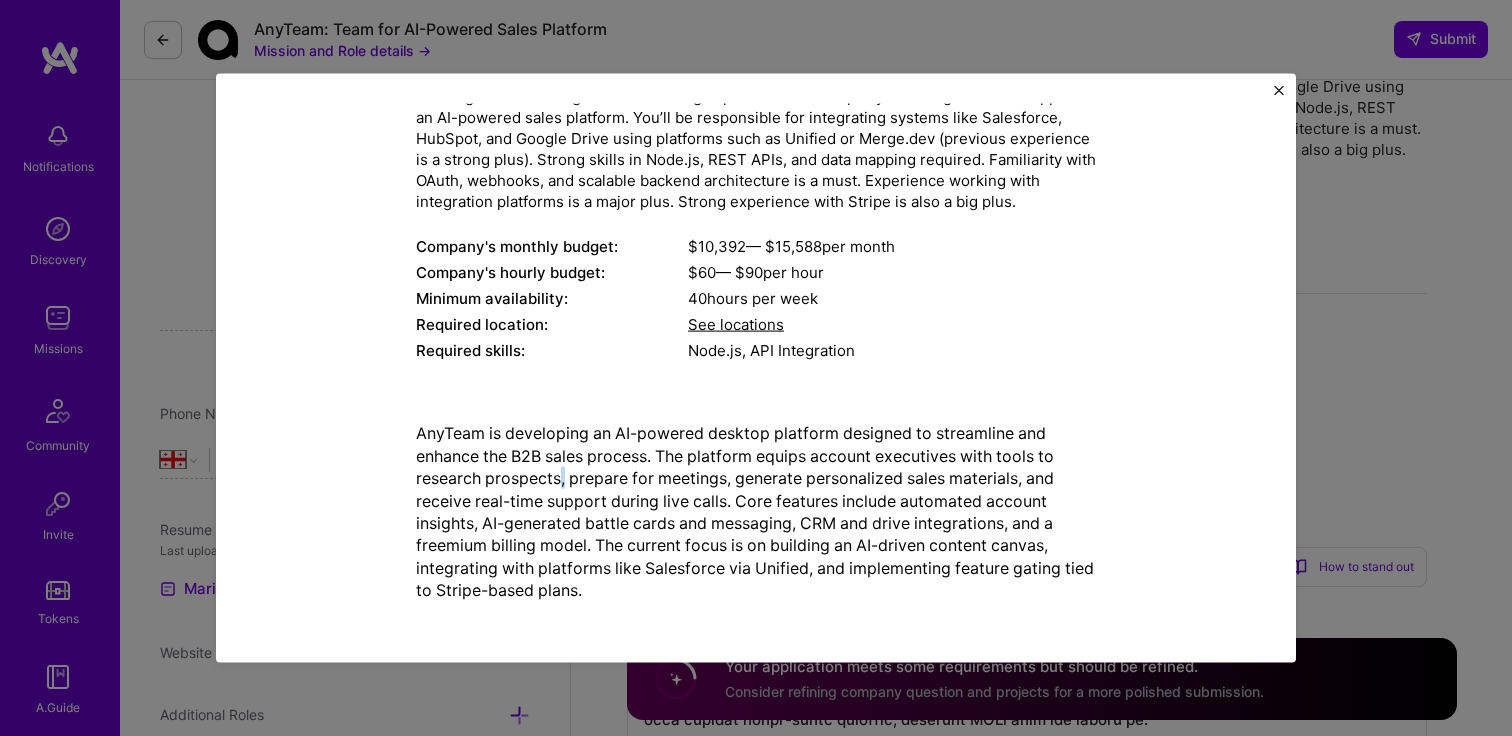 click on "AnyTeam is developing an AI-powered desktop platform designed to streamline and enhance the B2B sales process. The platform equips account executives with tools to research prospects, prepare for meetings, generate personalized sales materials, and receive real-time support during live calls. Core features include automated account insights, AI-generated battle cards and messaging, CRM and drive integrations, and a freemium billing model. The current focus is on building an AI-driven content canvas, integrating with platforms like Salesforce via Unified, and implementing feature gating tied to Stripe-based plans." at bounding box center [756, 511] 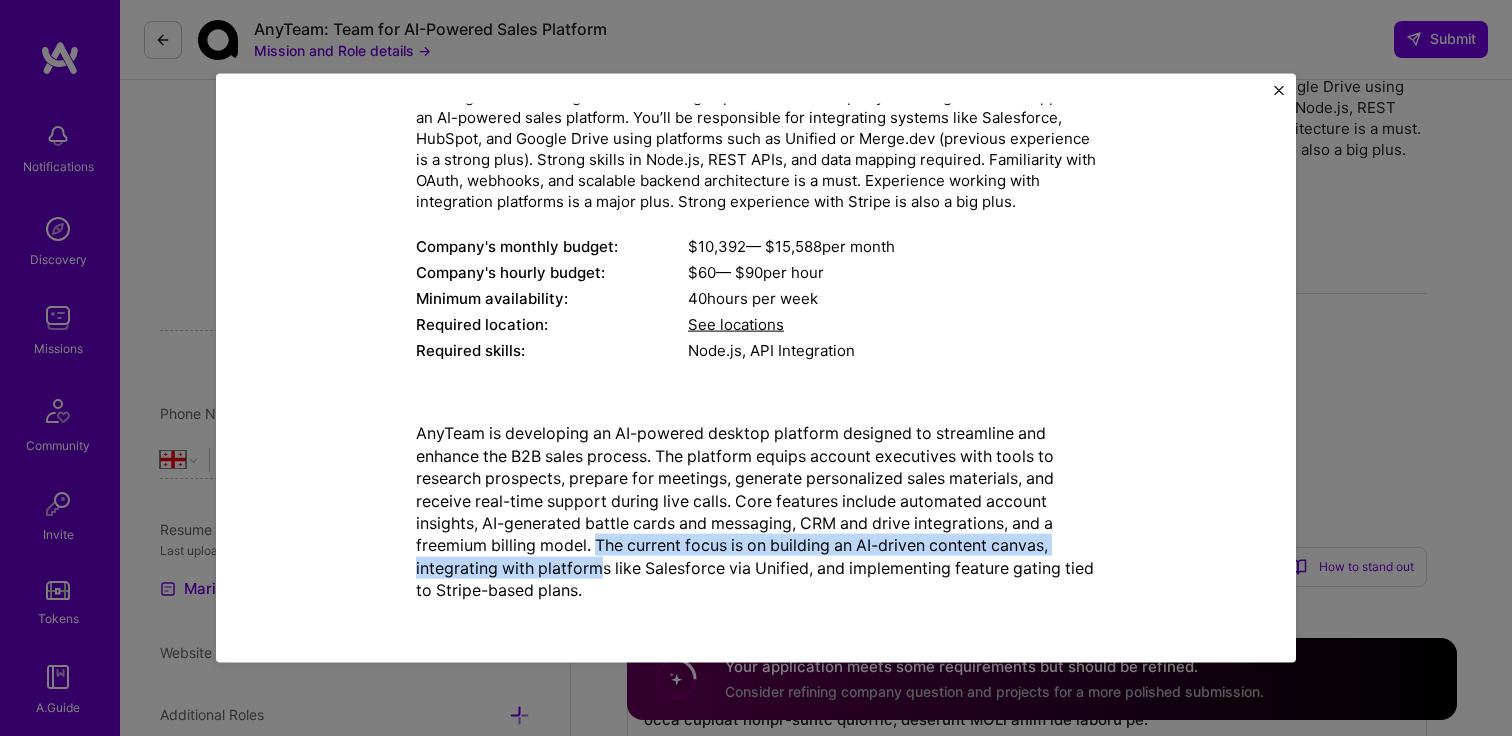 drag, startPoint x: 599, startPoint y: 547, endPoint x: 597, endPoint y: 572, distance: 25.079872 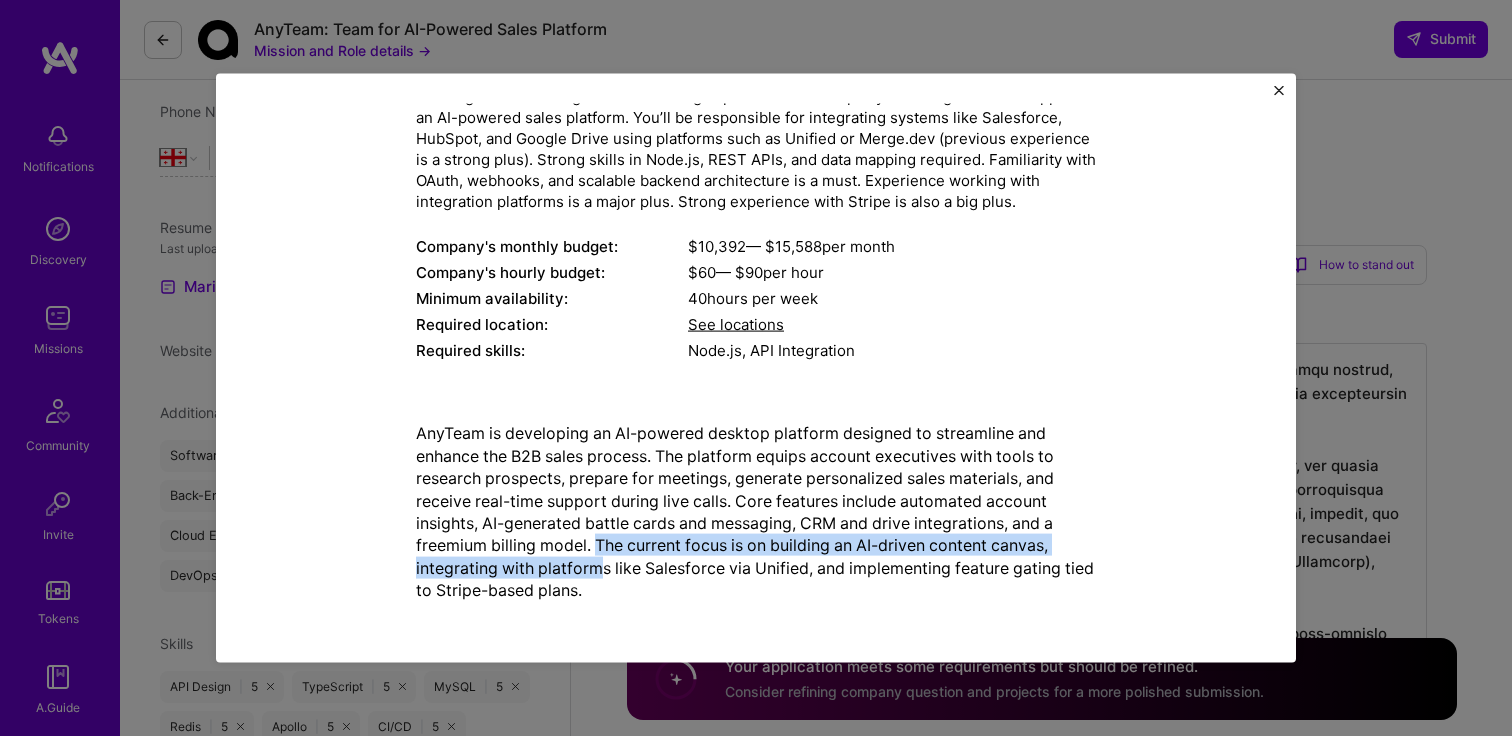 scroll, scrollTop: 423, scrollLeft: 0, axis: vertical 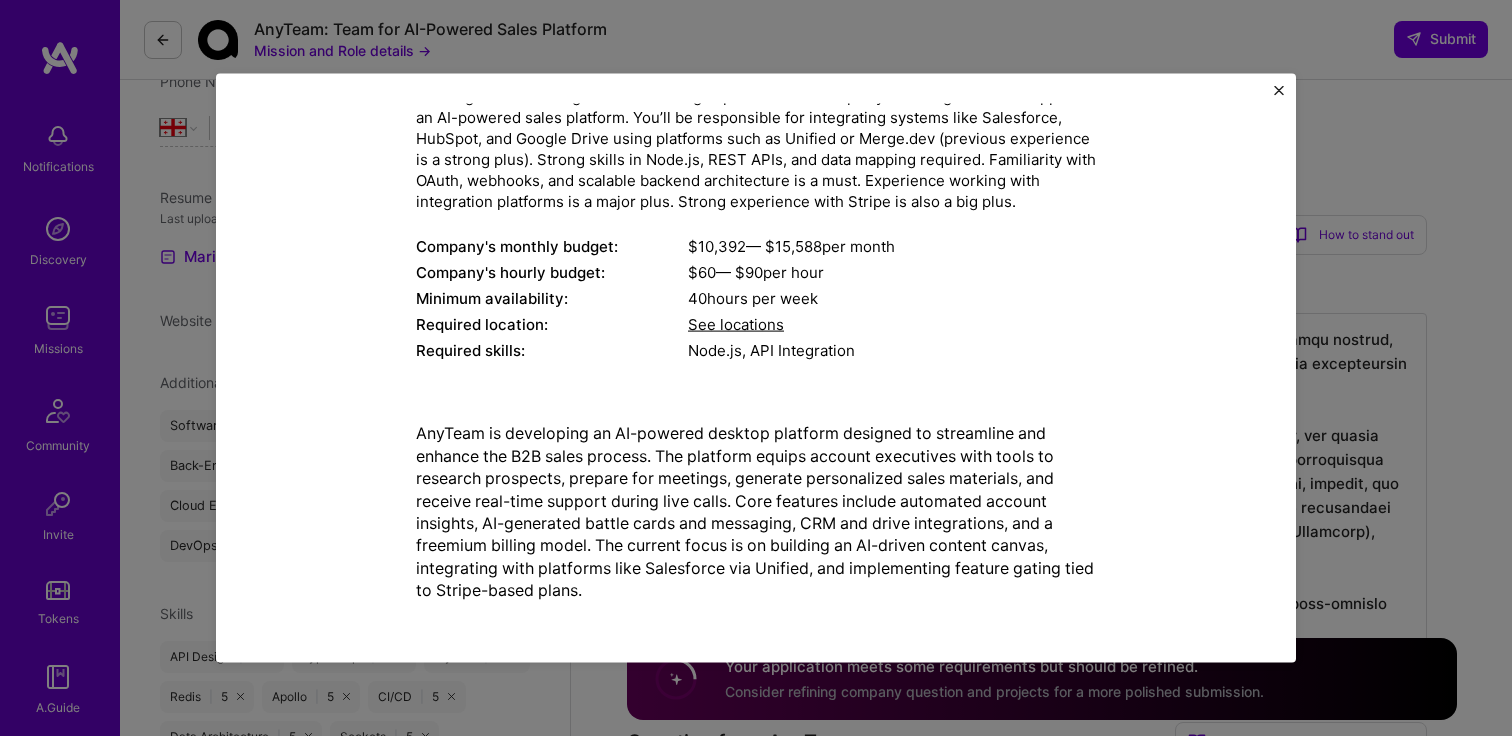 click on "Company's monthly budget: $ [PRICE]  — $ [PRICE]  per month Company's hourly budget: $ [PRICE]  — $ [PRICE]  per hour" at bounding box center (756, 368) 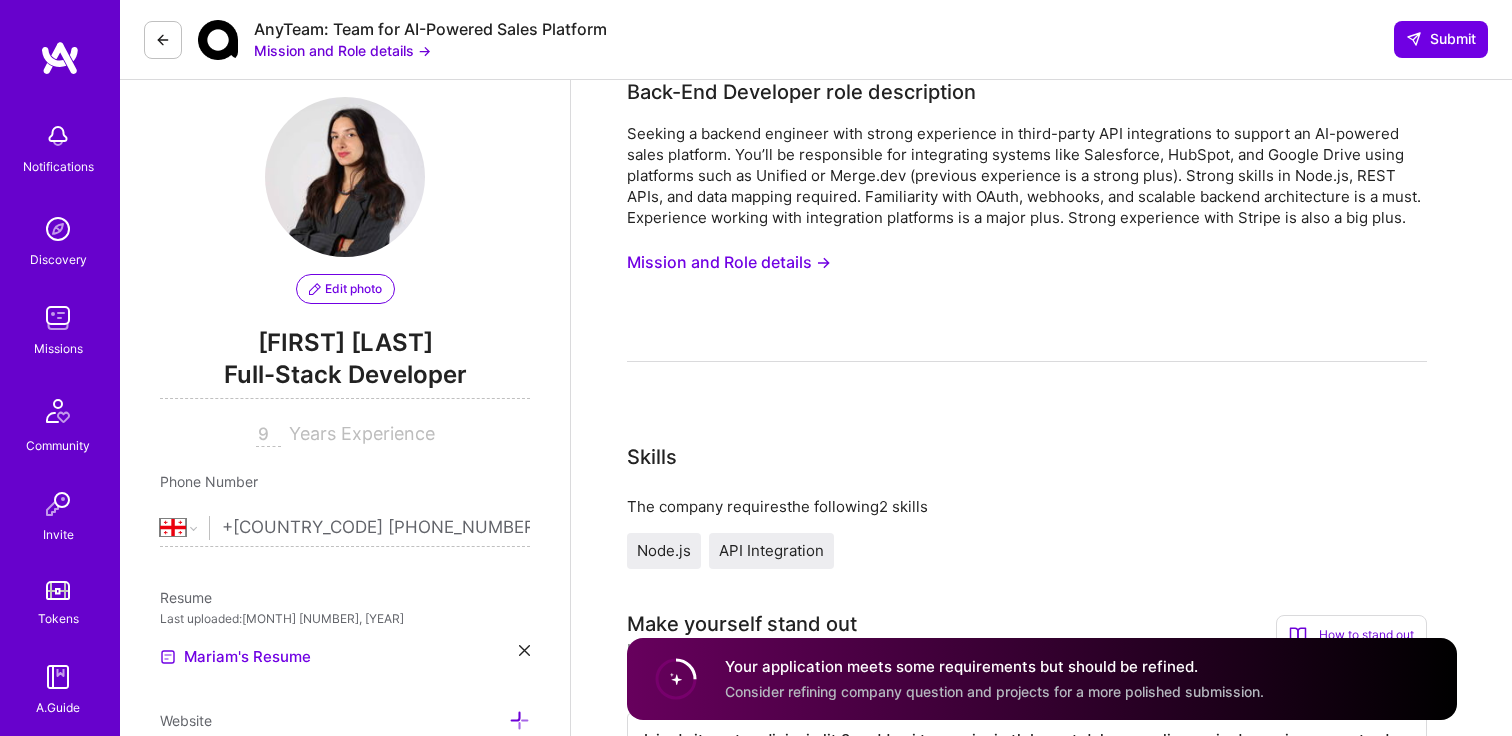 scroll, scrollTop: 0, scrollLeft: 0, axis: both 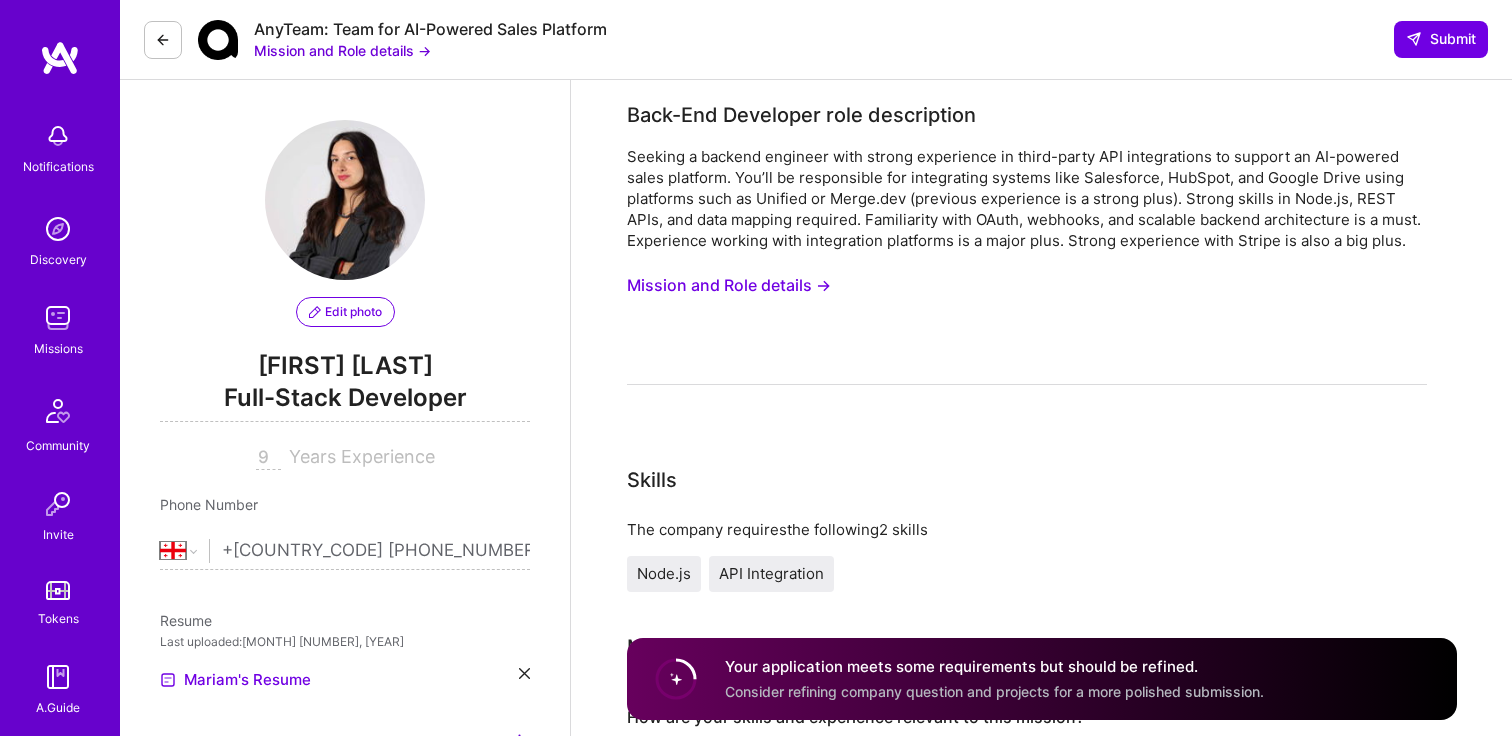 click on "Mission and Role details →" at bounding box center (342, 50) 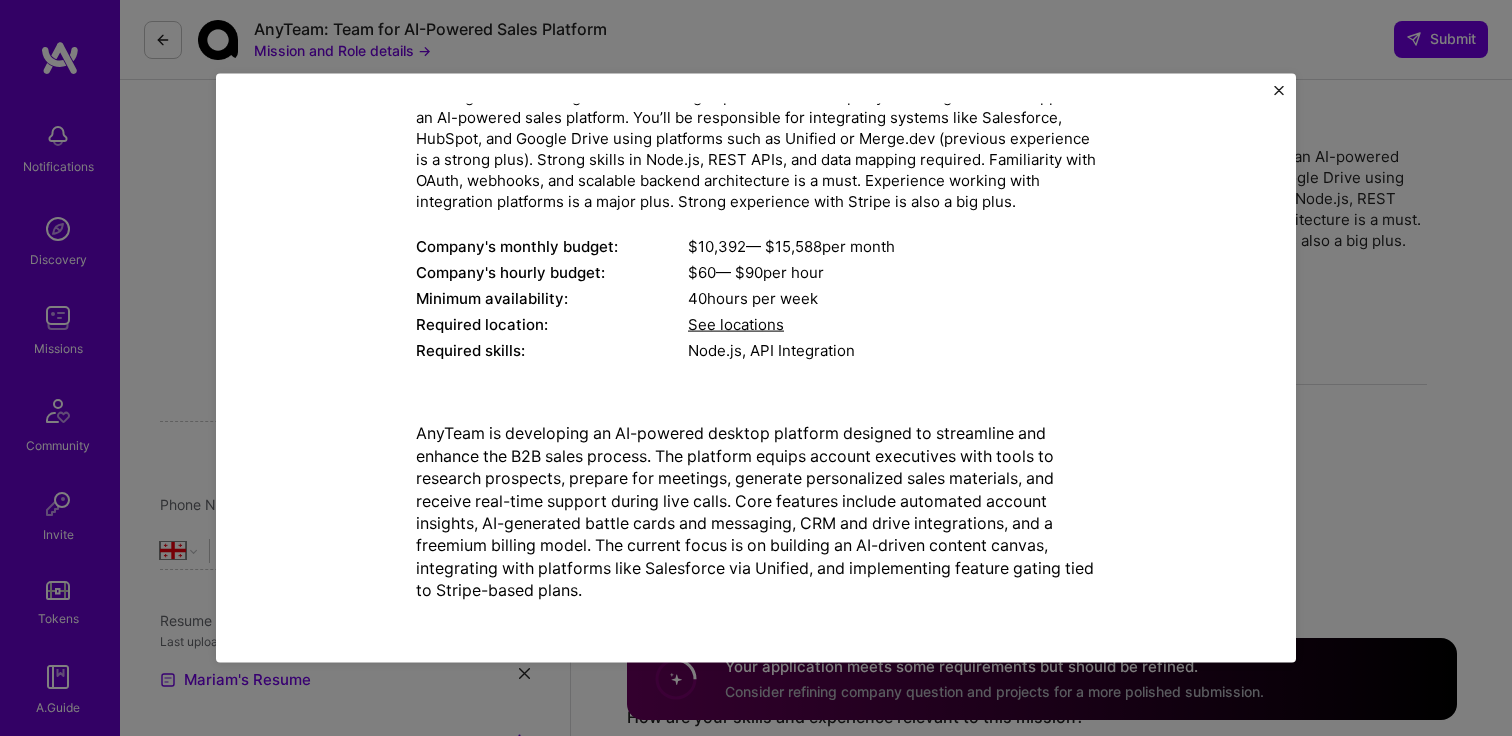 scroll, scrollTop: 0, scrollLeft: 0, axis: both 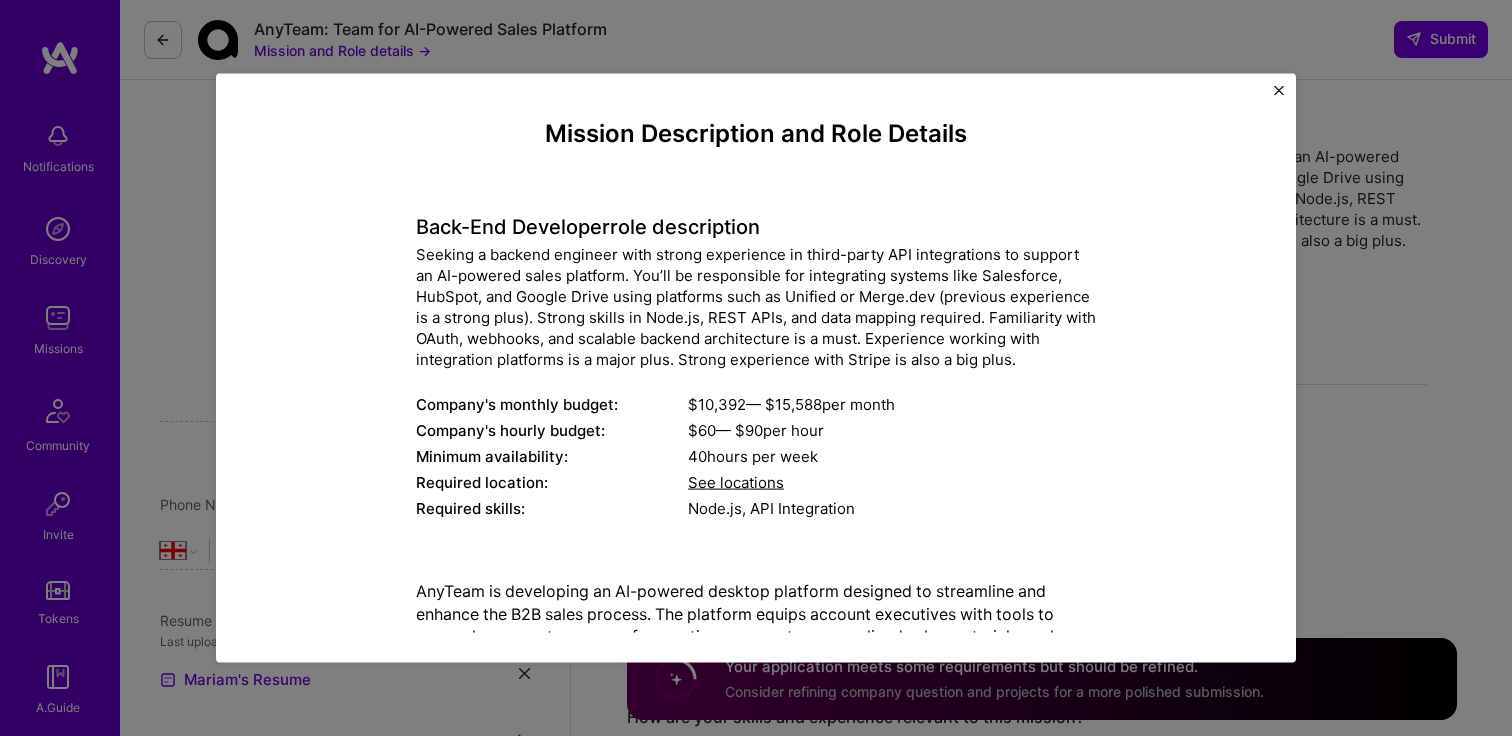 click on "Company's monthly budget: $ [PRICE]  — $ [PRICE]  per month Company's hourly budget: $ [PRICE]  — $ [PRICE]  per hour" at bounding box center [756, 368] 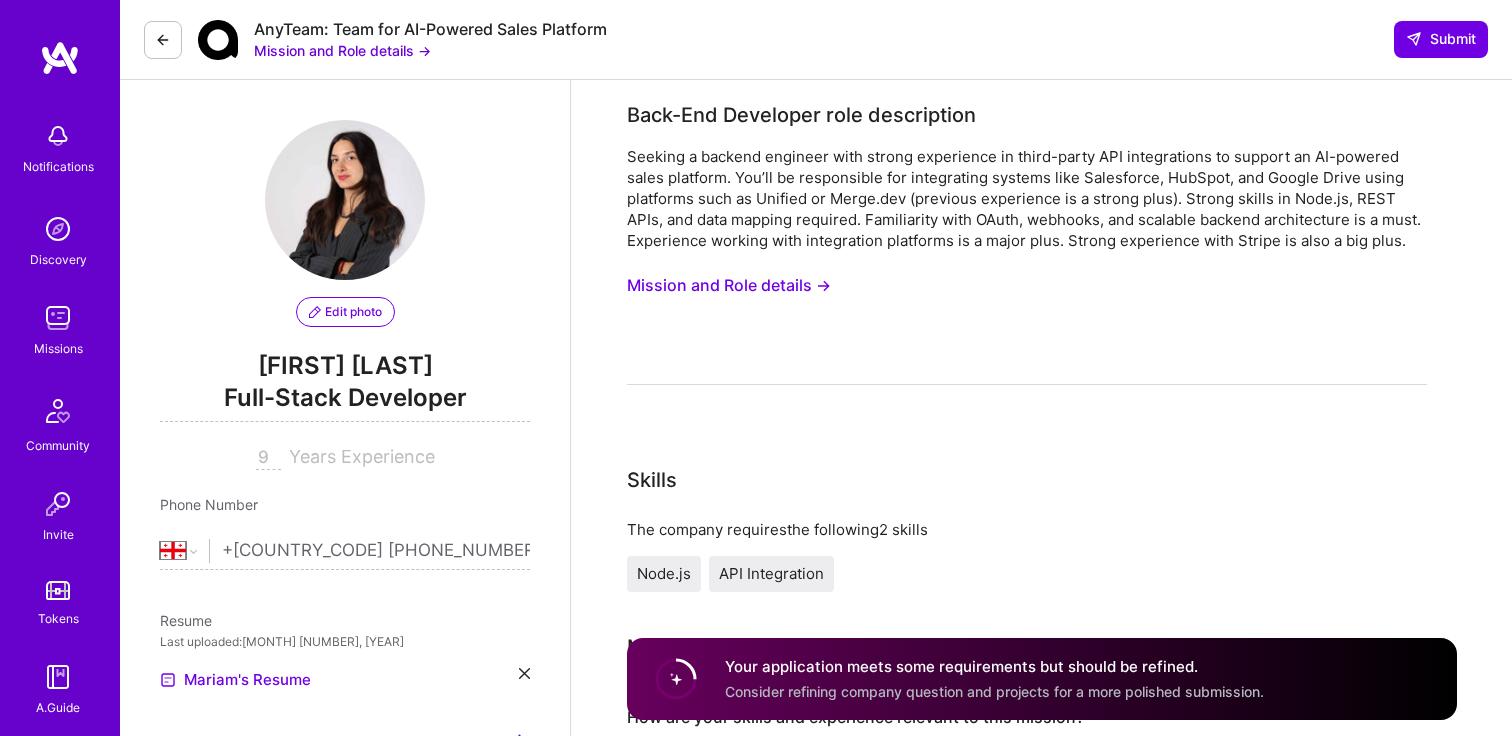 click at bounding box center [218, 40] 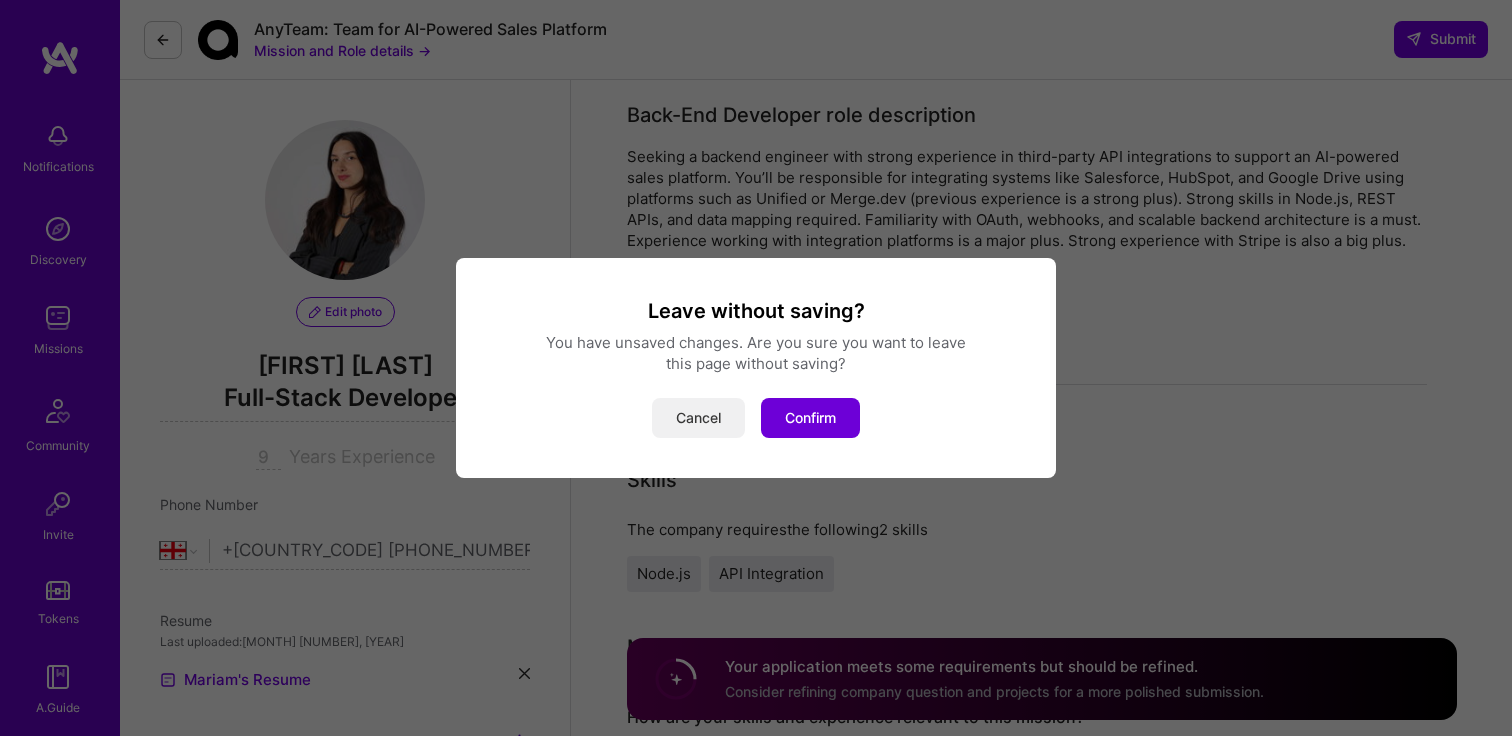 click on "Cancel" at bounding box center (698, 418) 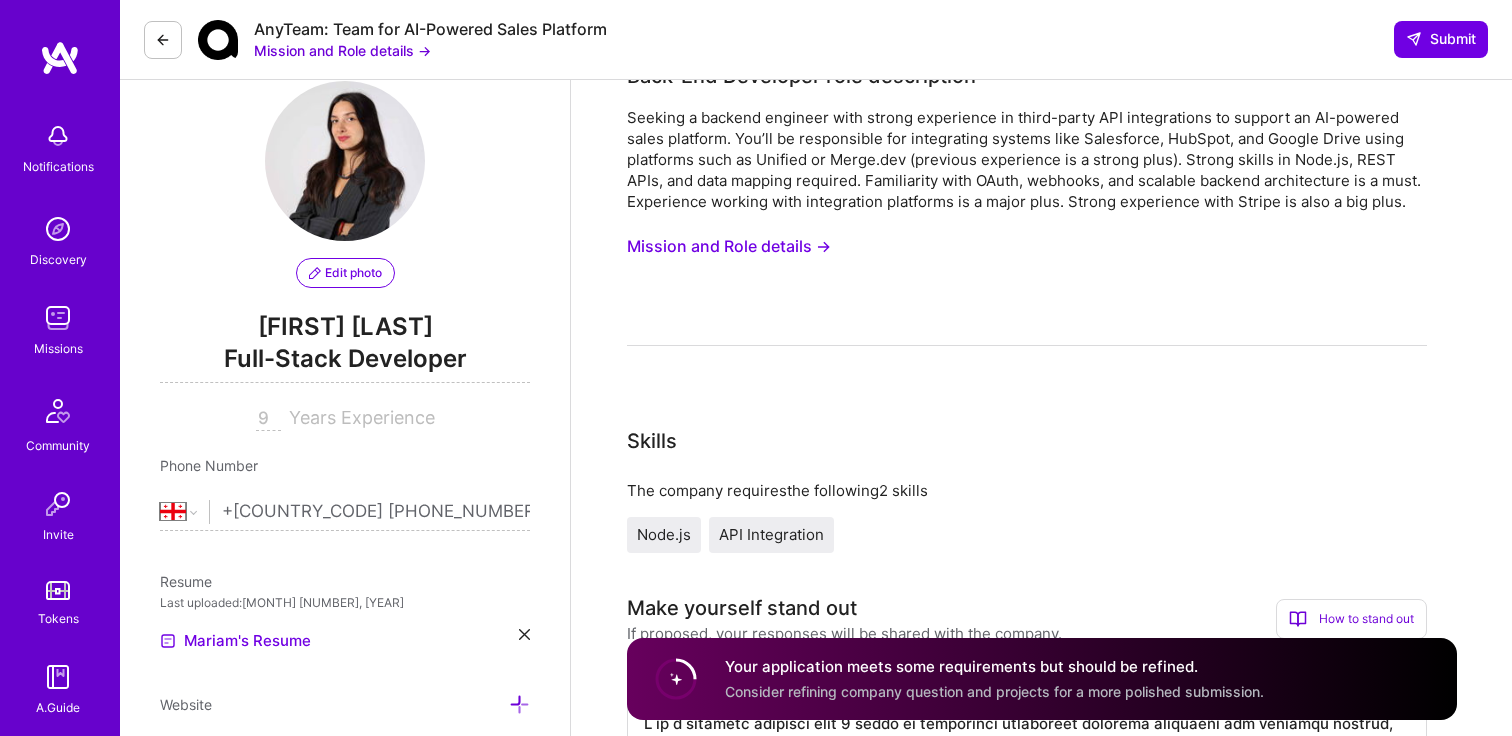 scroll, scrollTop: 0, scrollLeft: 0, axis: both 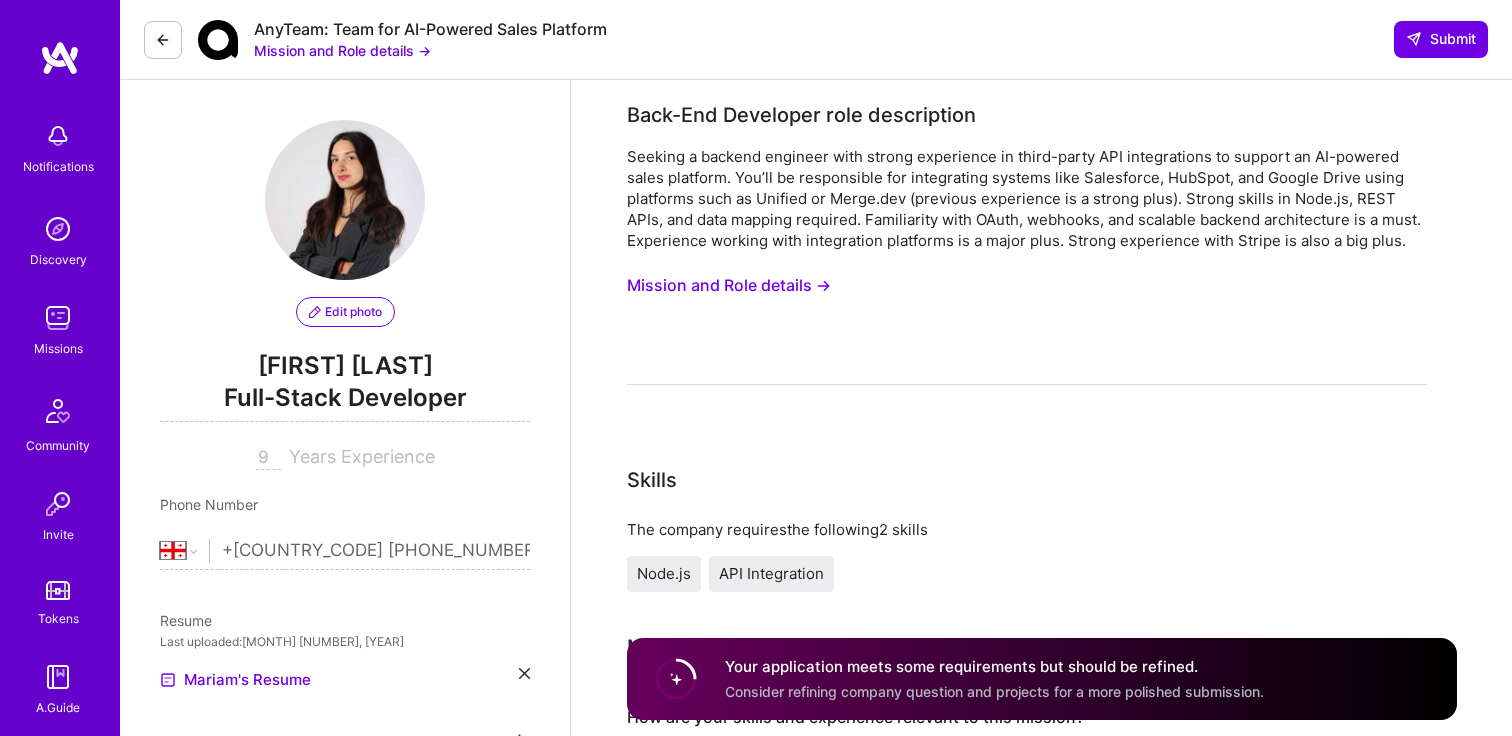 click at bounding box center (163, 40) 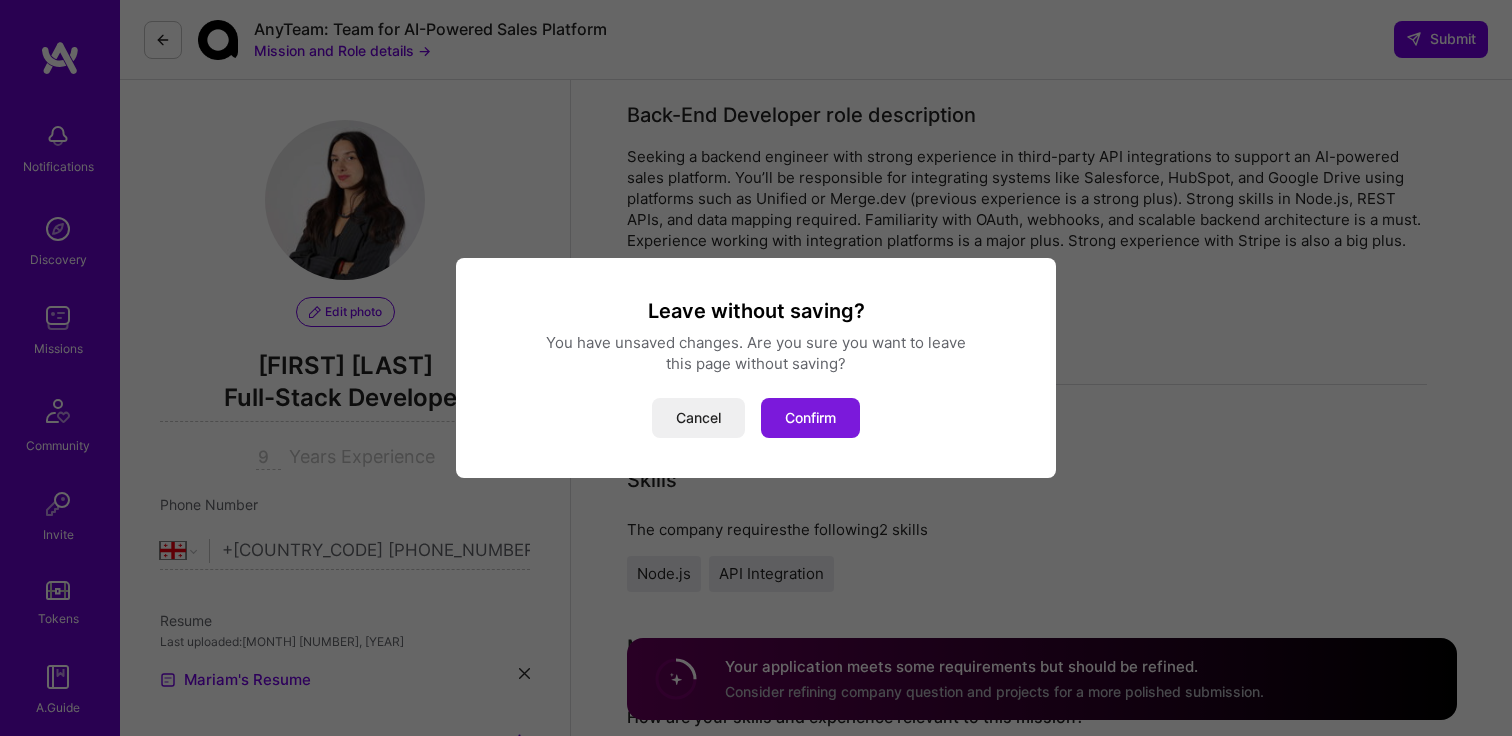 click on "Confirm" at bounding box center (810, 418) 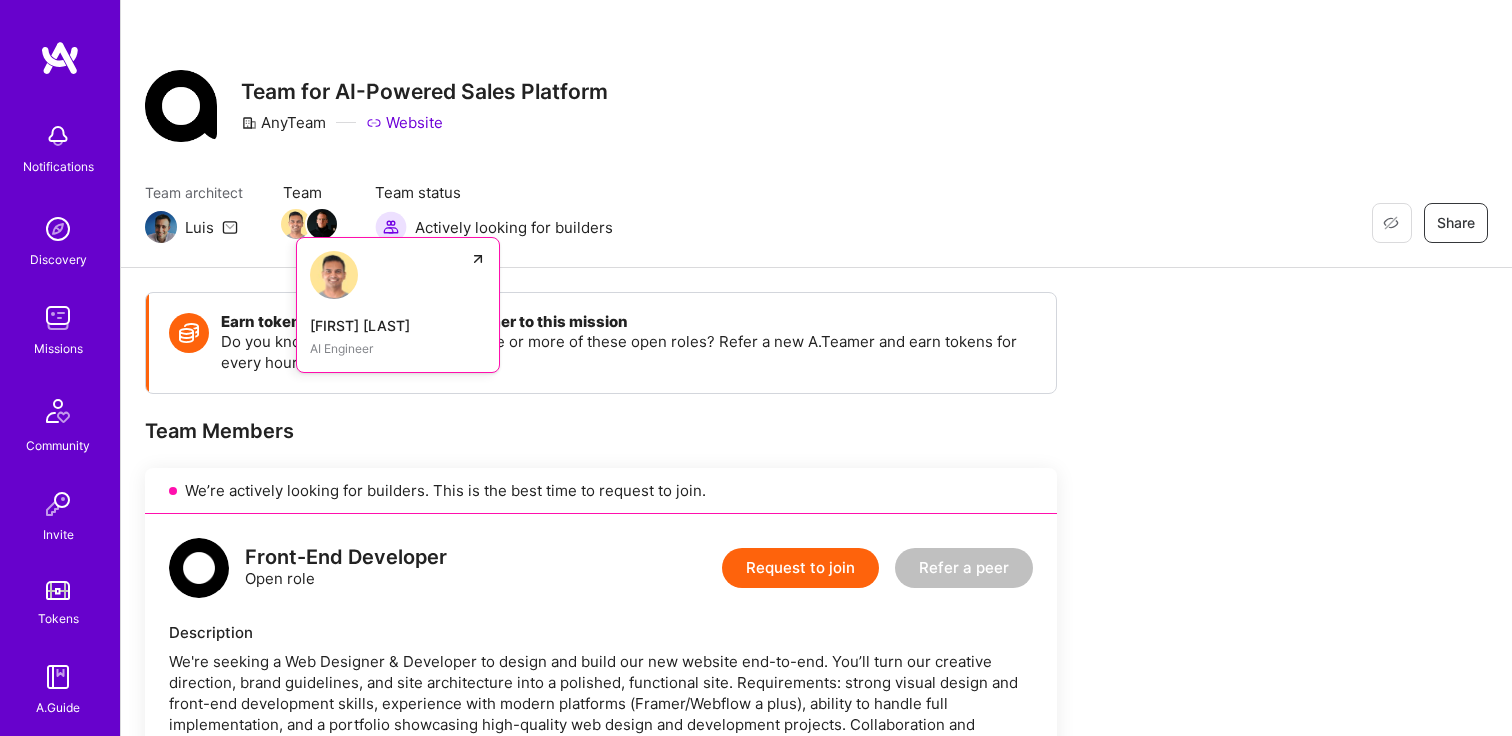 click at bounding box center [296, 224] 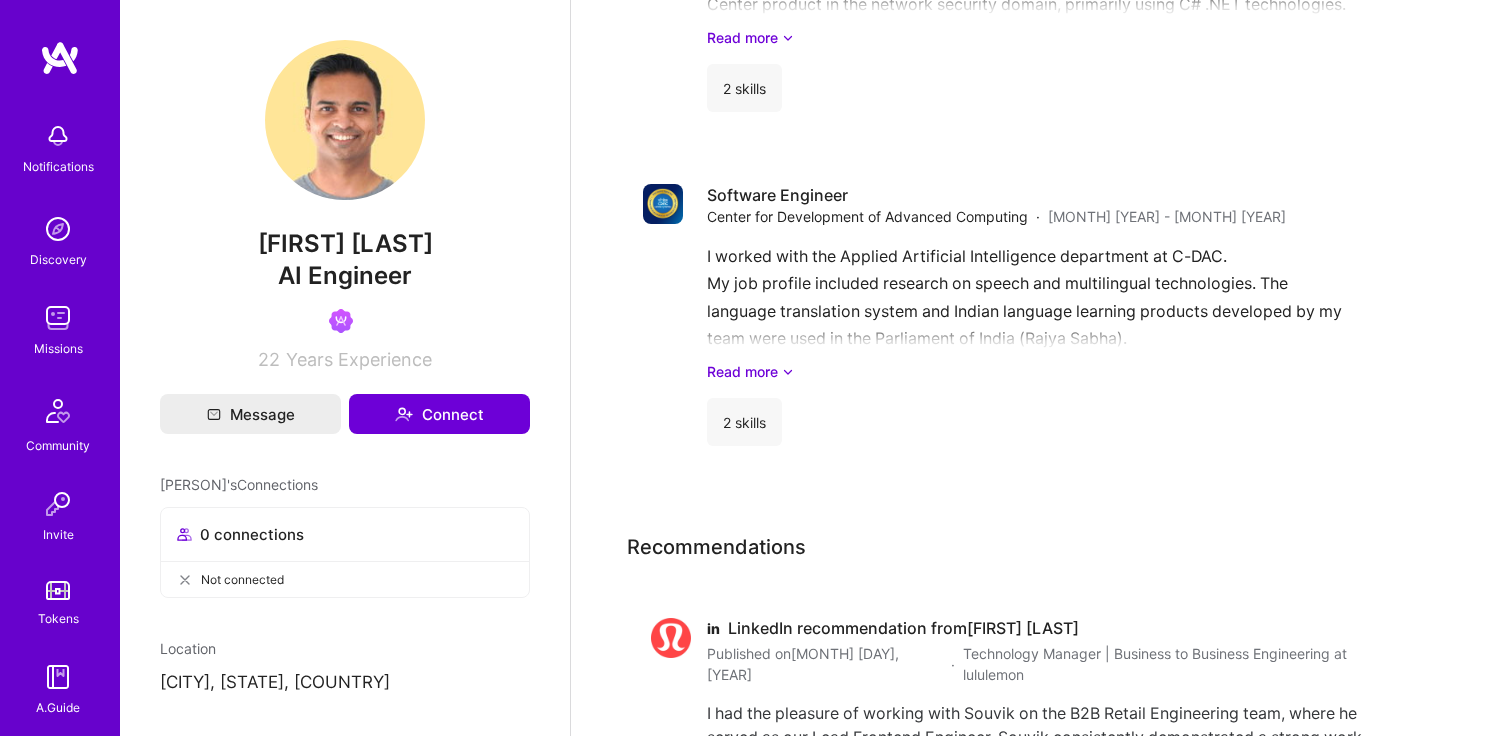 scroll, scrollTop: 3909, scrollLeft: 0, axis: vertical 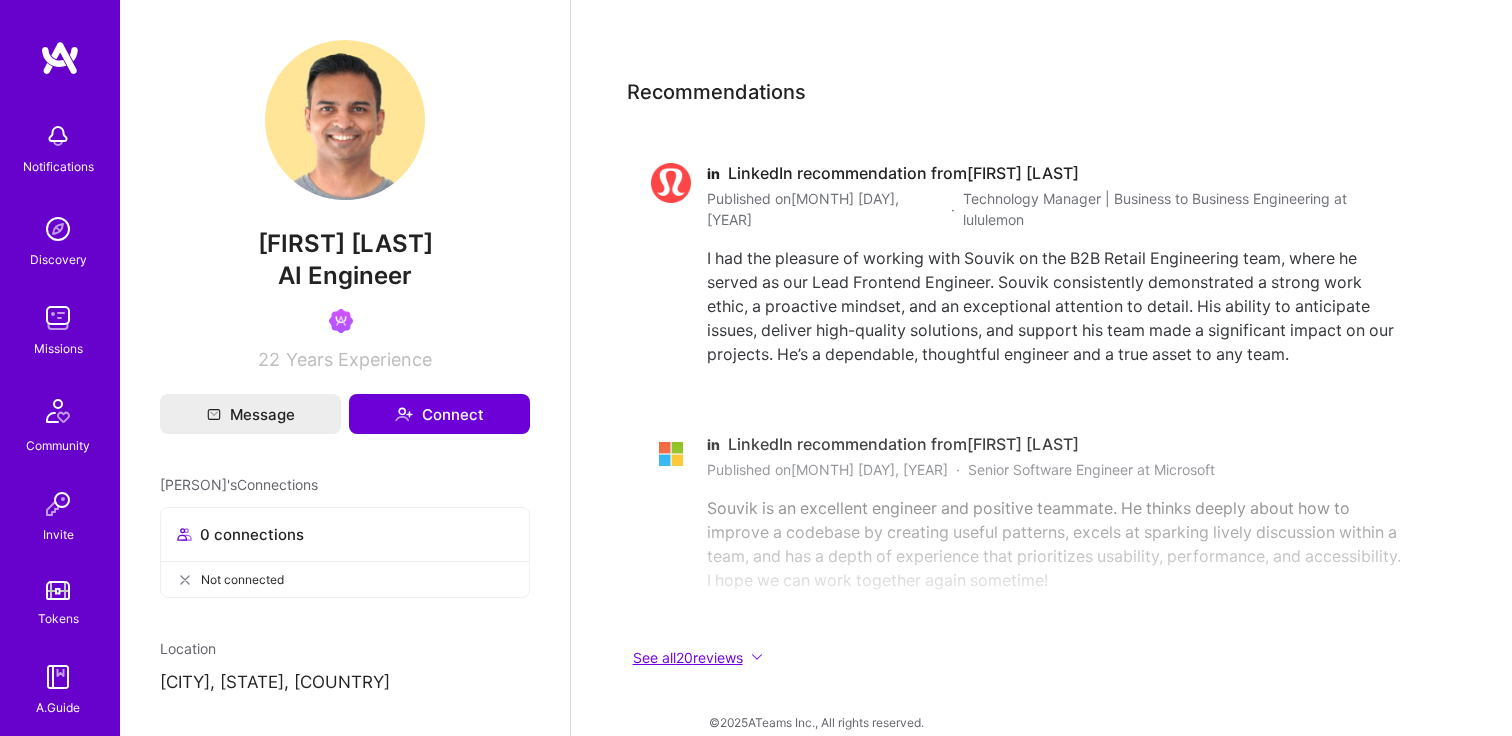 click on "See all  20  reviews" at bounding box center [1027, 657] 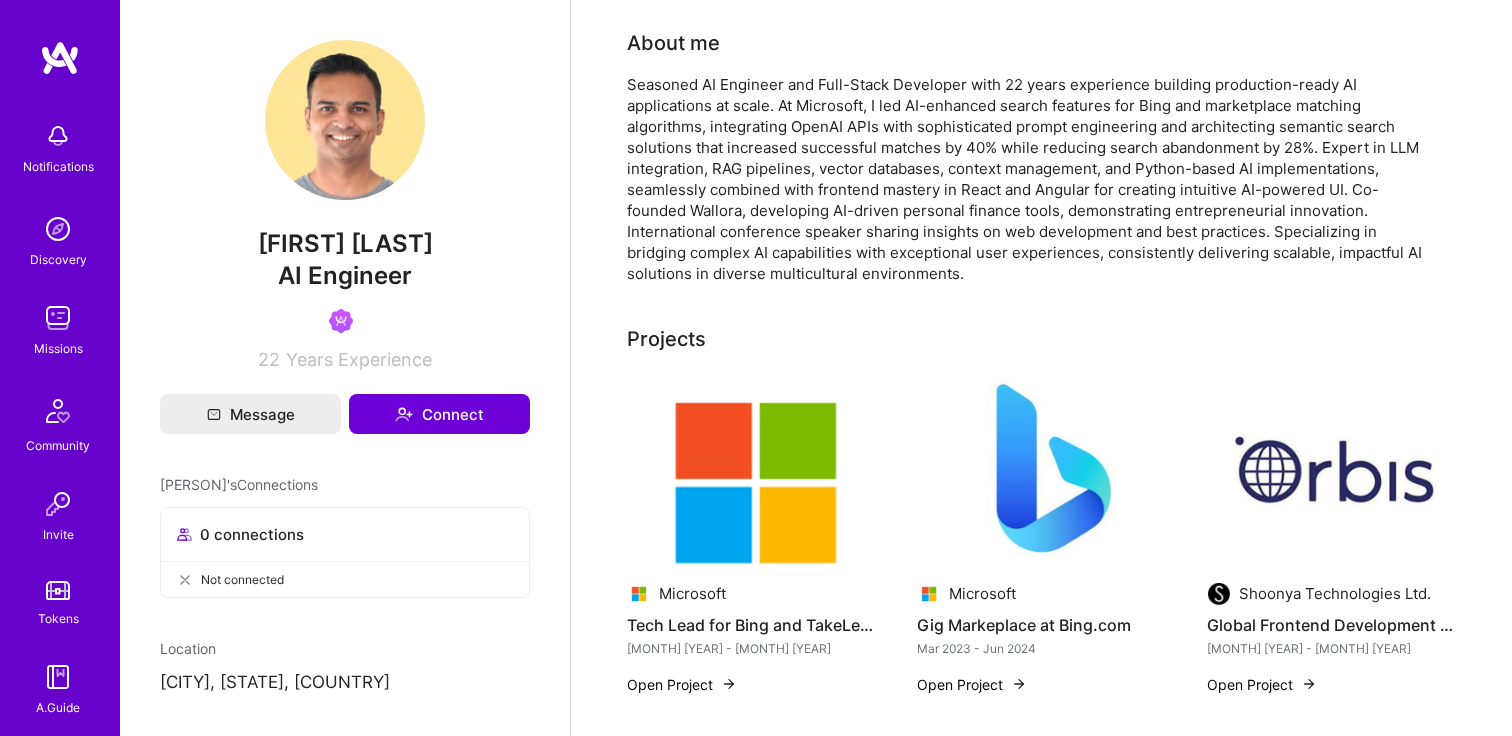 scroll, scrollTop: 0, scrollLeft: 0, axis: both 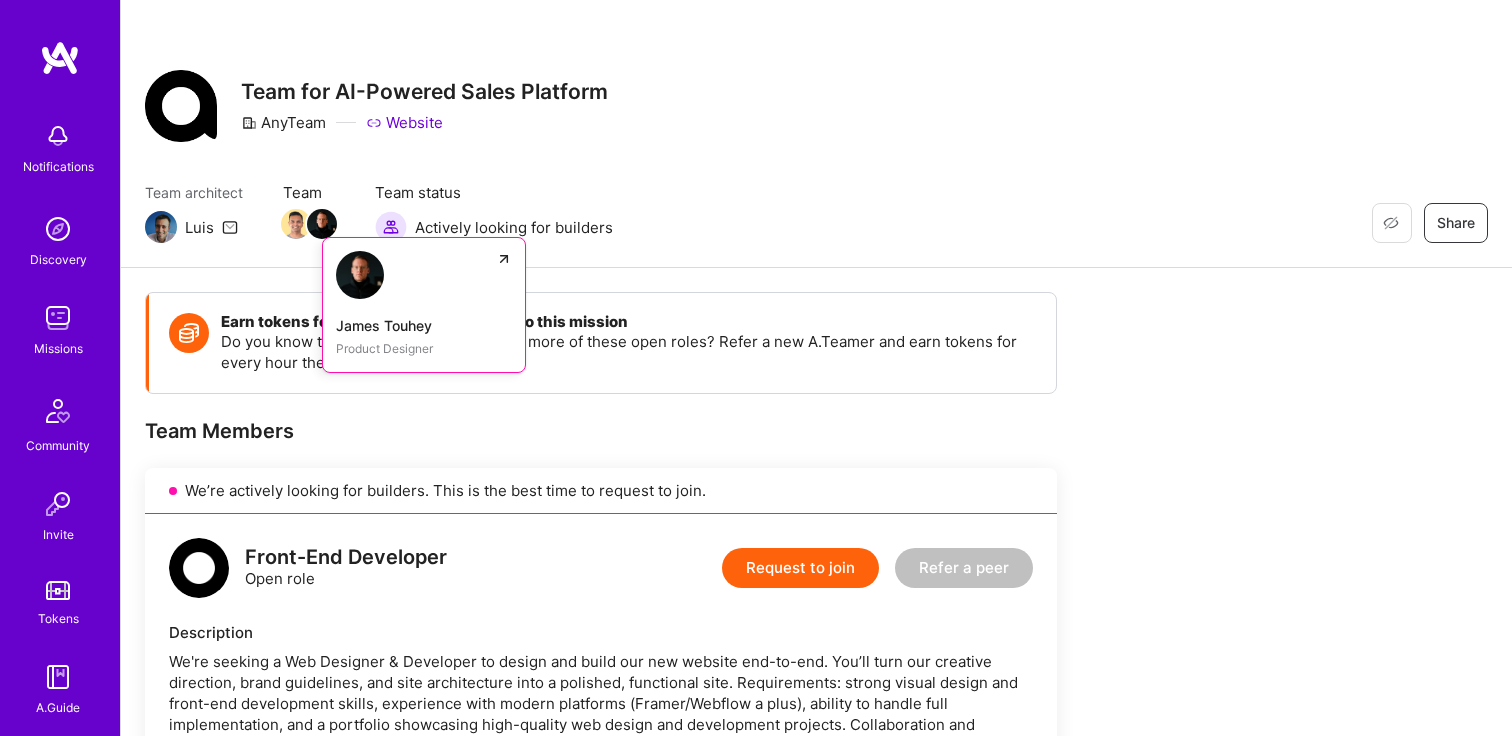 click at bounding box center [322, 224] 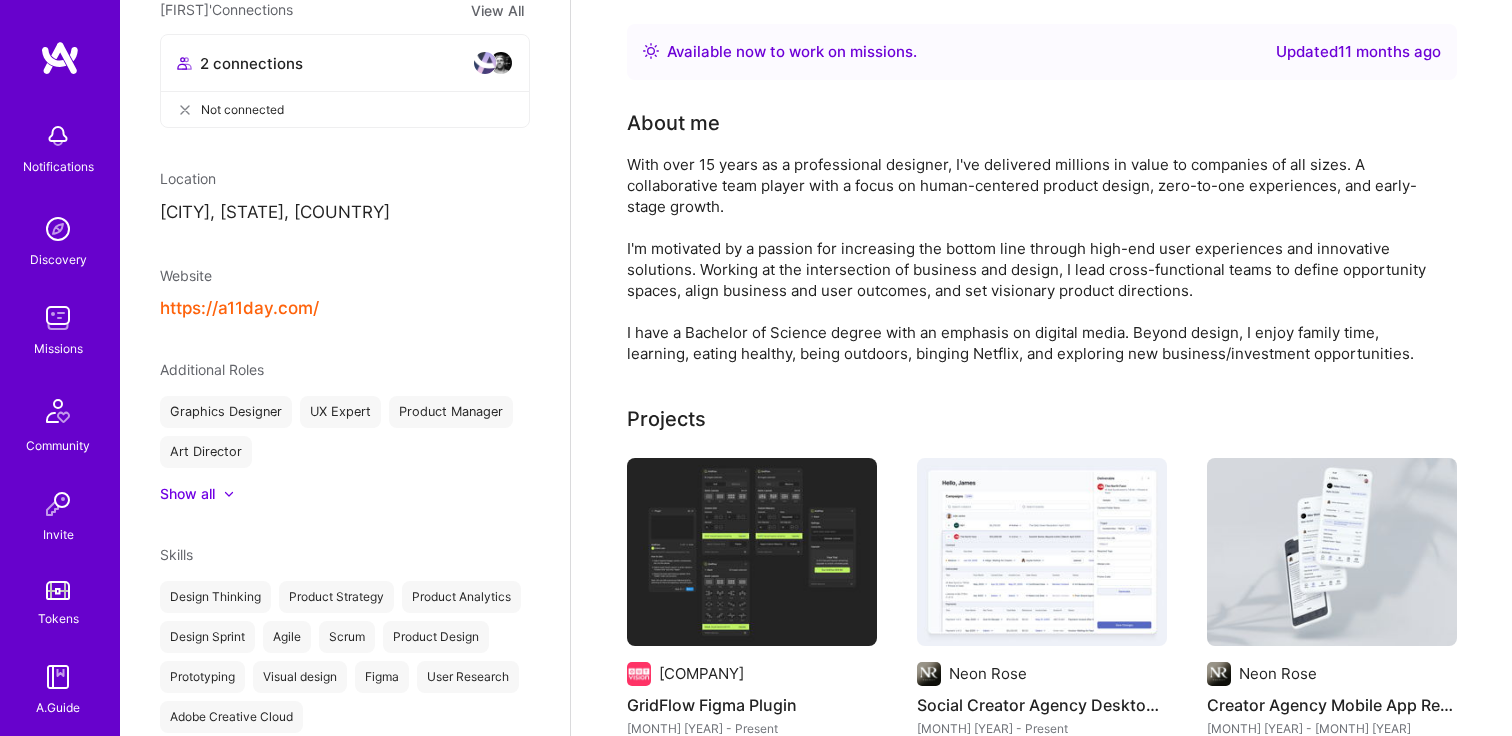 scroll, scrollTop: 505, scrollLeft: 0, axis: vertical 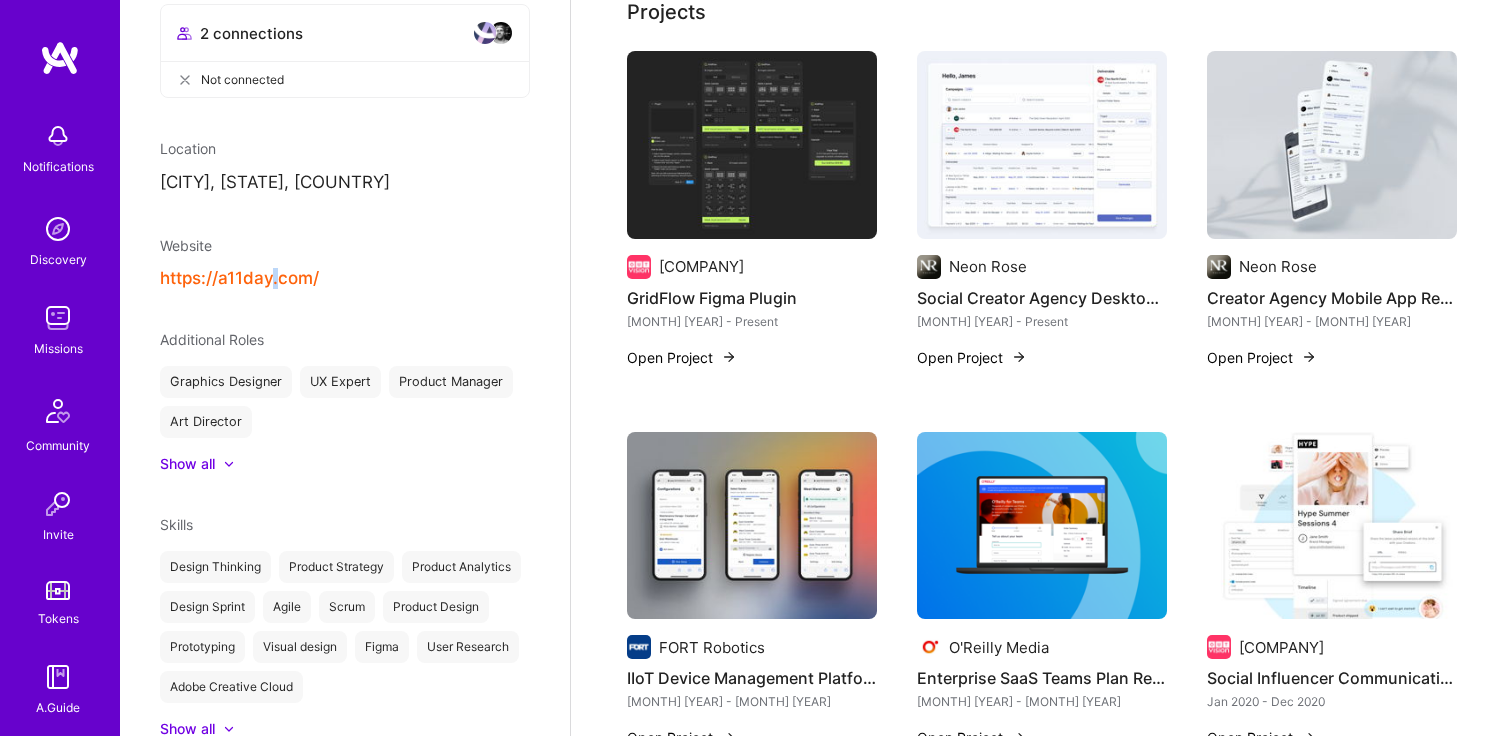 click on "https://a11day.com/" at bounding box center [239, 278] 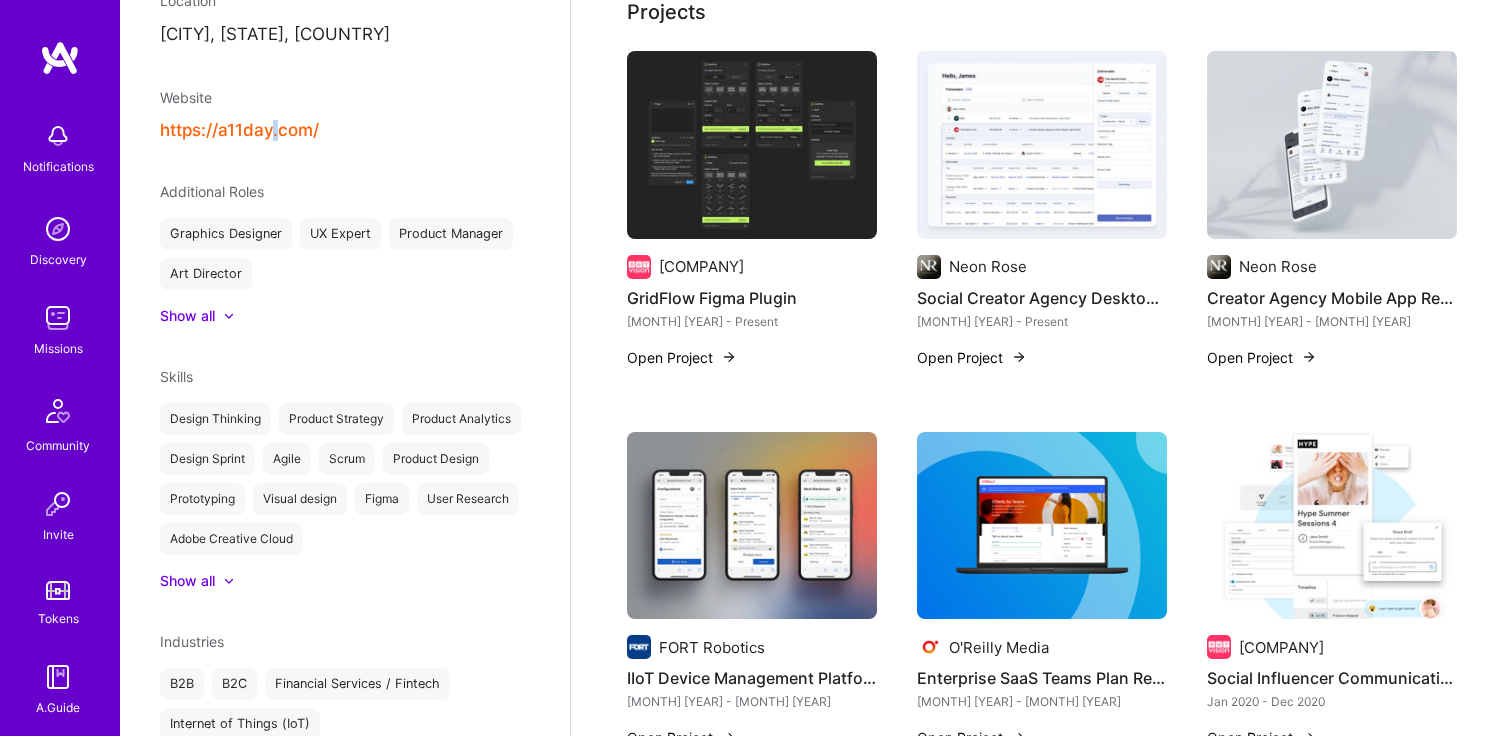 scroll, scrollTop: 773, scrollLeft: 0, axis: vertical 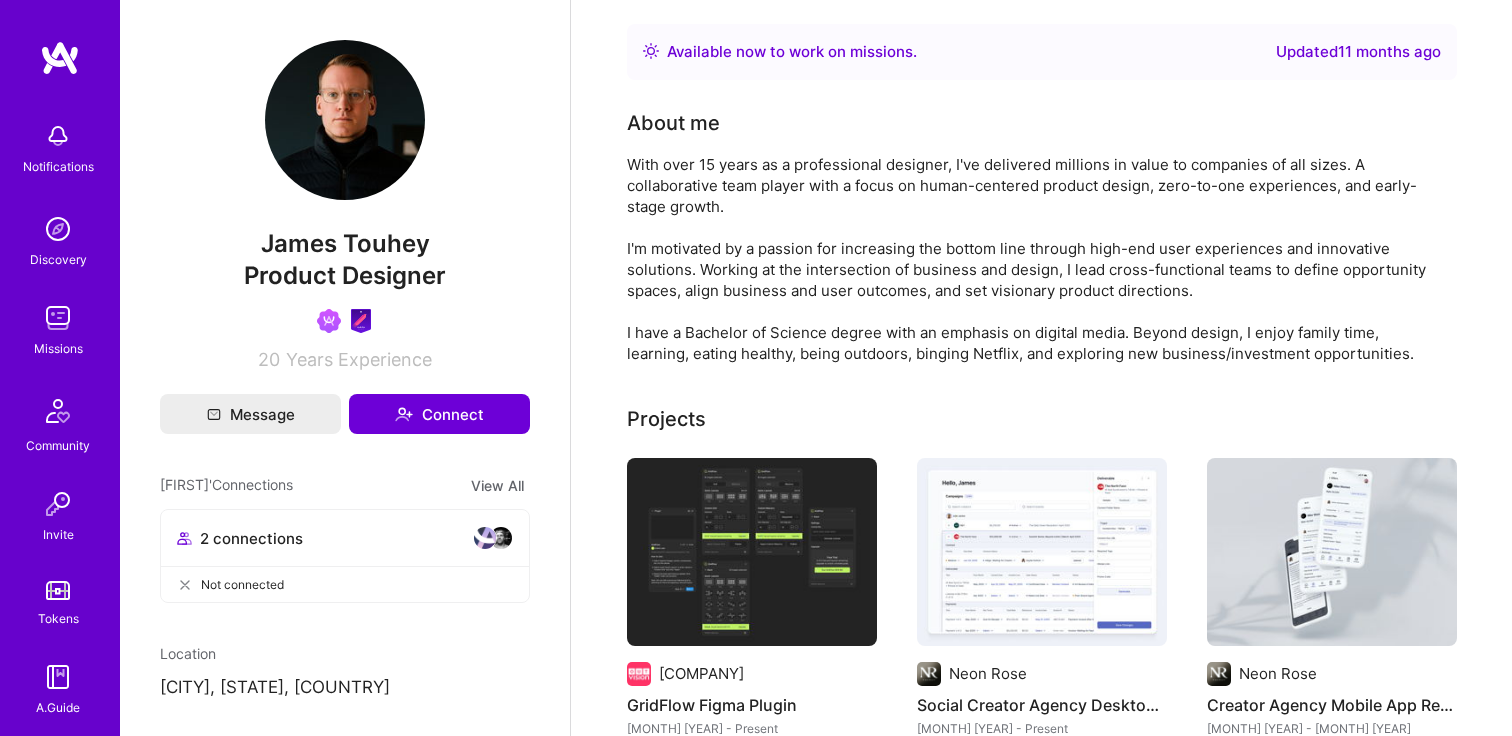 click at bounding box center [60, 58] 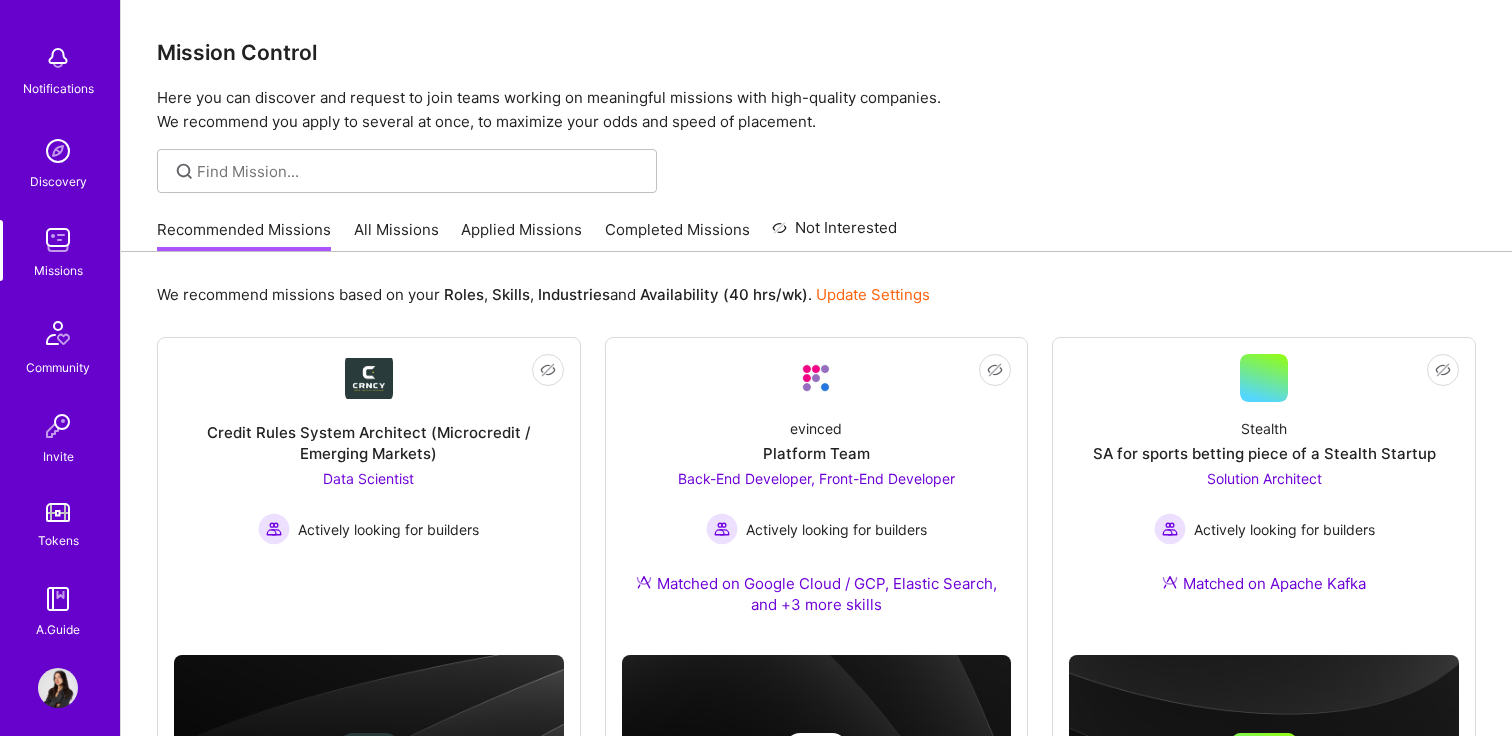 scroll, scrollTop: 90, scrollLeft: 0, axis: vertical 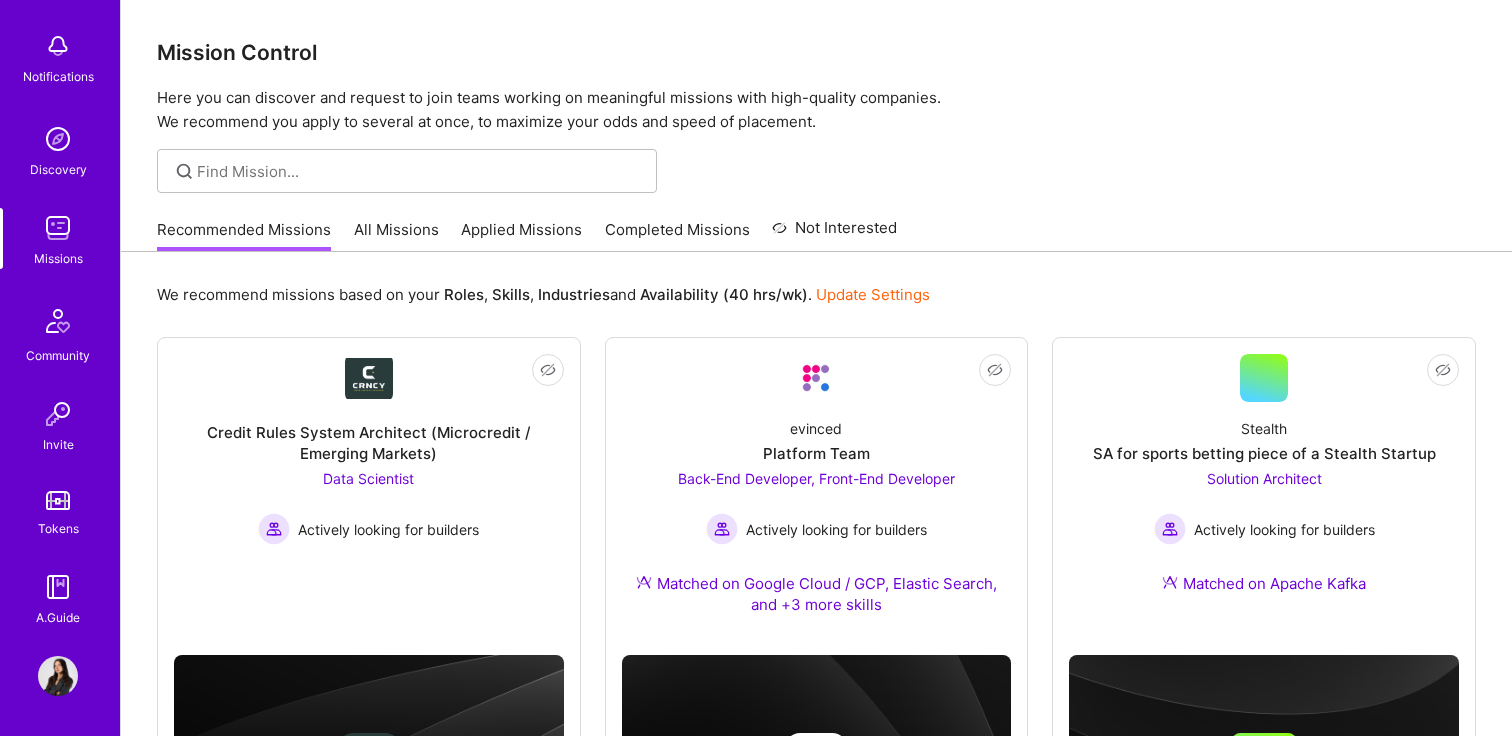 click at bounding box center [58, 676] 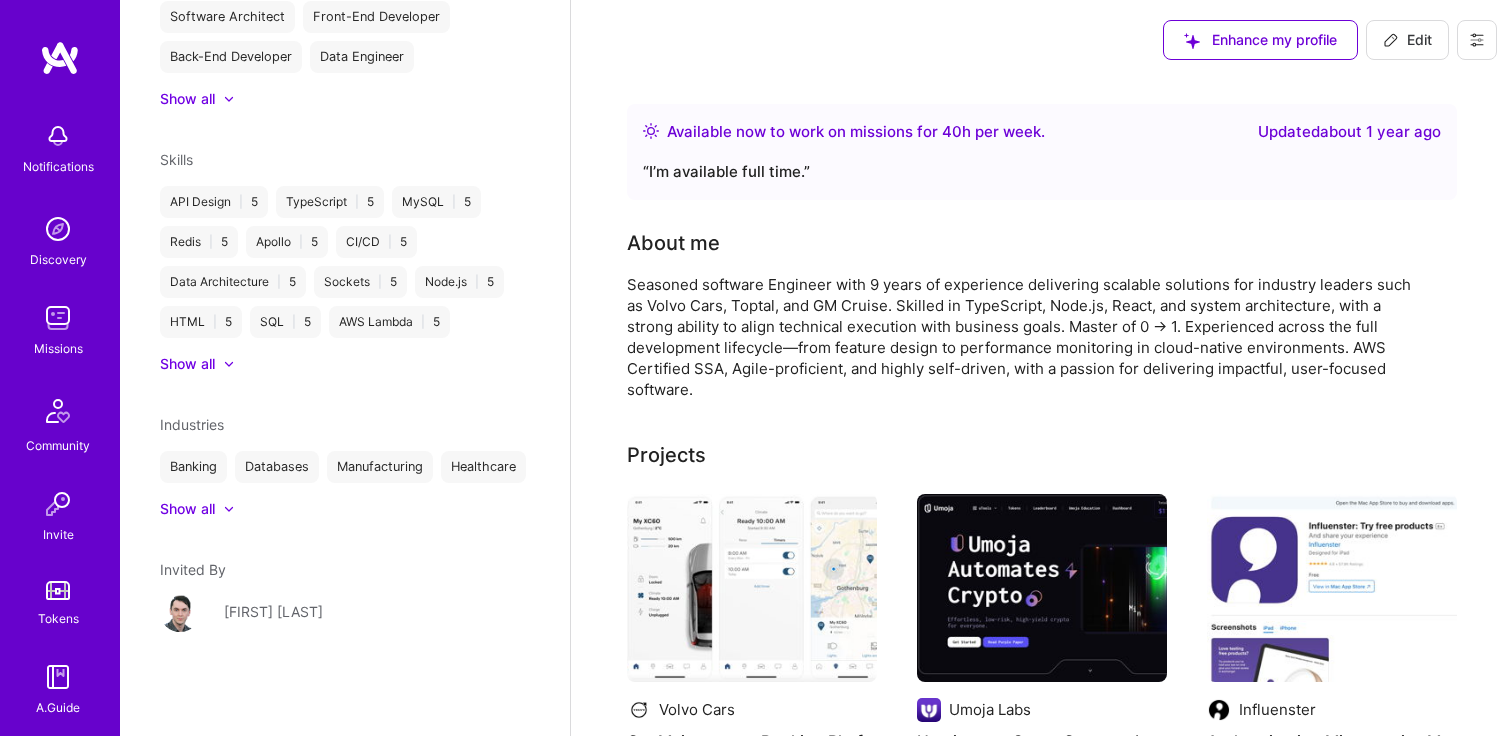 scroll, scrollTop: 984, scrollLeft: 0, axis: vertical 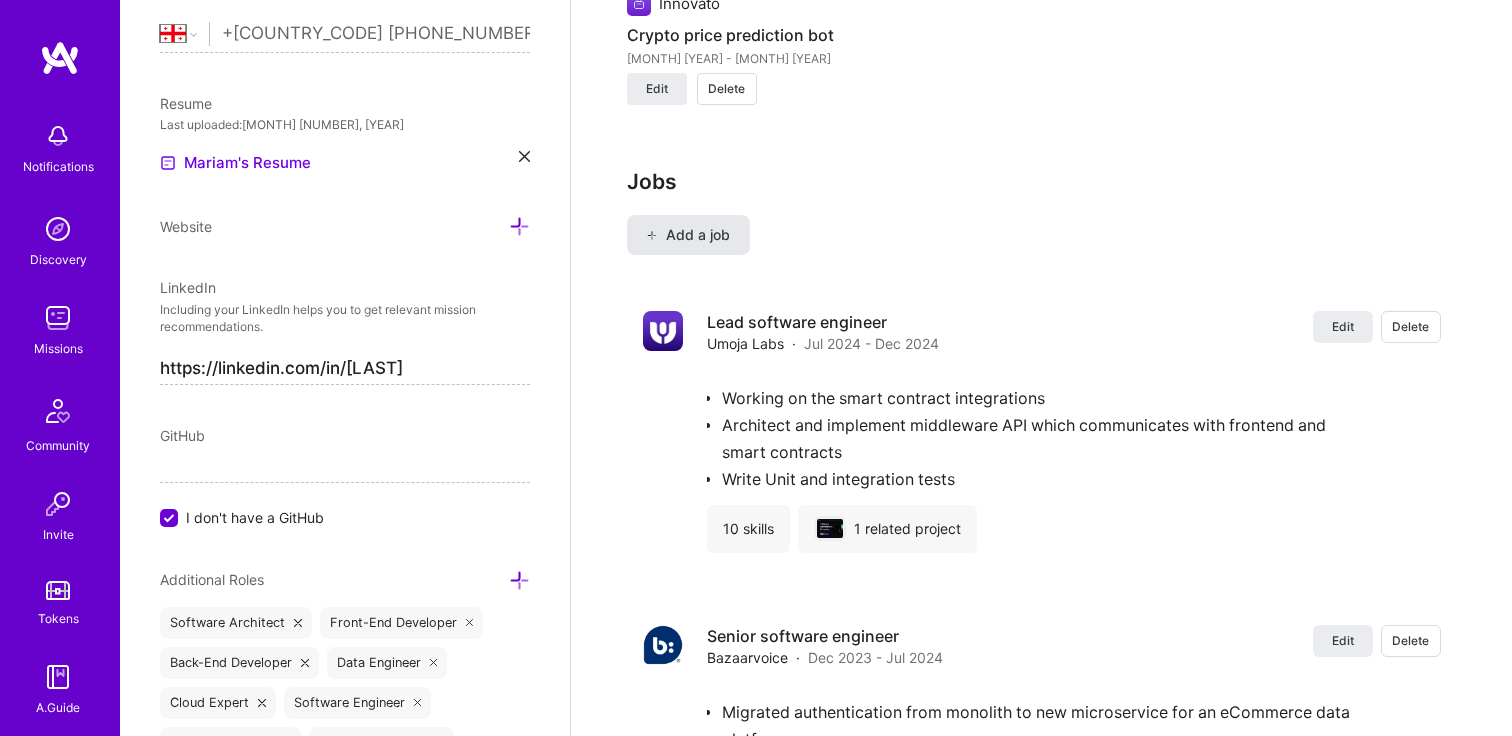 click on "Add a job" at bounding box center [688, 235] 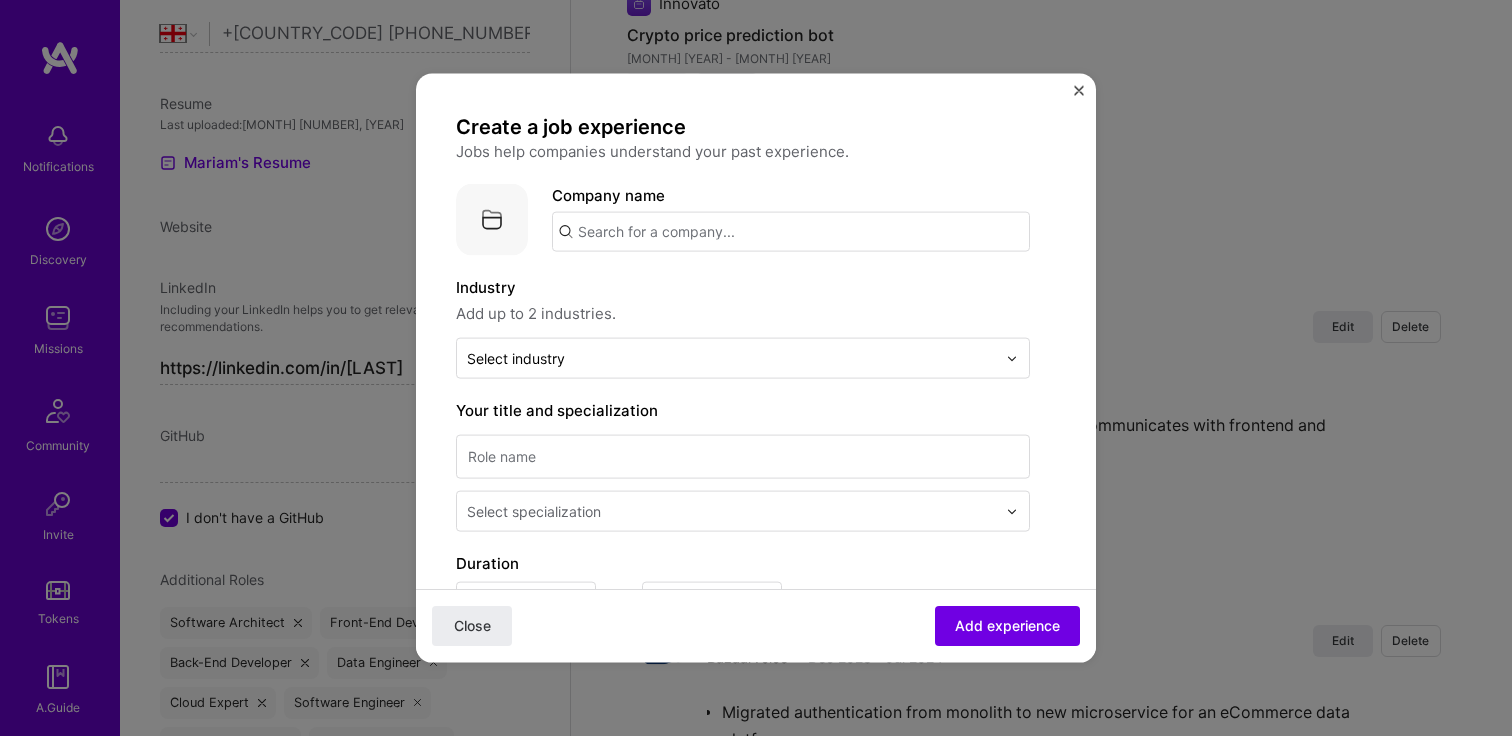 click at bounding box center (791, 232) 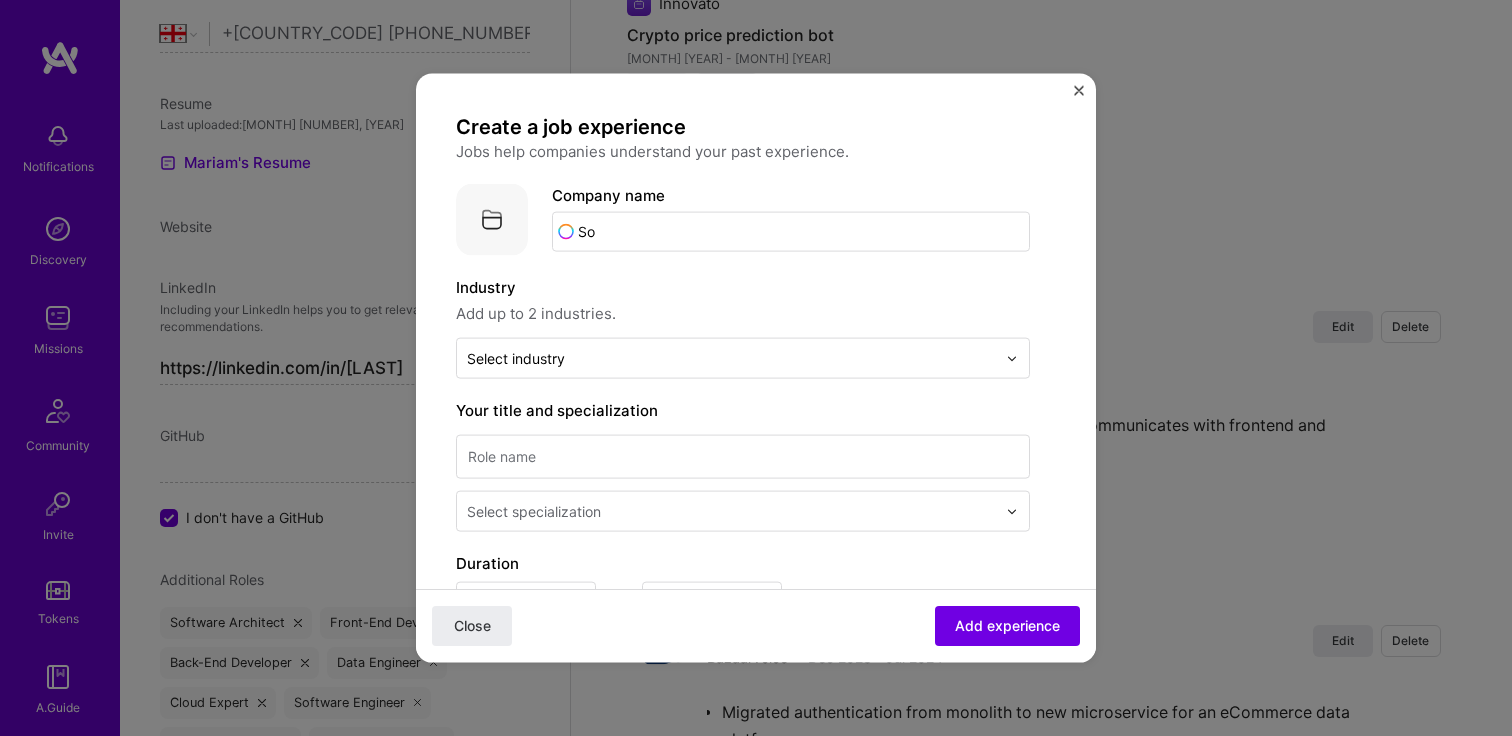 type on "S" 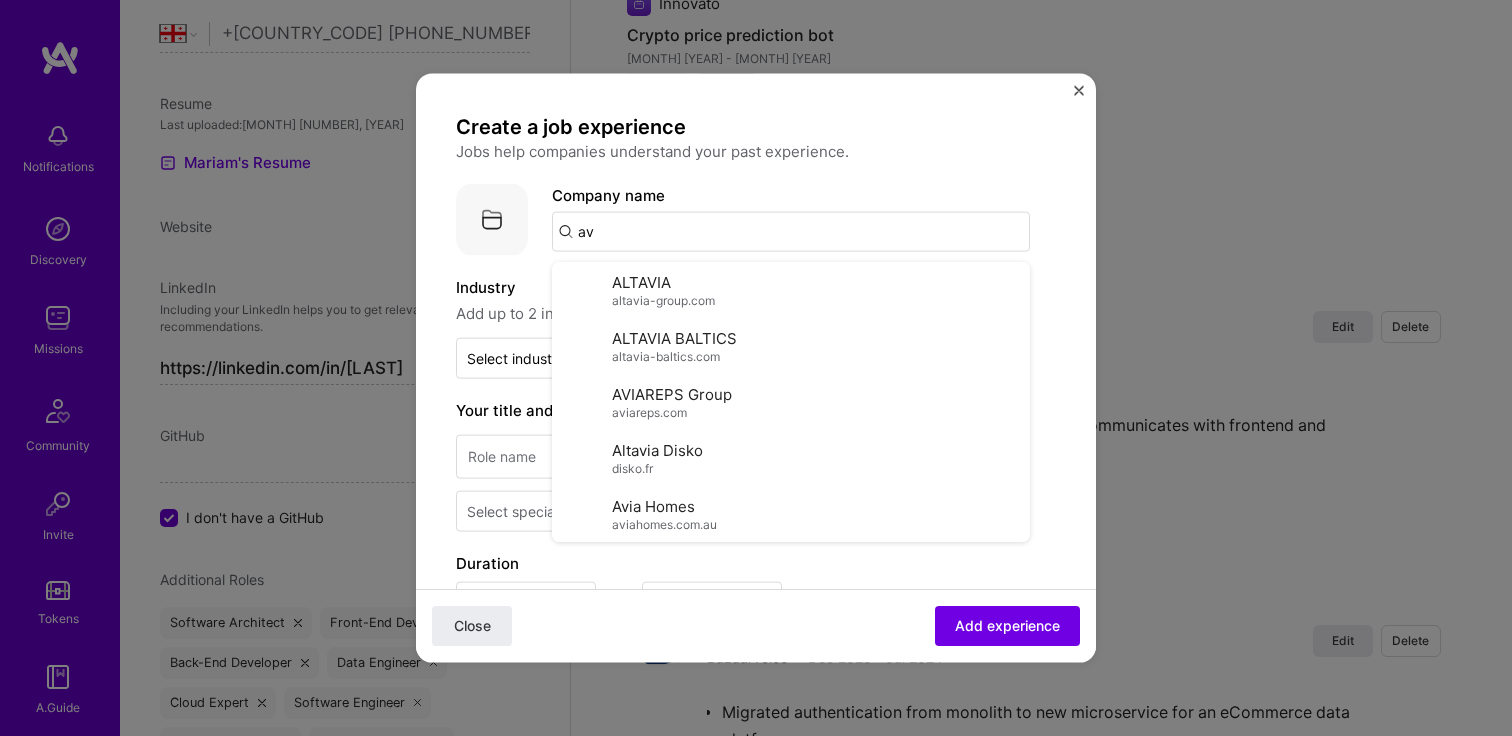 type on "a" 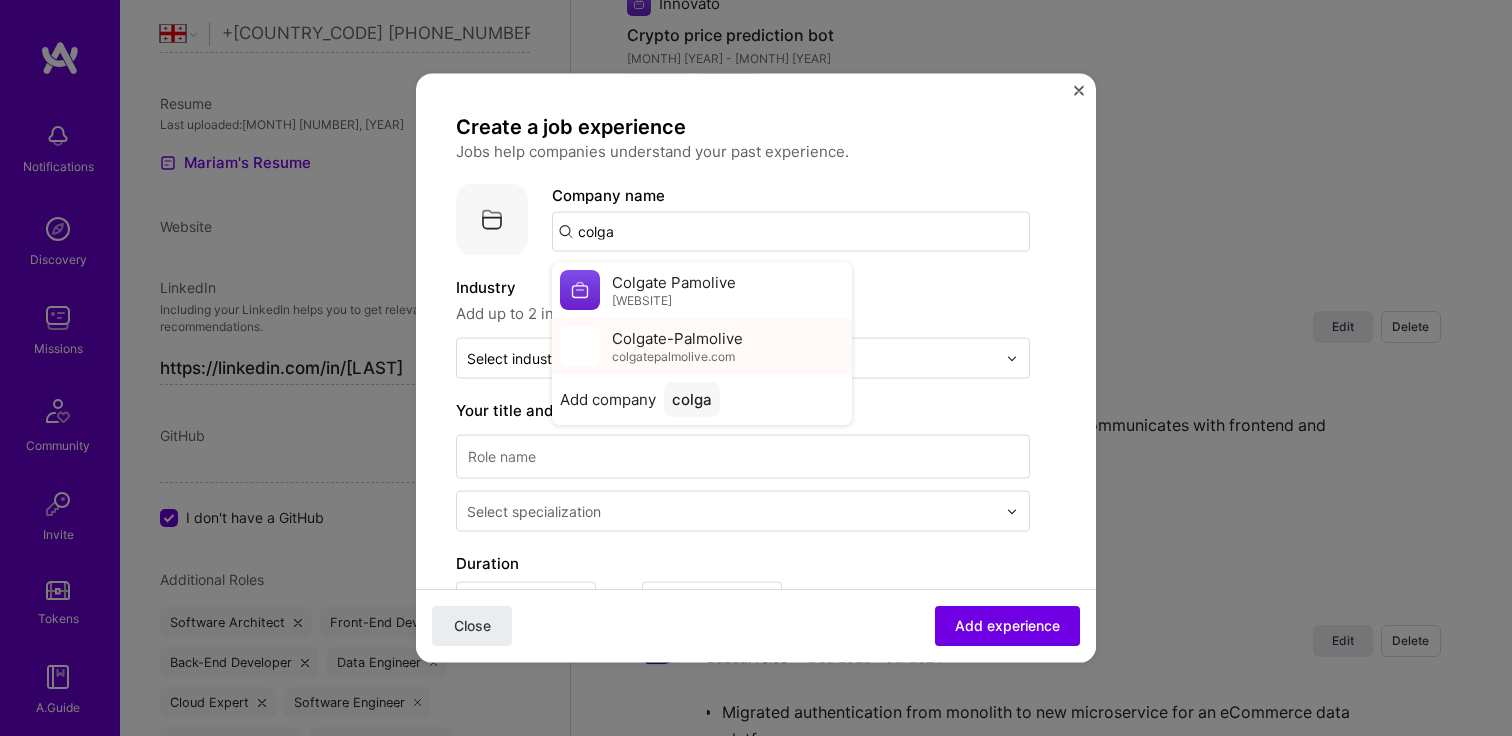click on "colgatepalmolive.com" at bounding box center [673, 356] 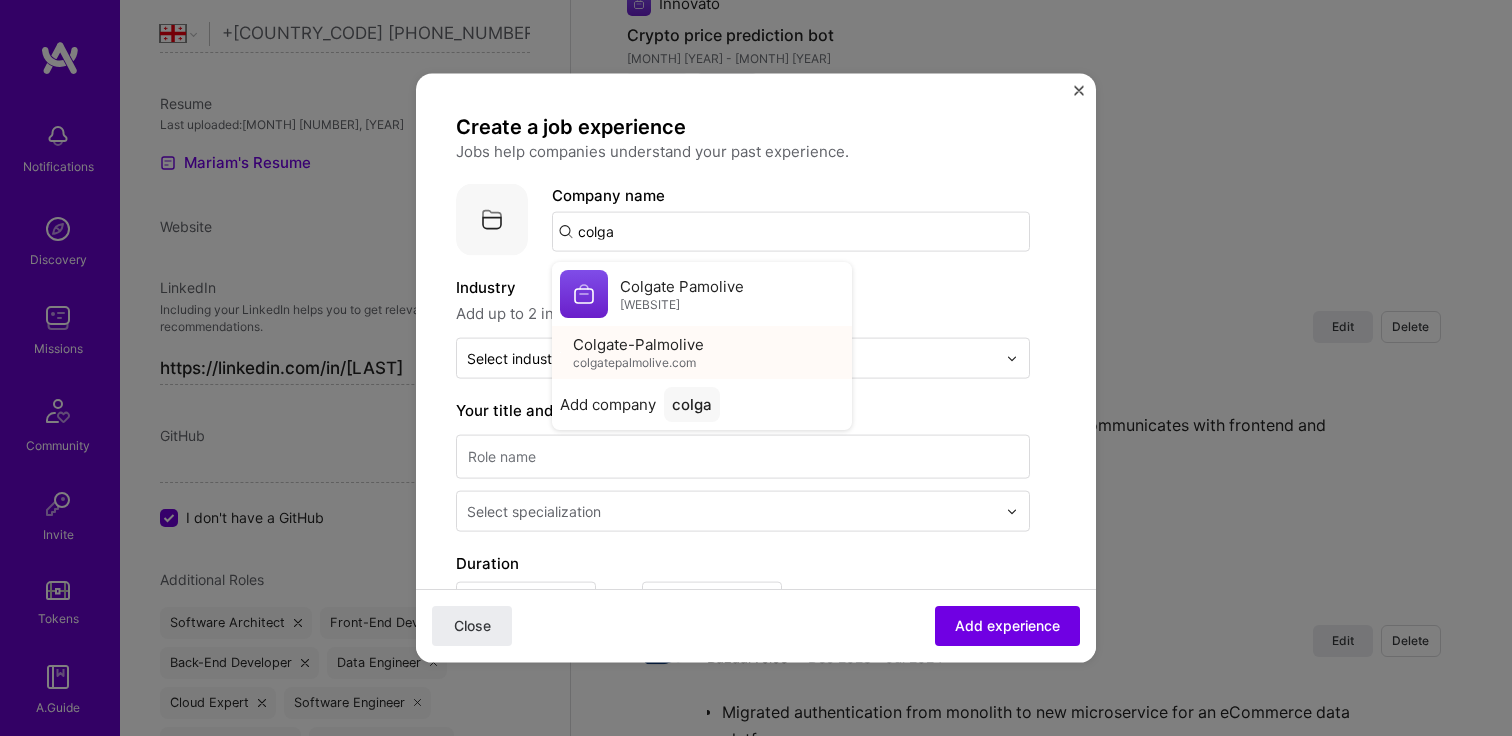 type on "Colgate-Palmolive" 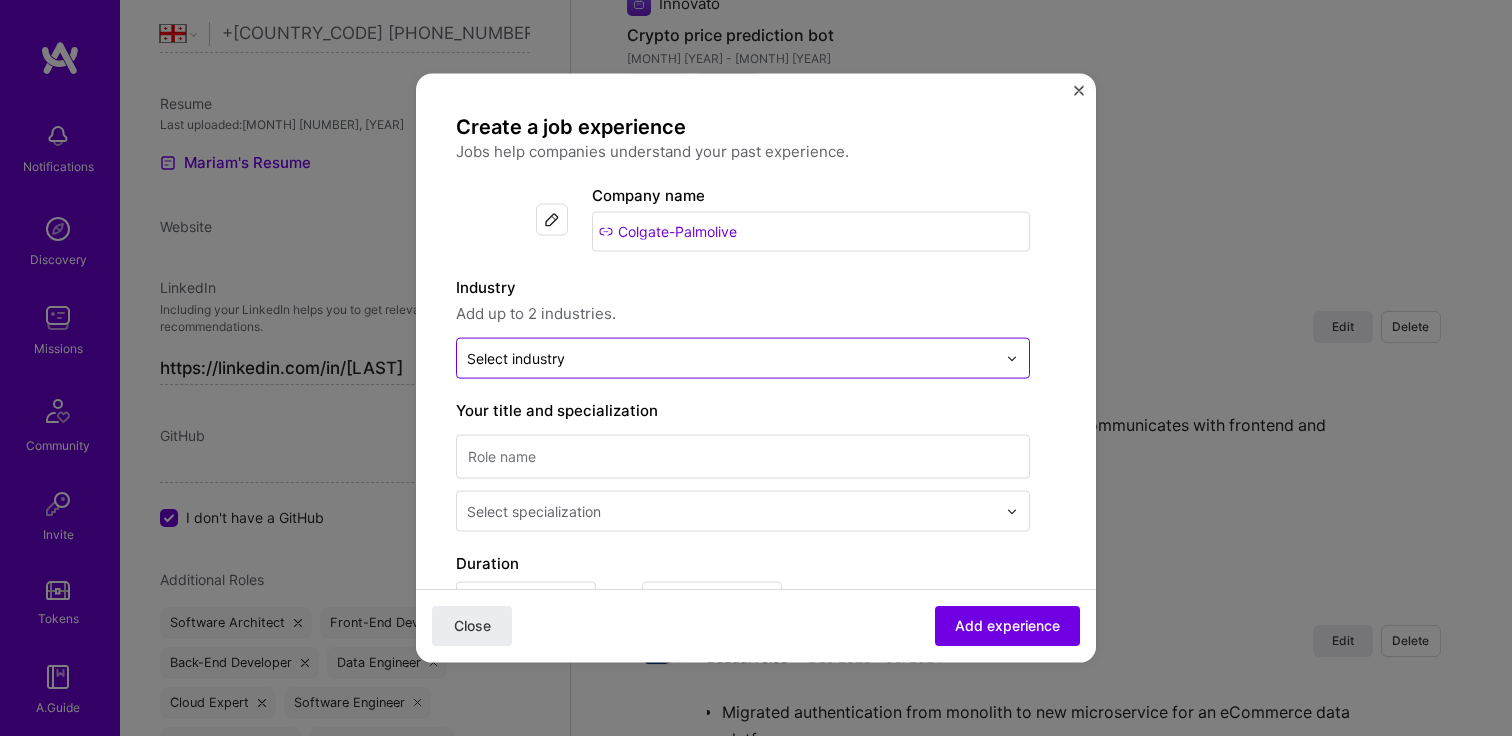 click on "Select industry 0" at bounding box center (516, 358) 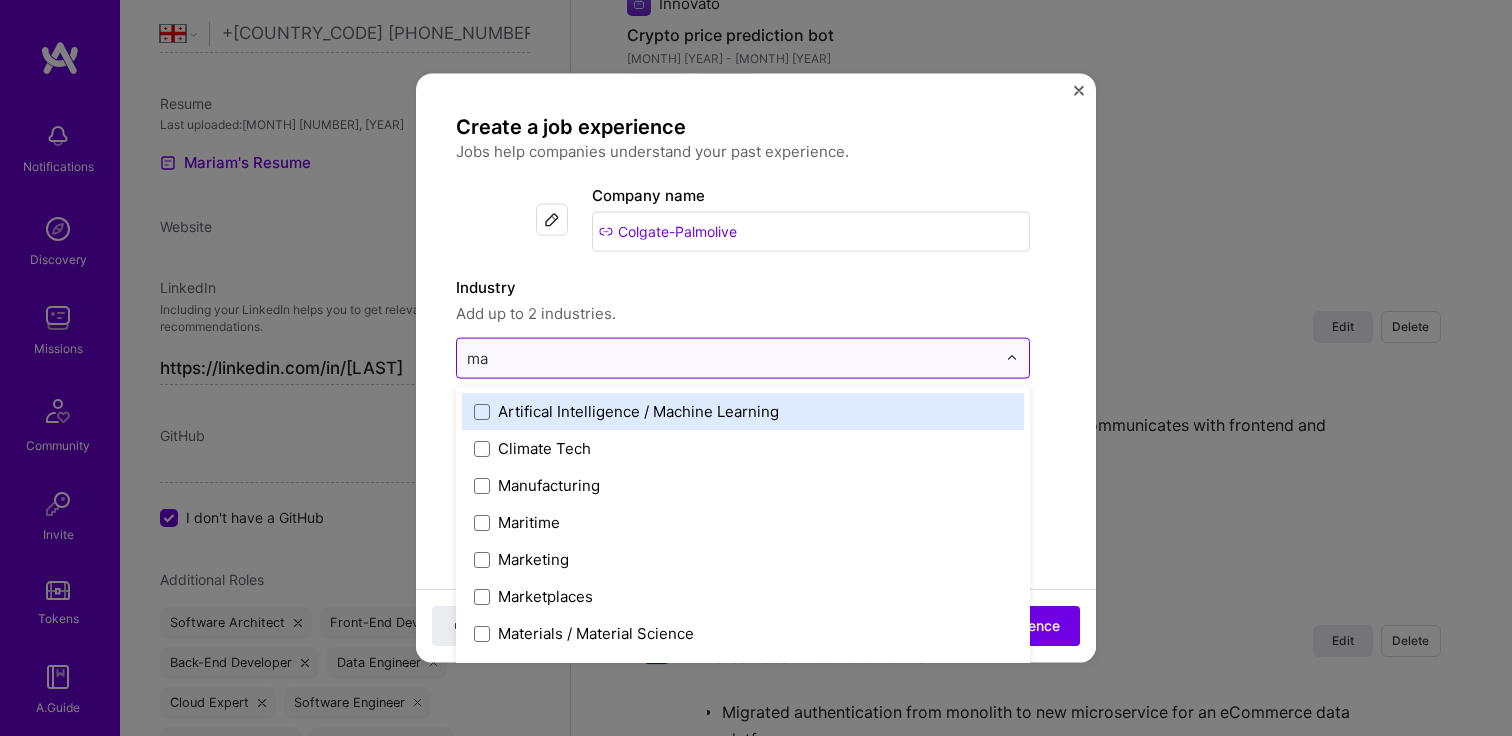 type on "man" 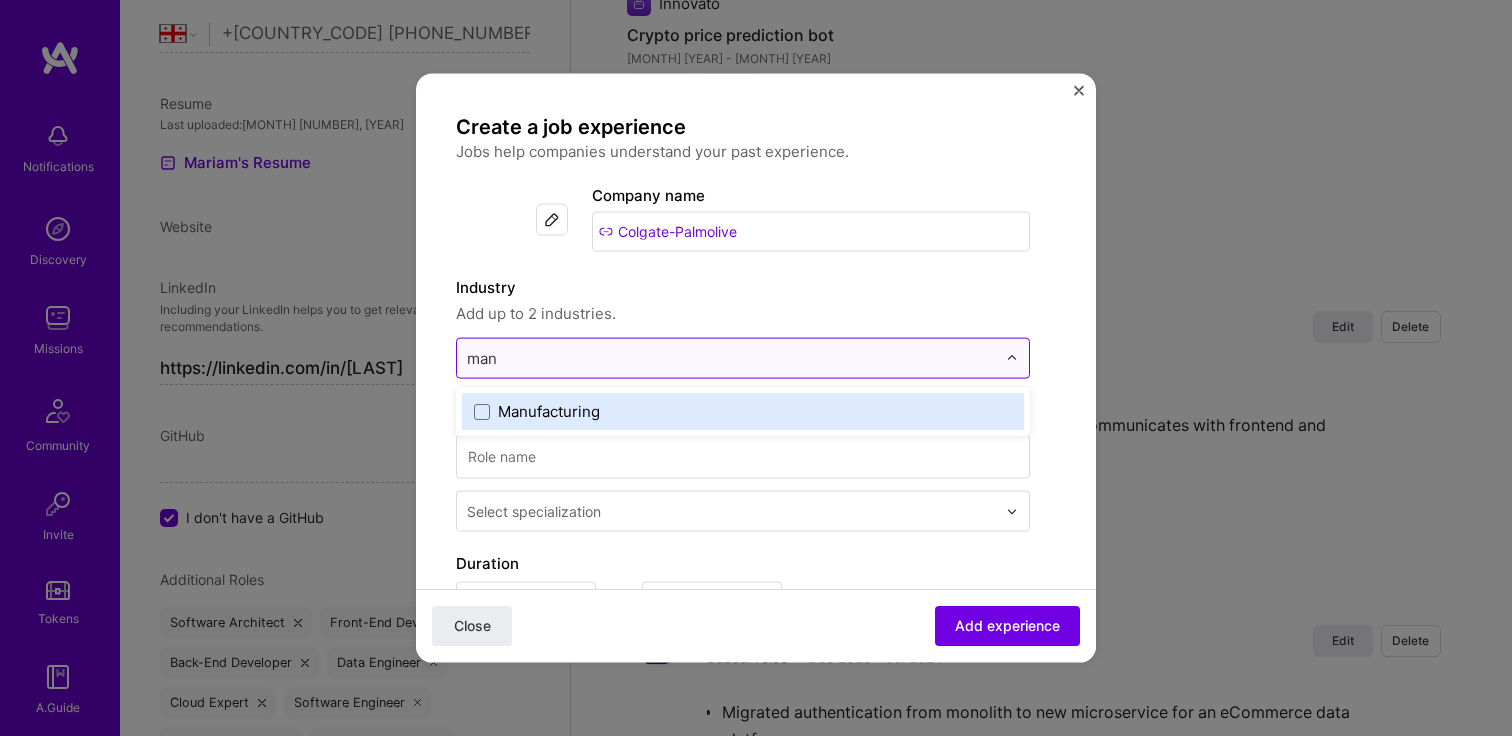 click on "Manufacturing" at bounding box center (549, 411) 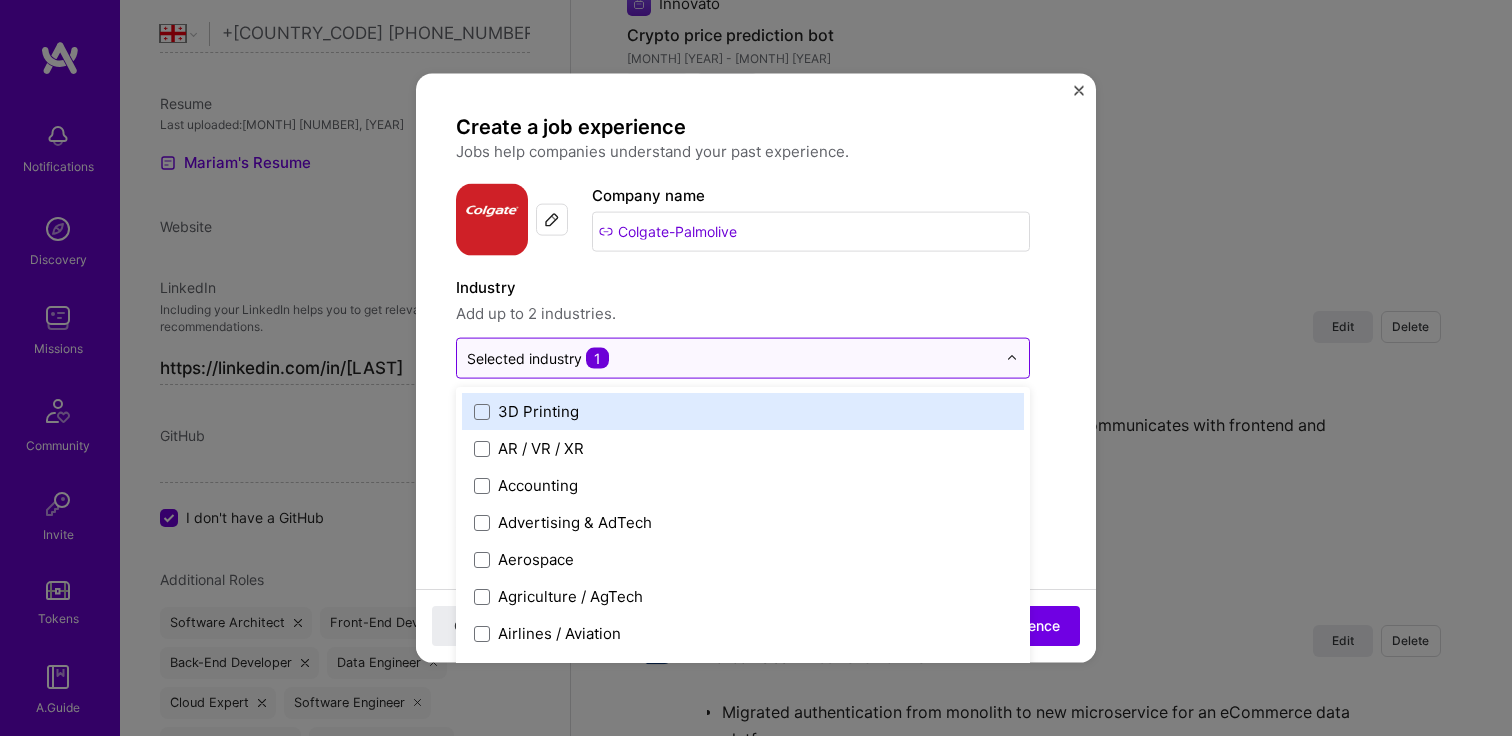 click on "Colgate-Palmolive" at bounding box center [811, 232] 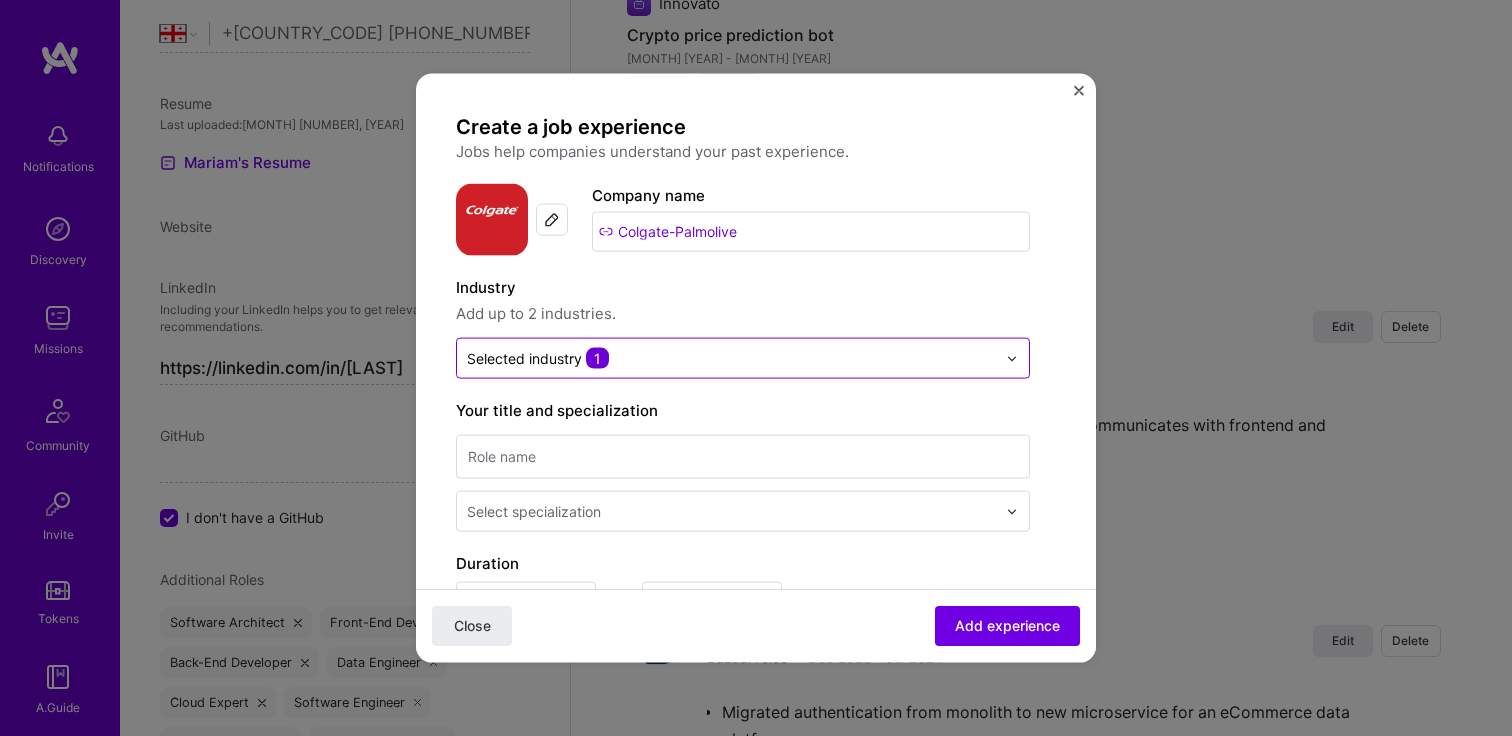 click on "Colgate-Palmolive" at bounding box center [811, 232] 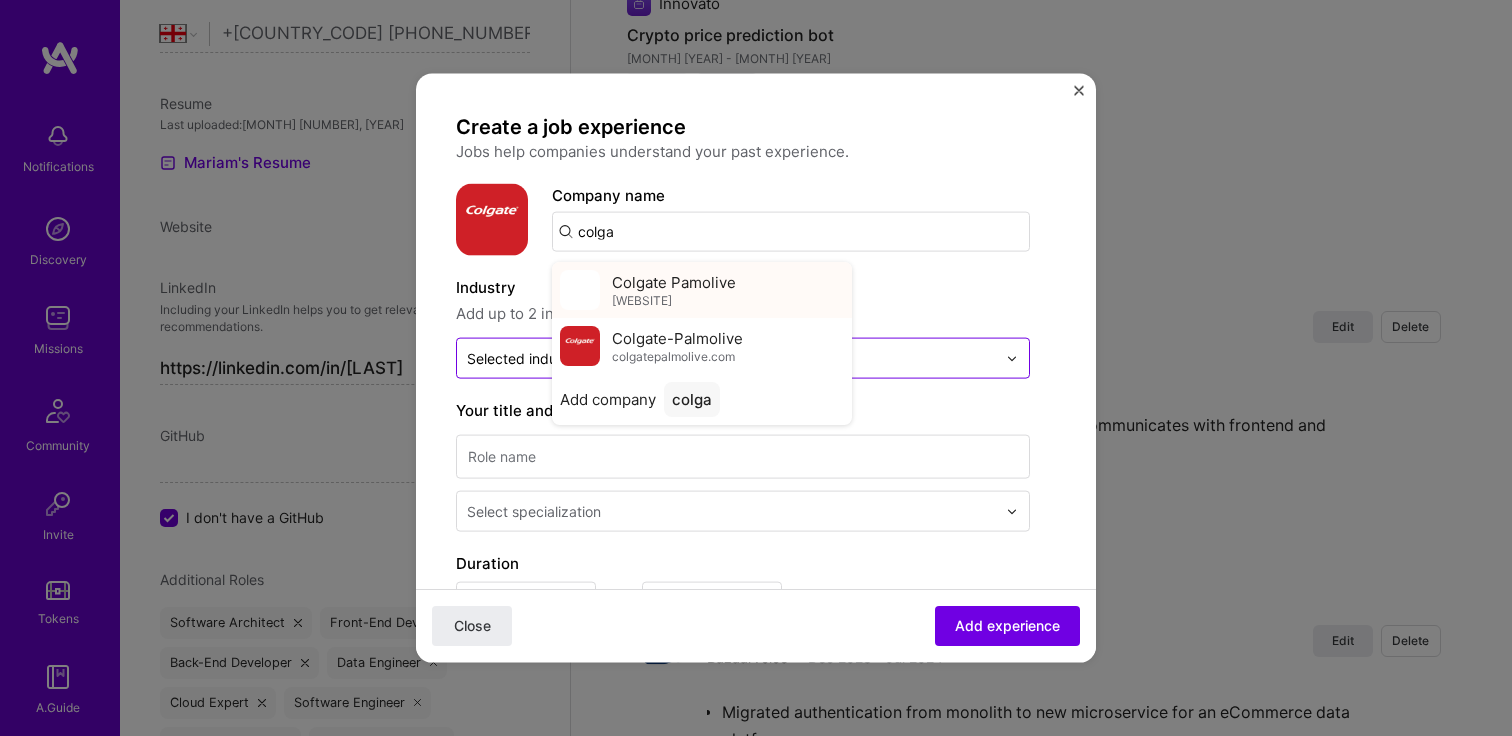 click on "Colgate Pamolive" at bounding box center (674, 281) 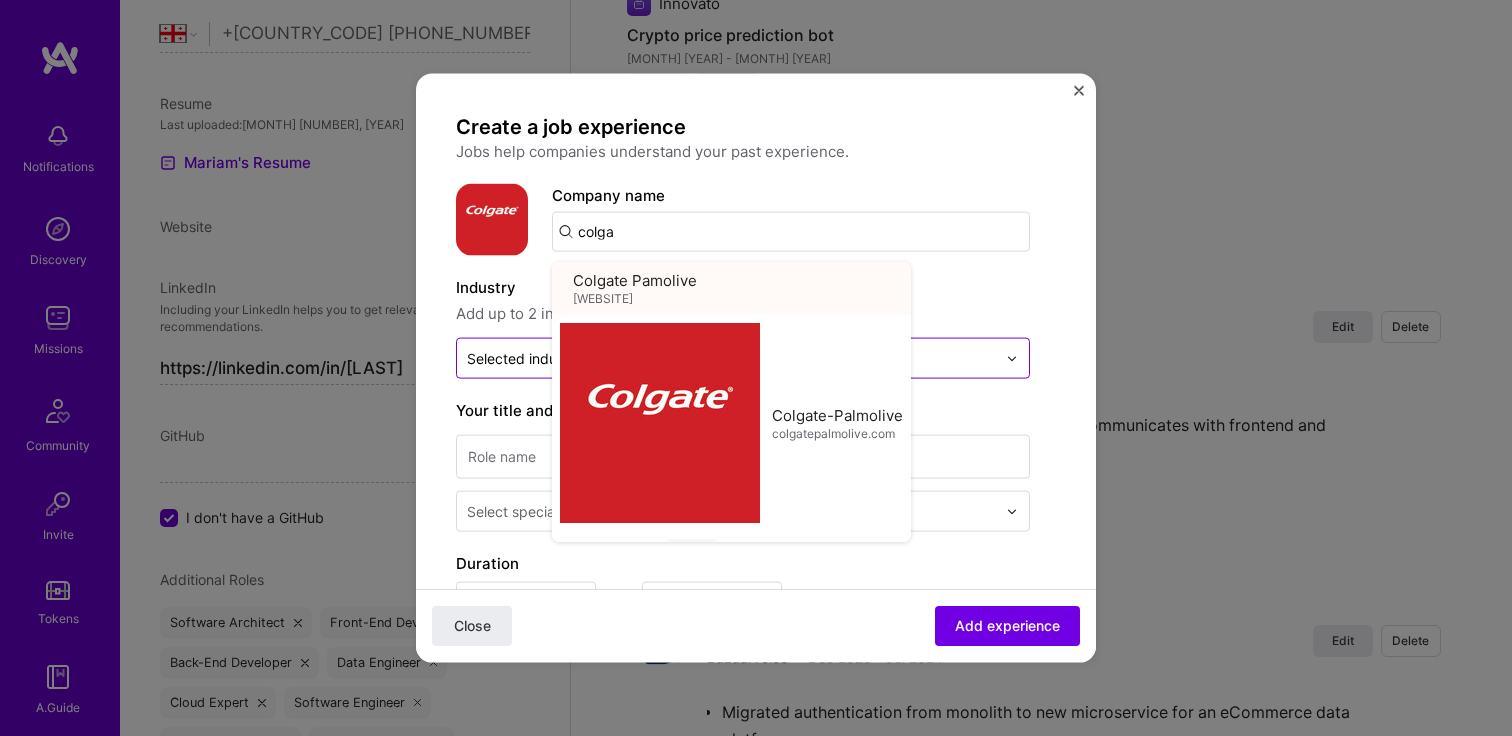 type on "Colgate Pamolive" 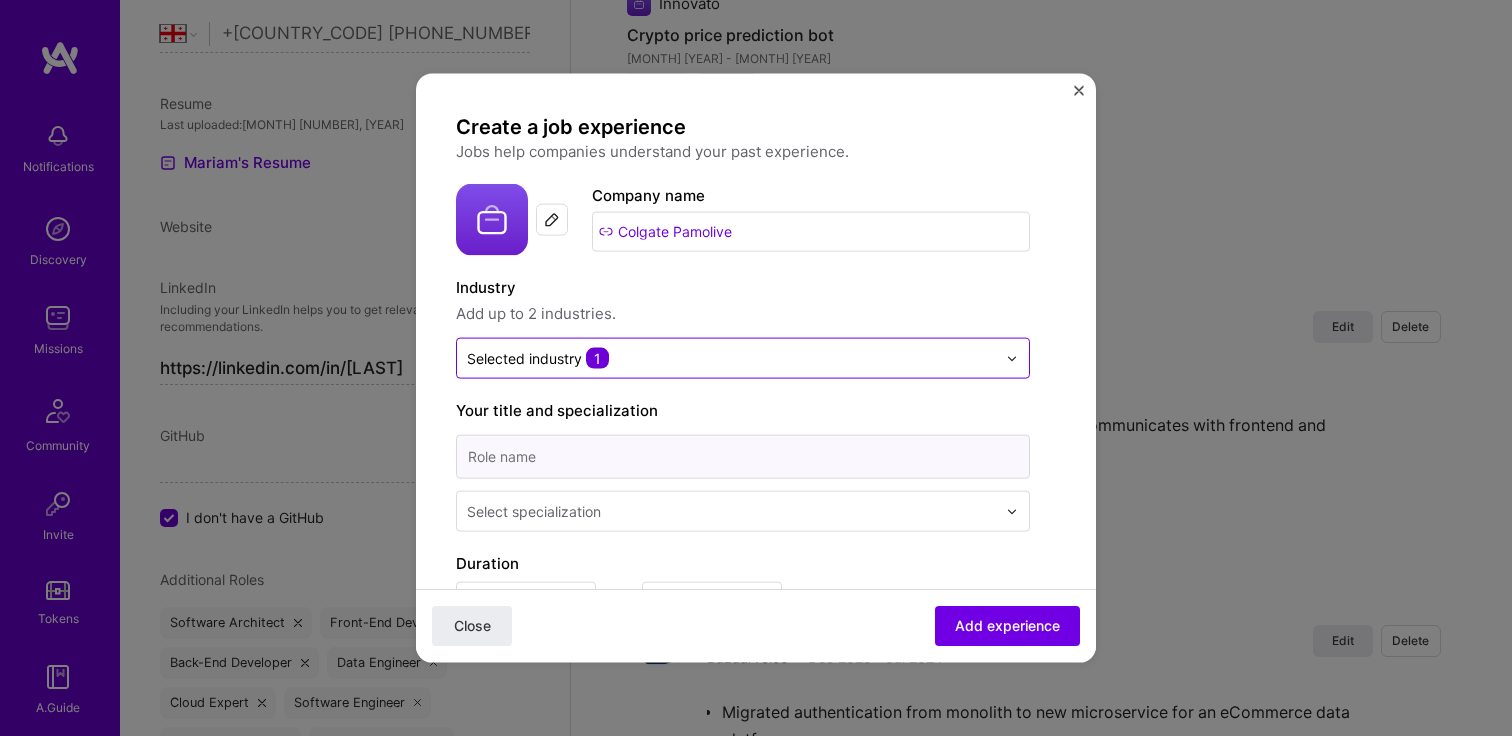 click at bounding box center (743, 457) 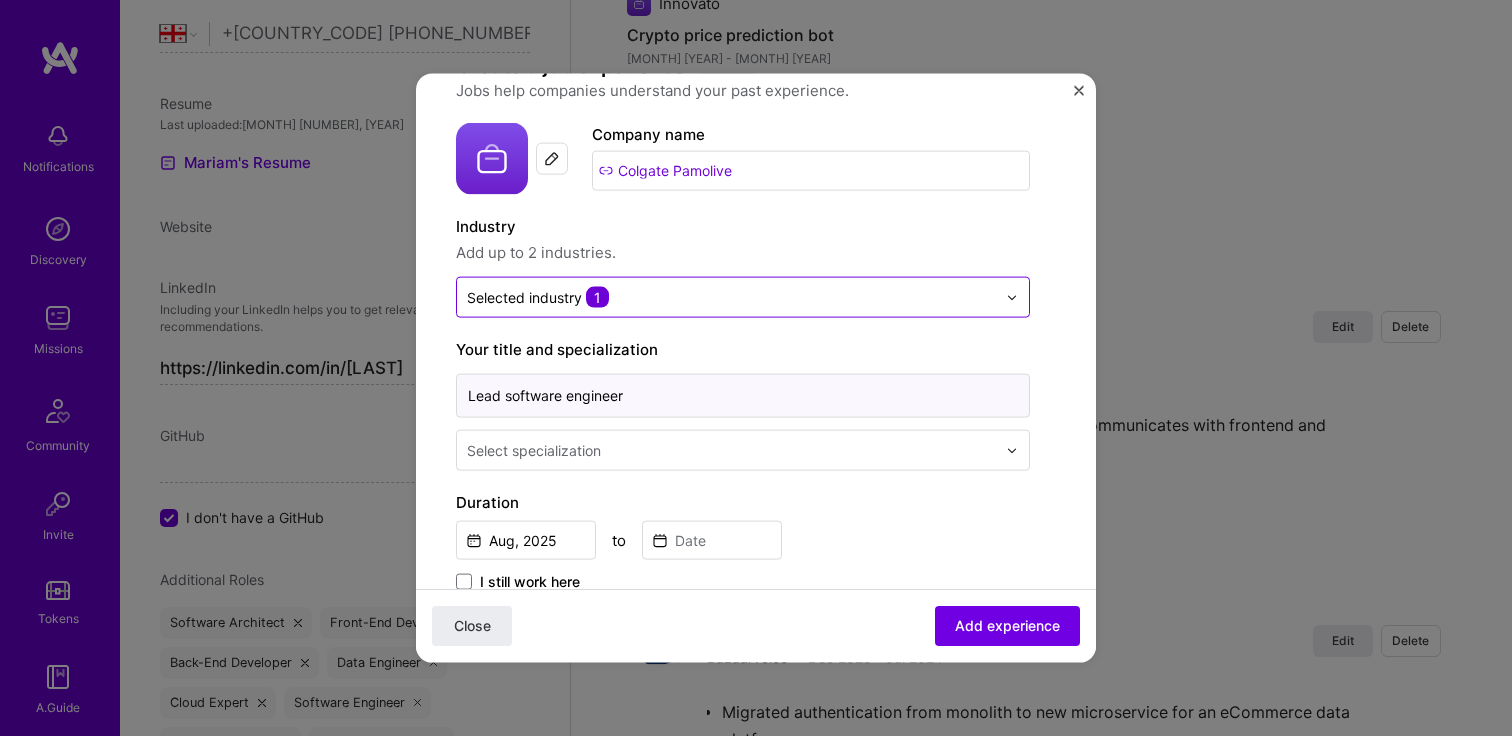 scroll, scrollTop: 168, scrollLeft: 0, axis: vertical 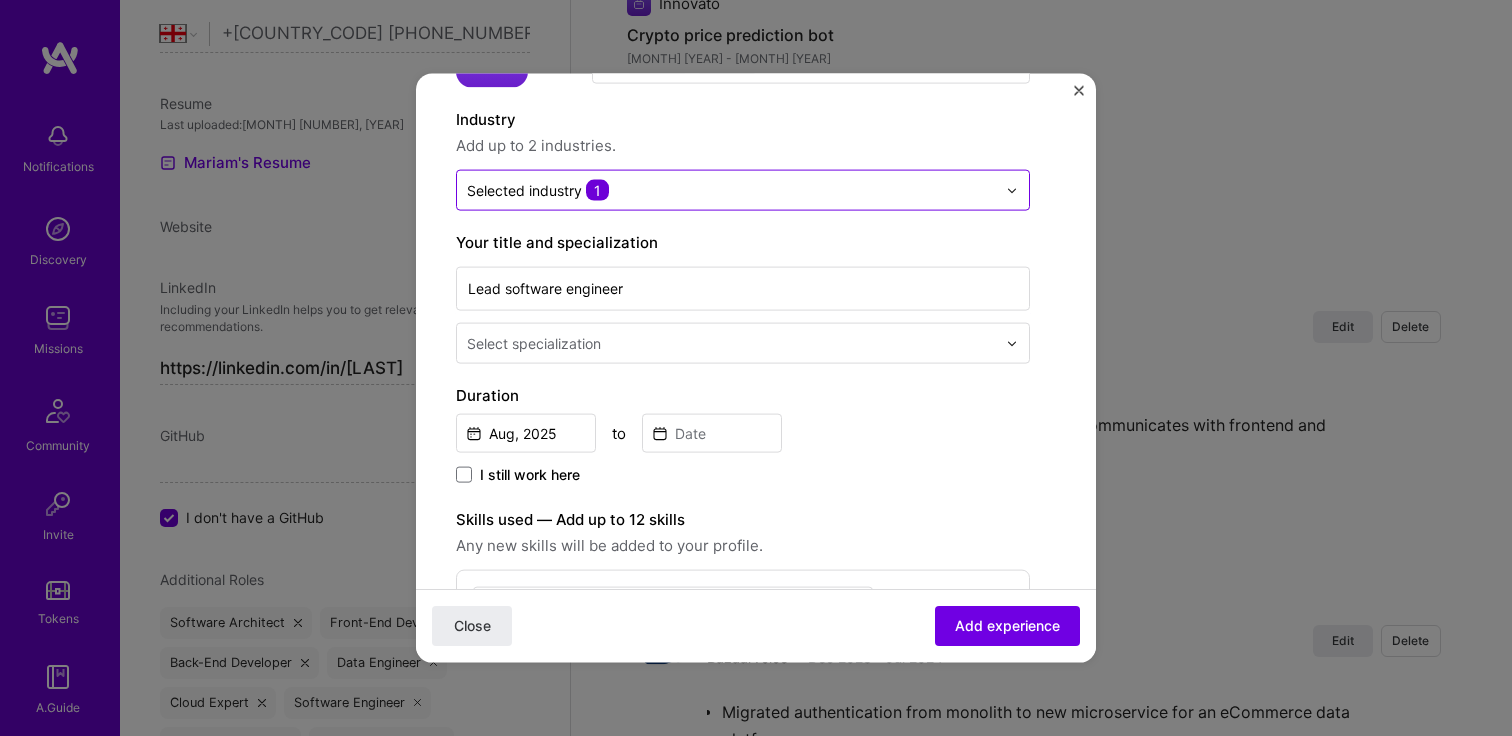 click on "Select specialization" at bounding box center (534, 343) 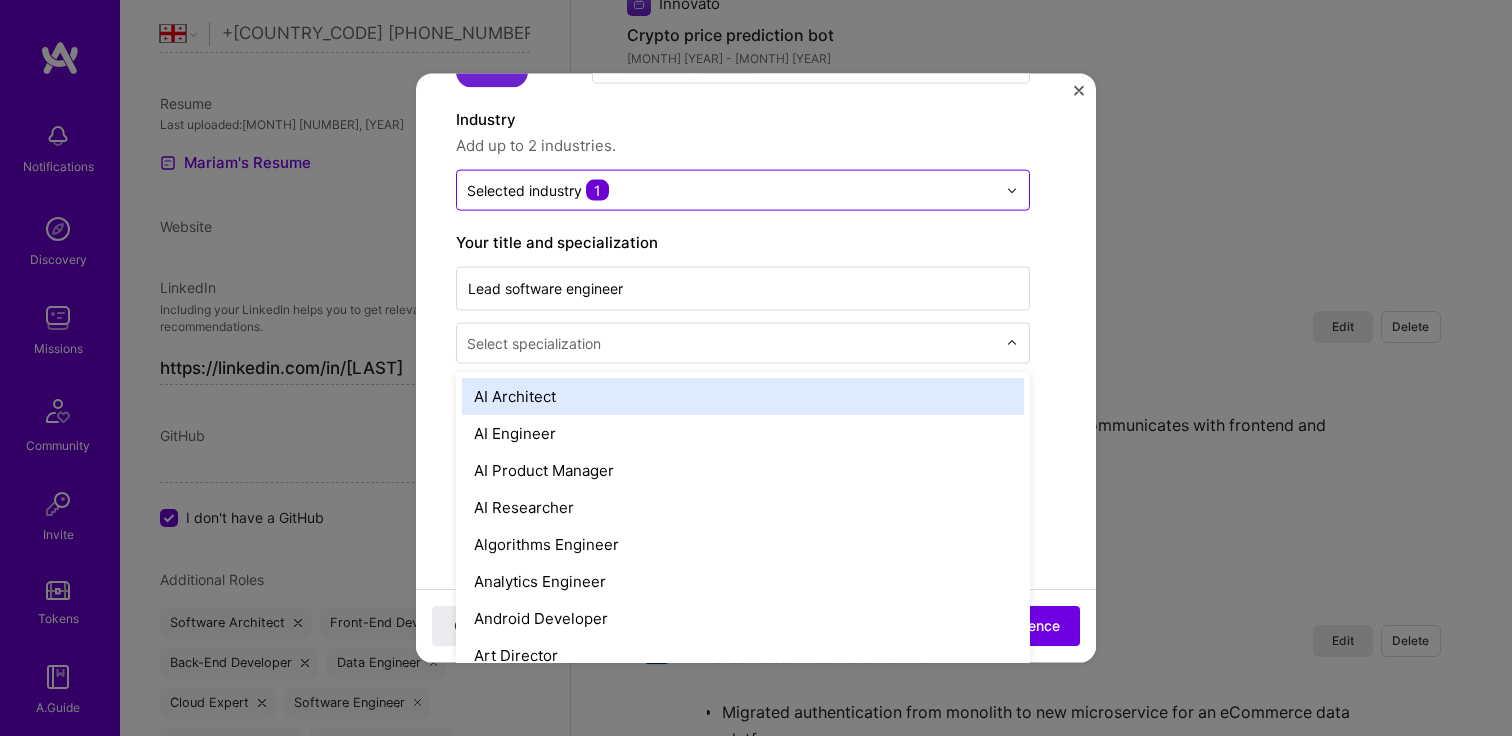 scroll, scrollTop: 0, scrollLeft: 0, axis: both 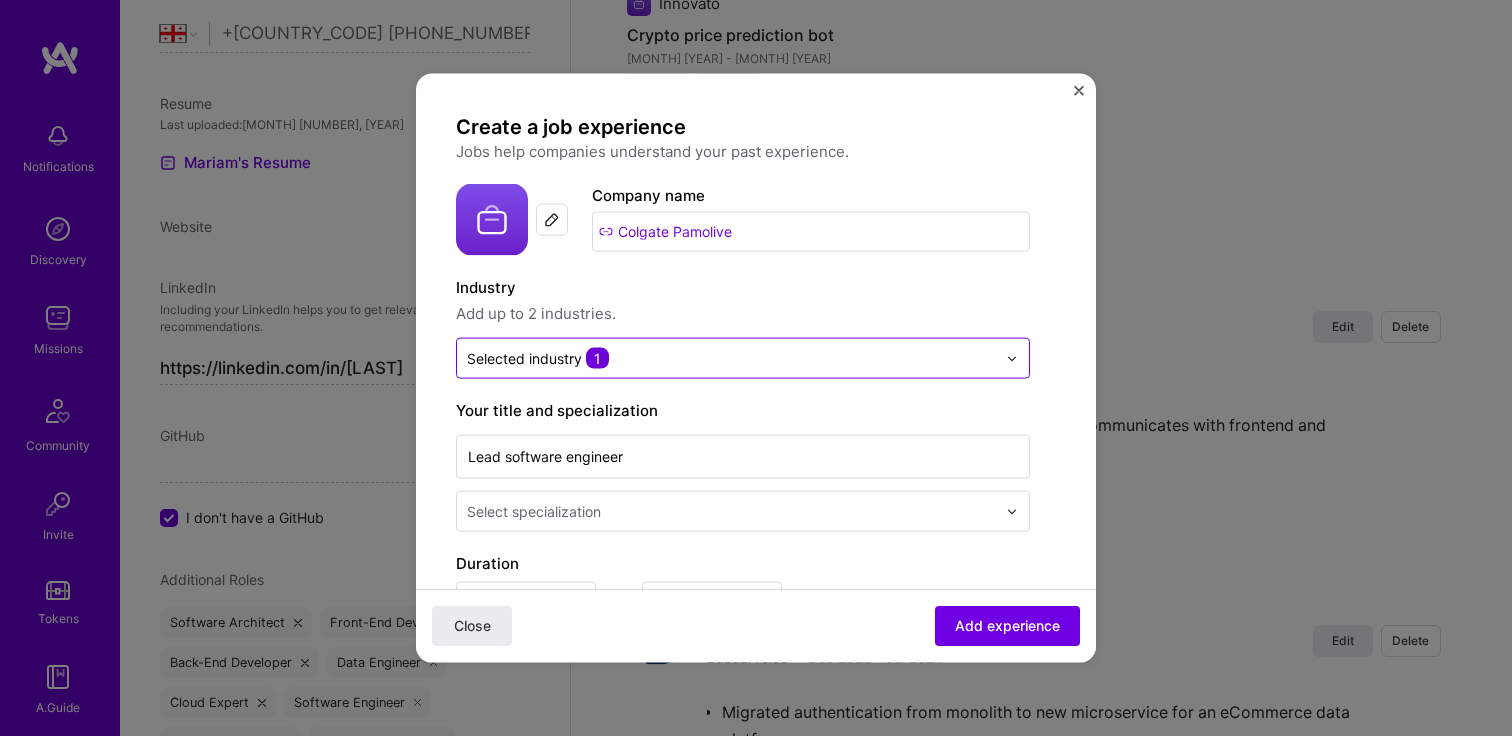 click on "Colgate Pamolive" at bounding box center (811, 232) 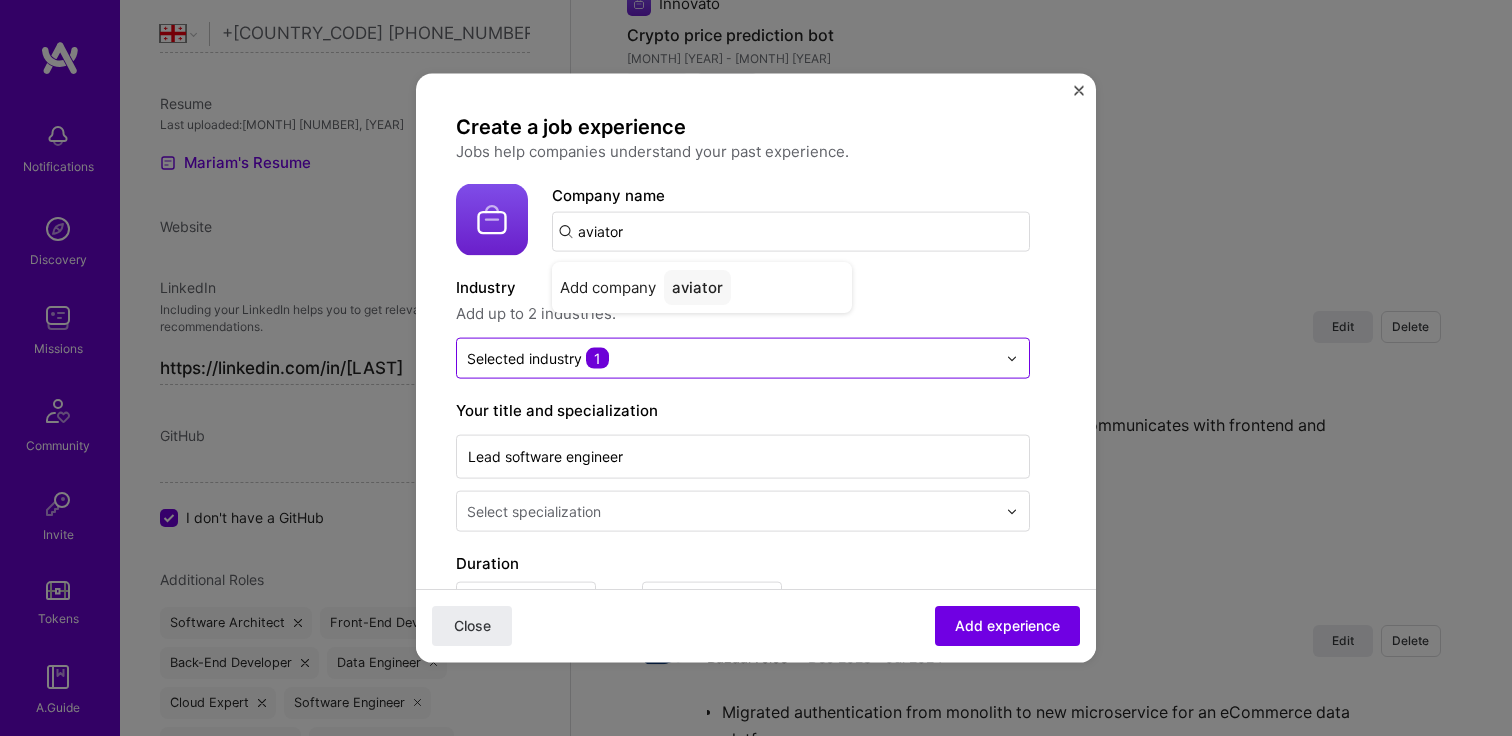 click on "aviator" at bounding box center [791, 232] 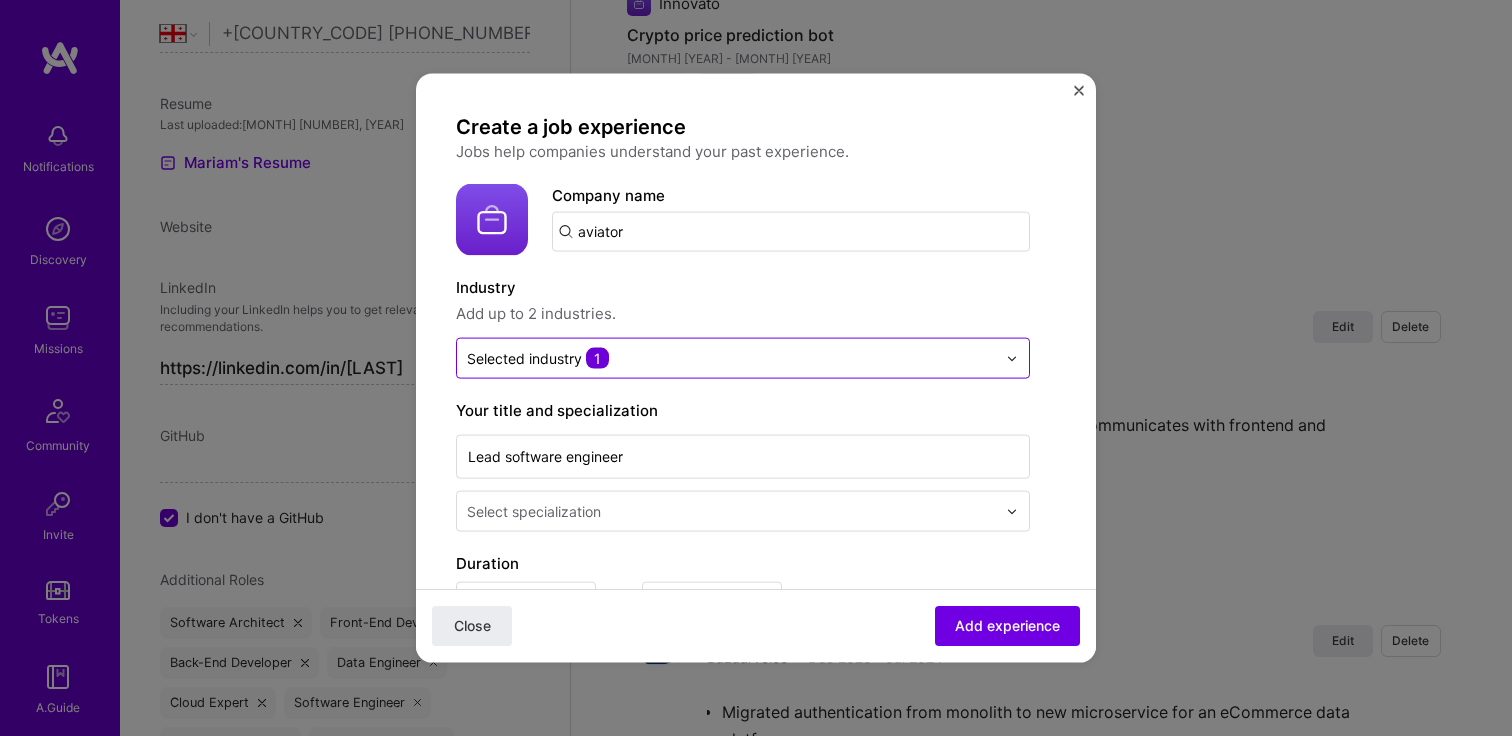 click on "aviator" at bounding box center [791, 232] 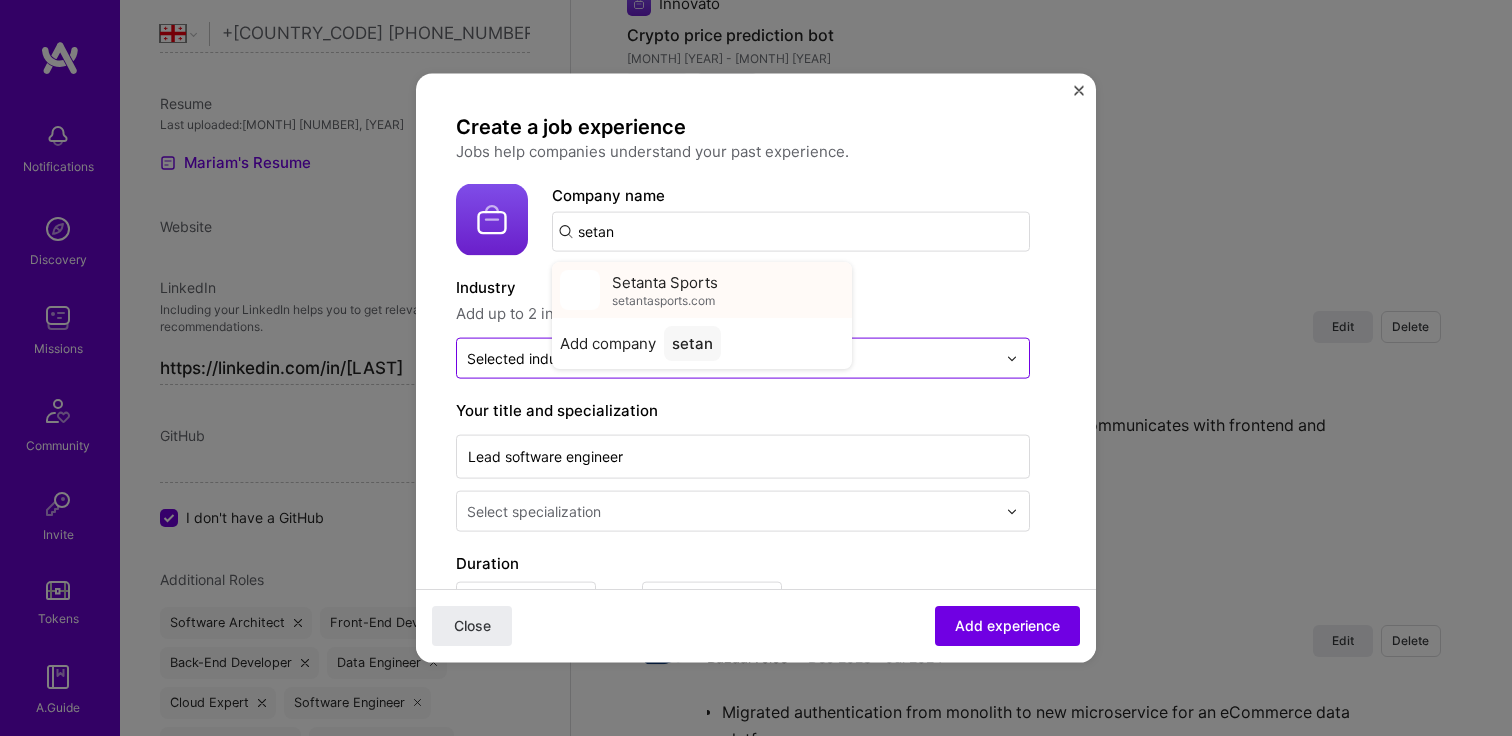 click on "Setanta Sports" at bounding box center [665, 281] 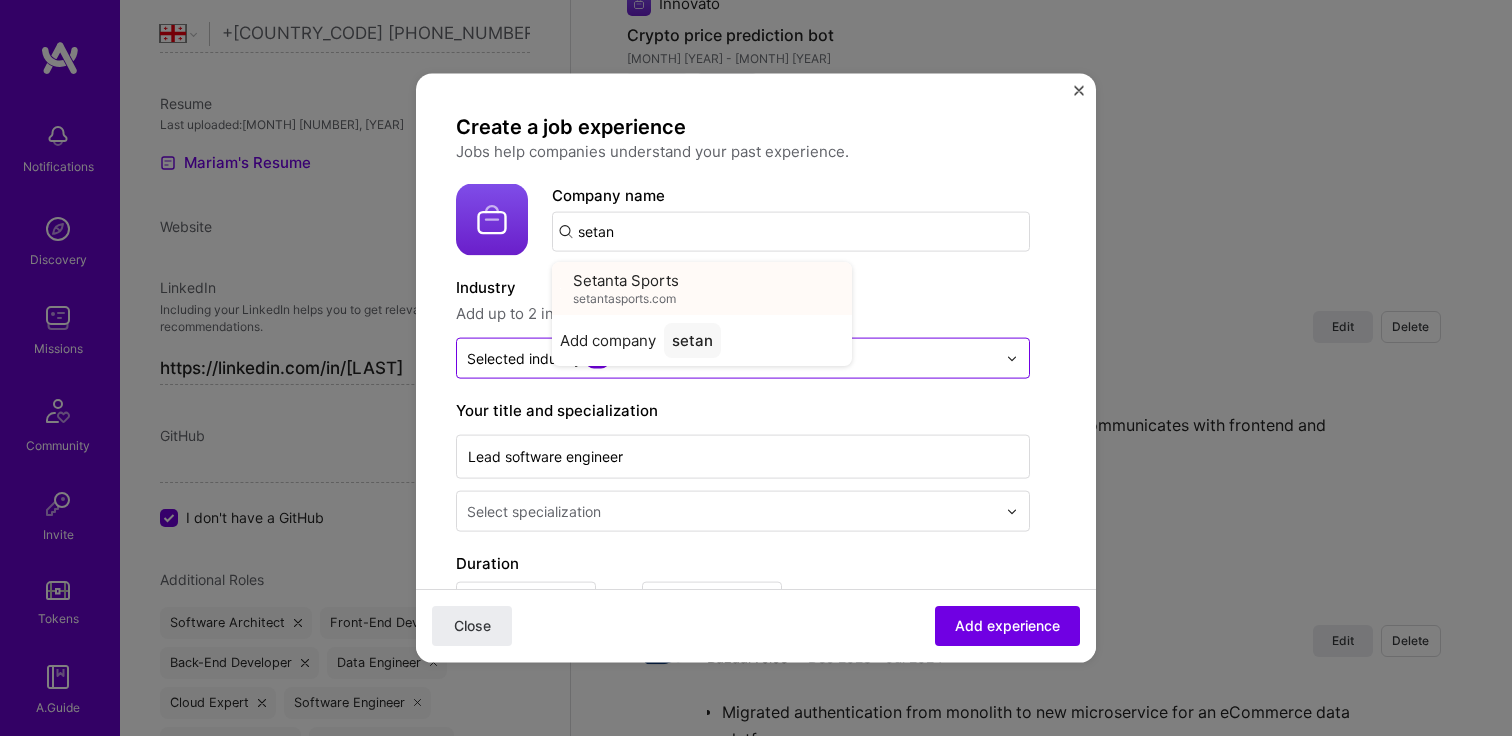 type on "Setanta Sports" 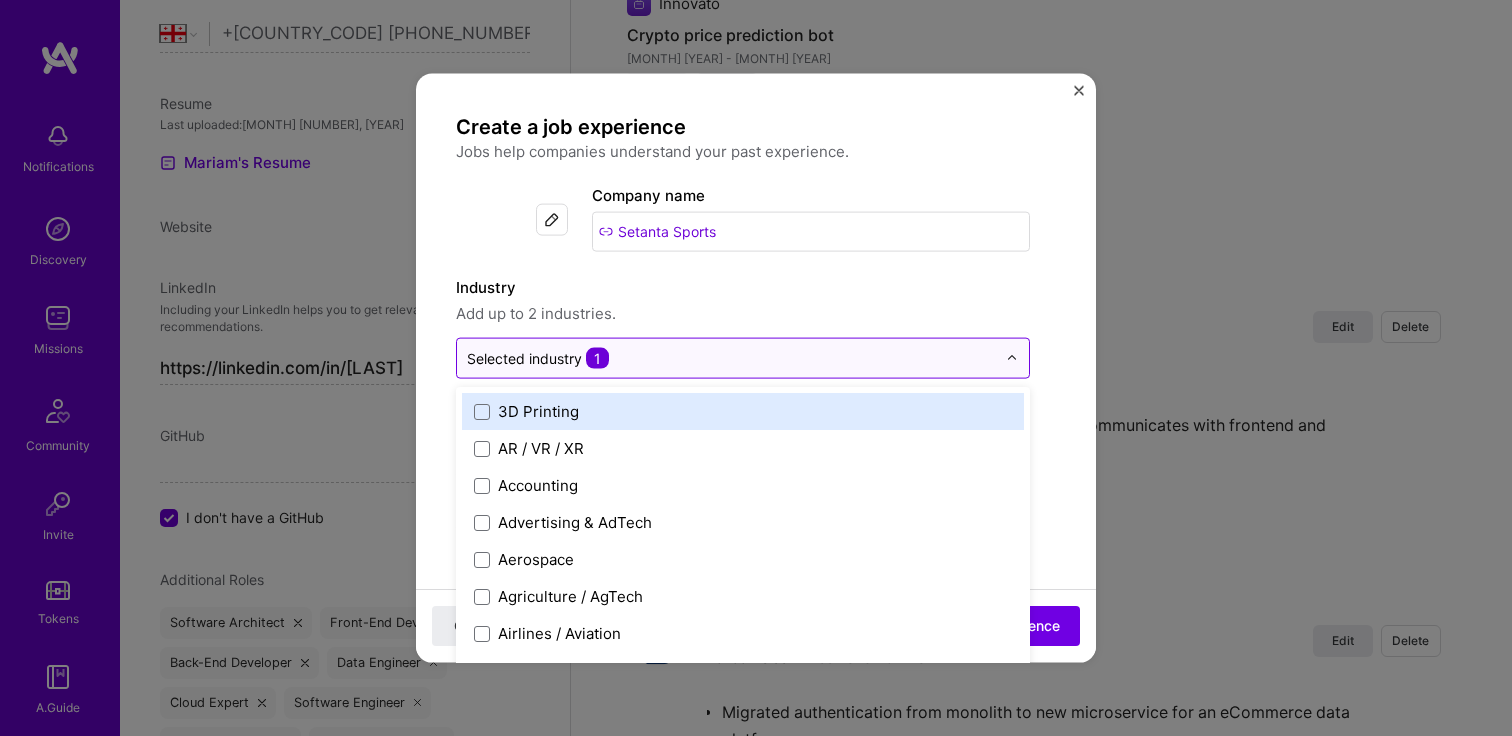 click on "Selected industry 1" at bounding box center [538, 358] 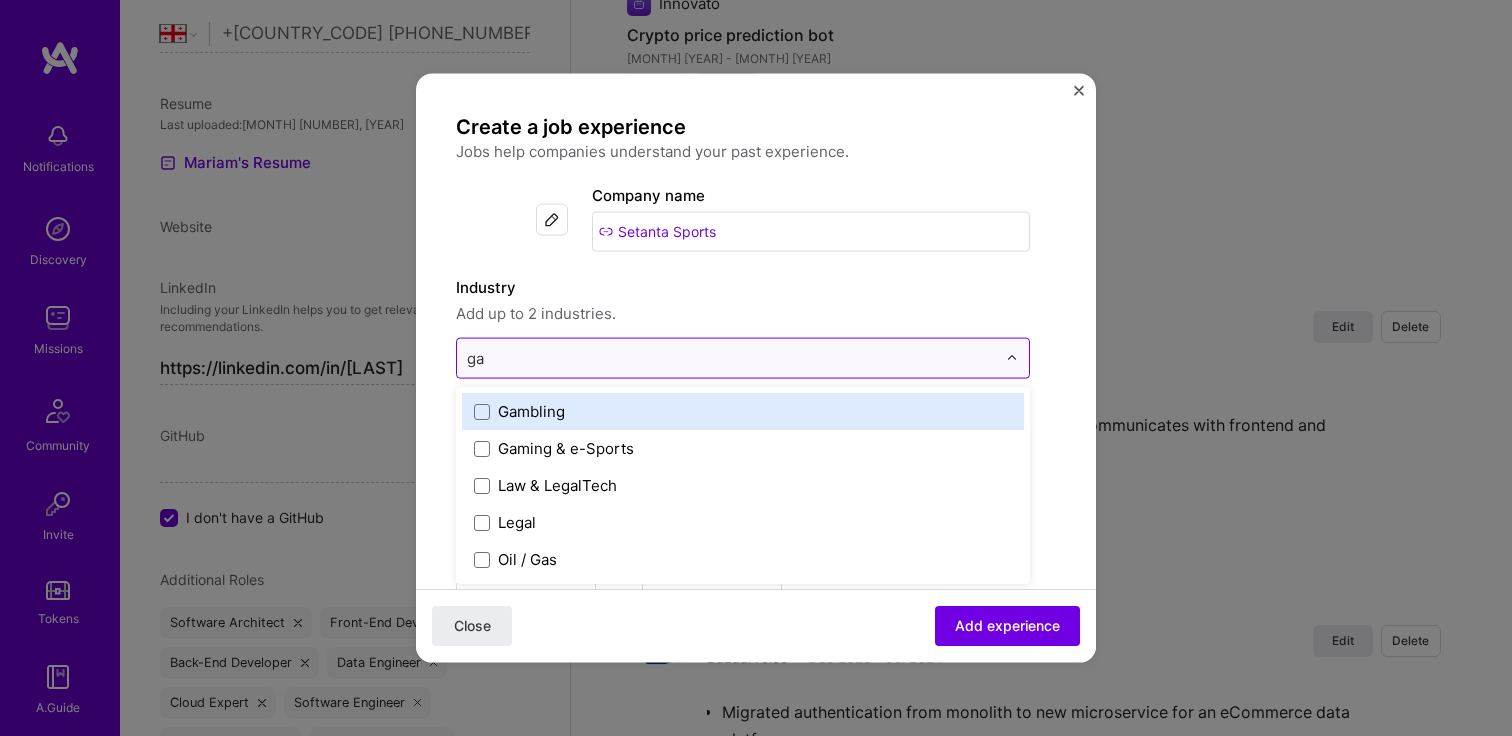 type on "gam" 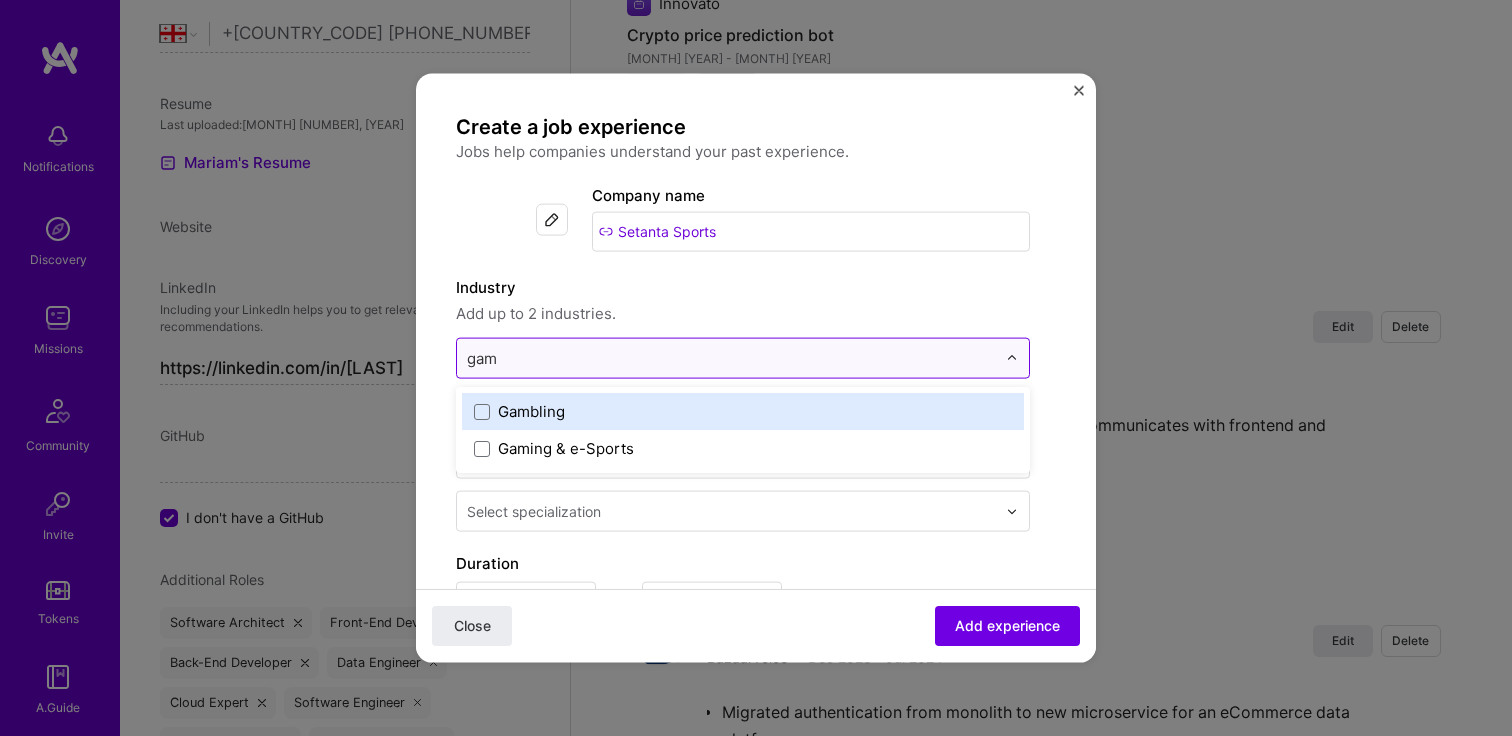 click on "Gambling" at bounding box center [743, 411] 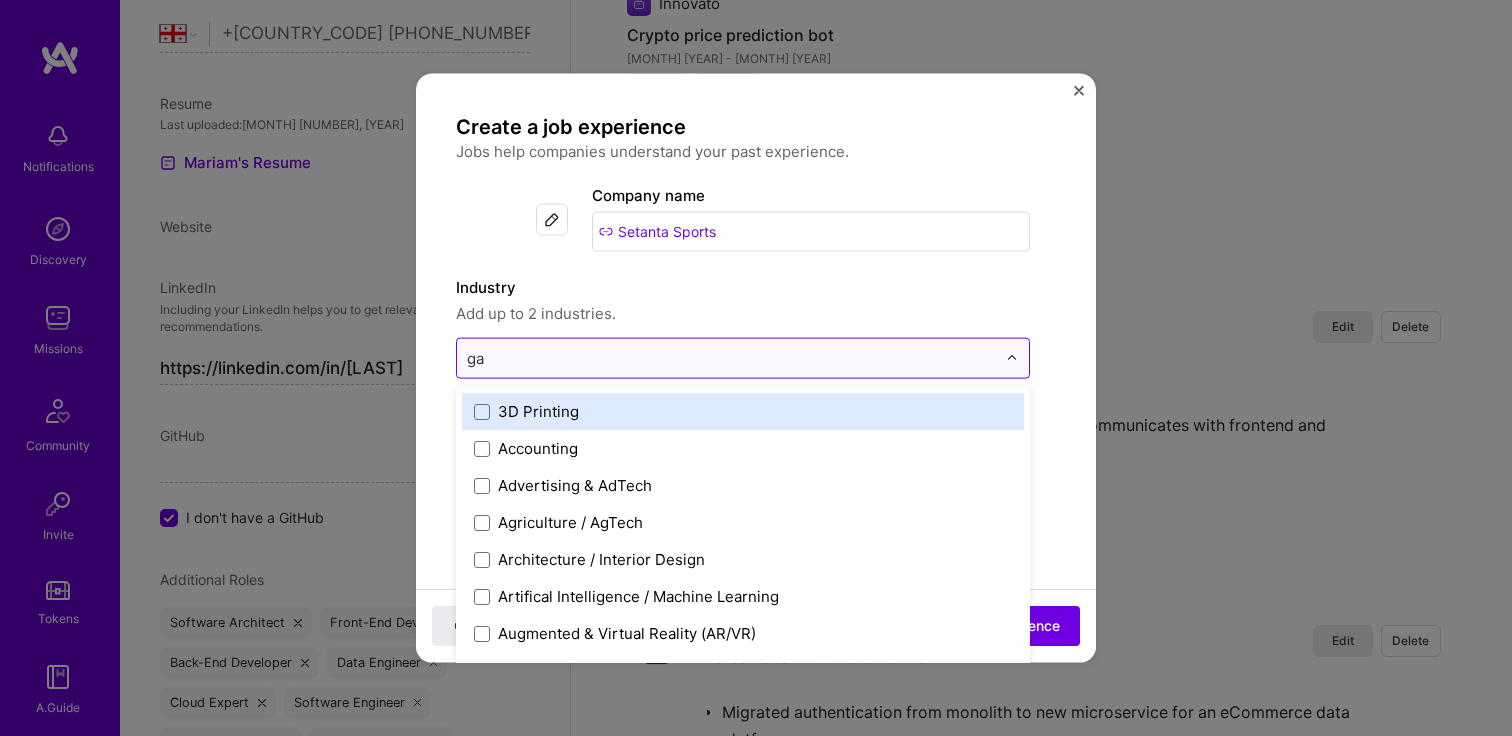 type on "gam" 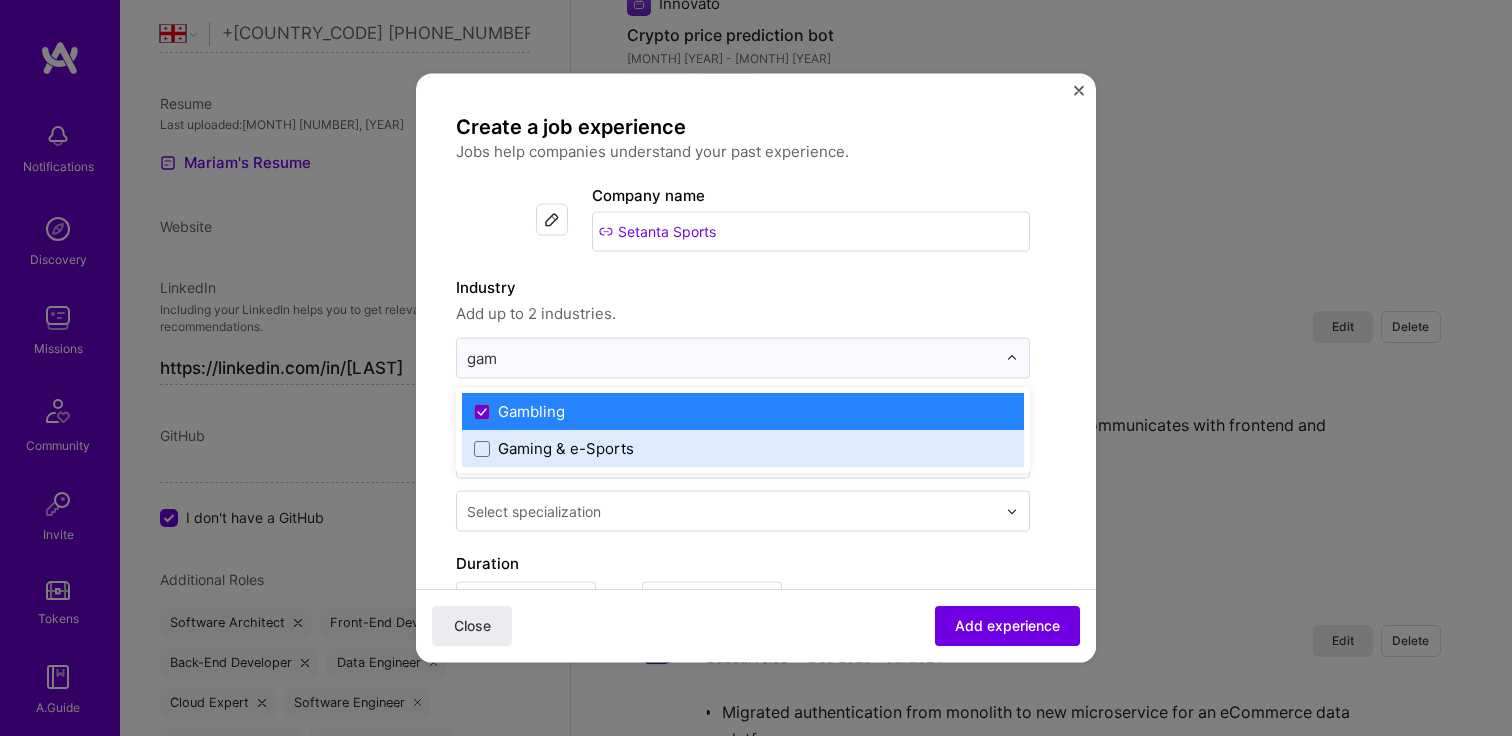 click on "Gaming & e-Sports" at bounding box center (566, 448) 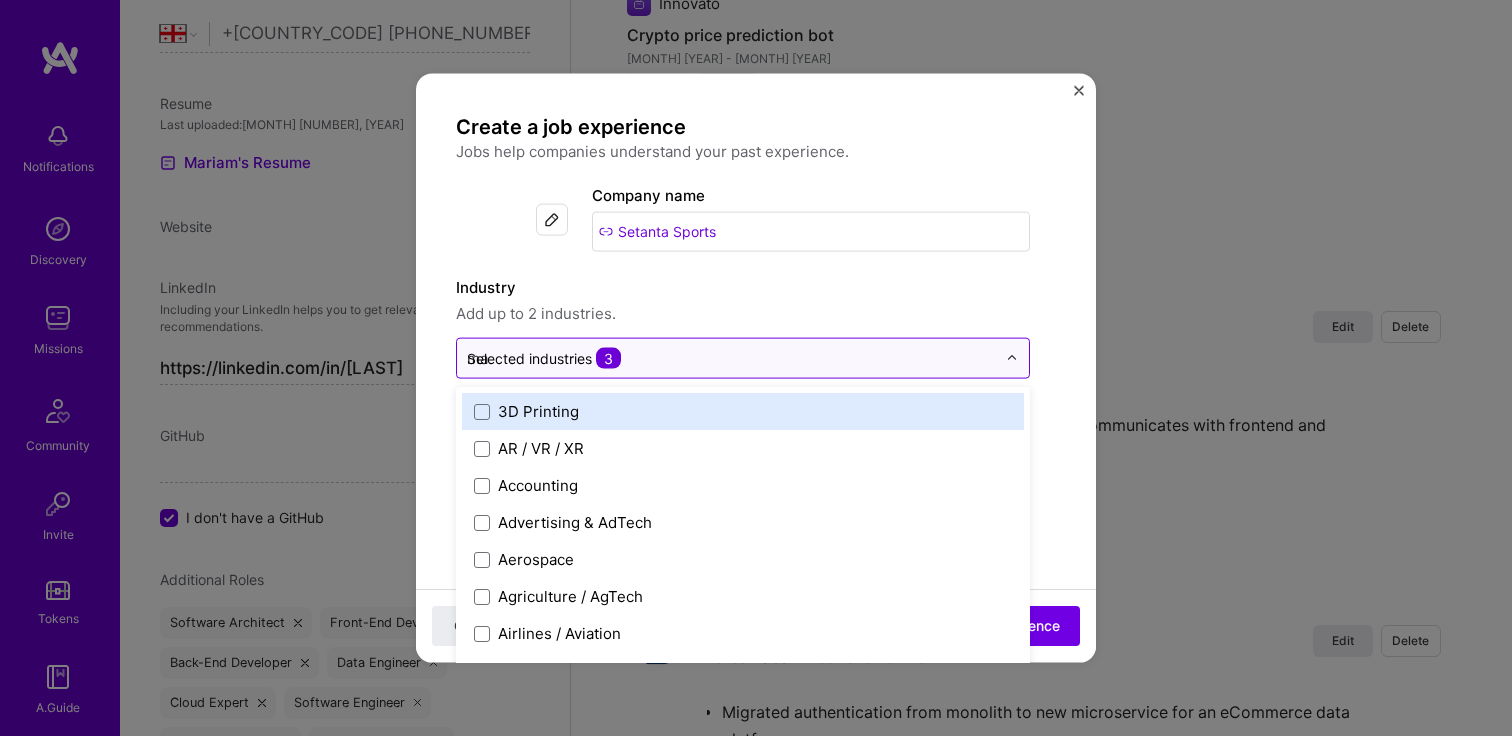 type on "man" 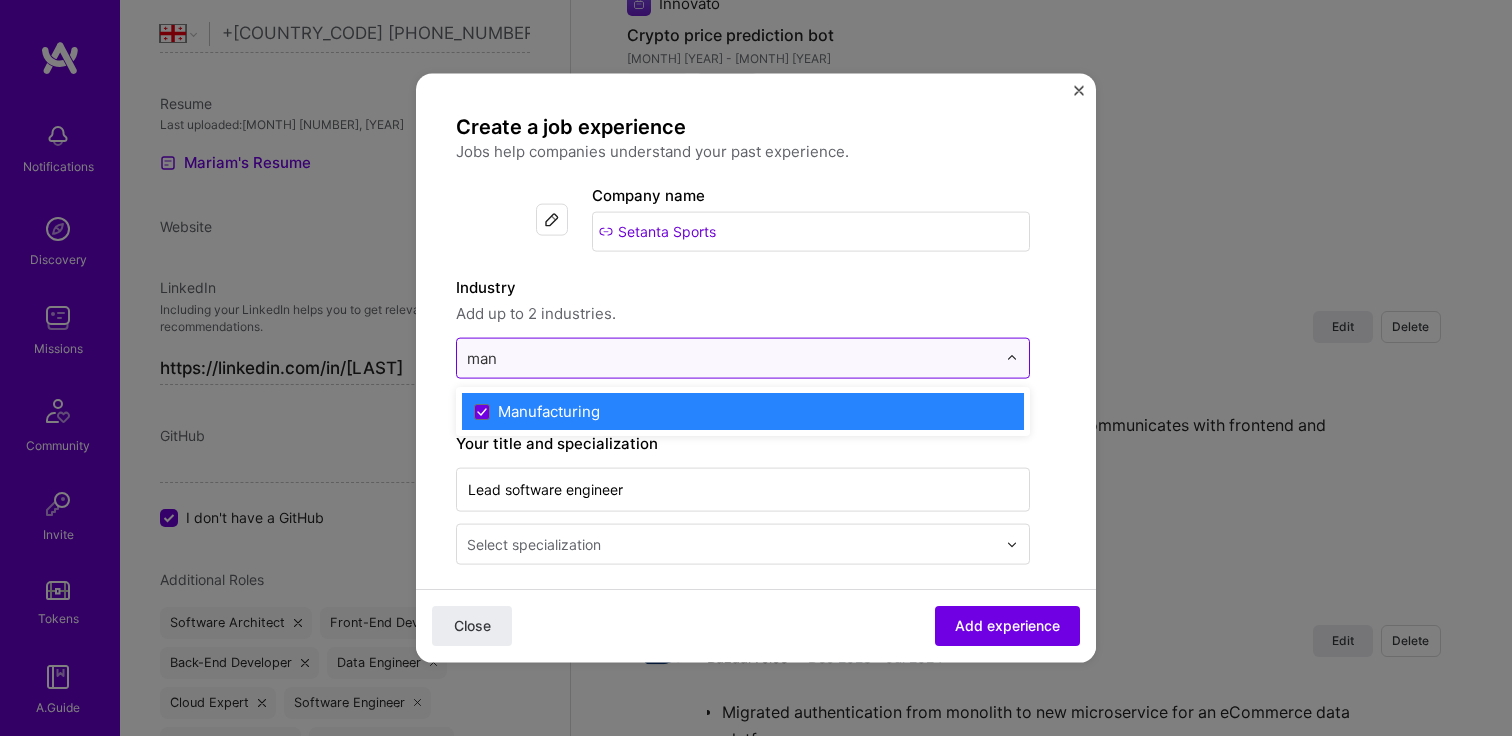 click on "Manufacturing" at bounding box center (549, 411) 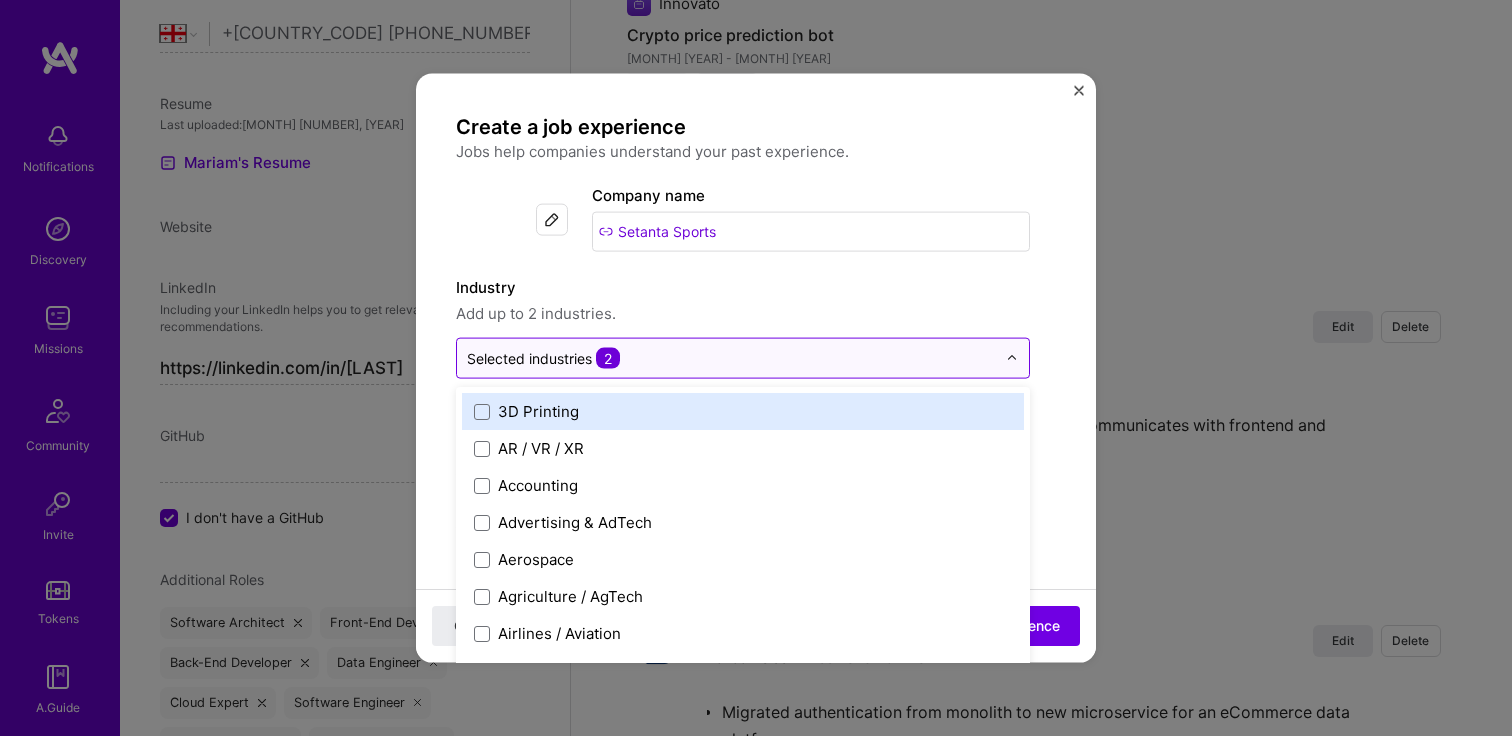 click on "Add up to 2 industries." at bounding box center [743, 314] 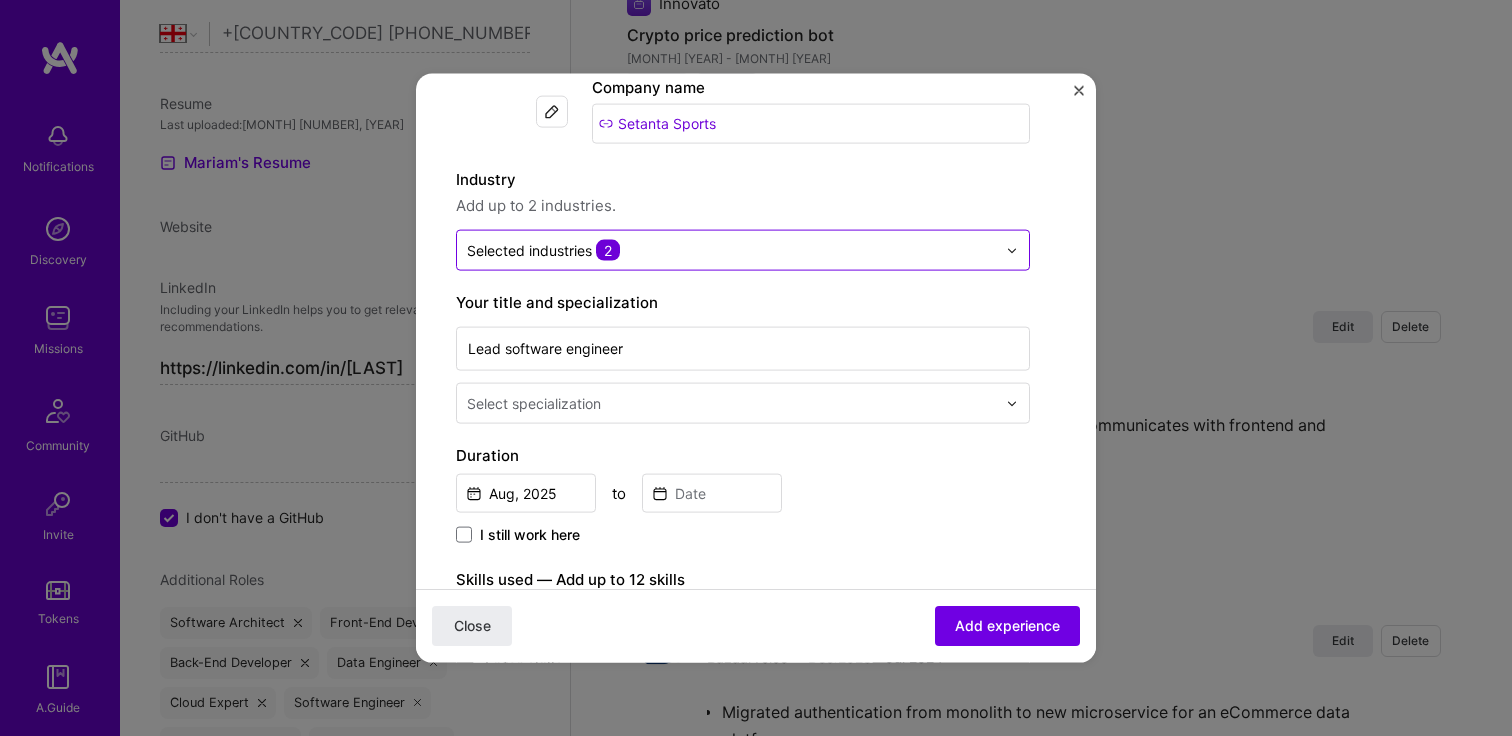 scroll, scrollTop: 120, scrollLeft: 0, axis: vertical 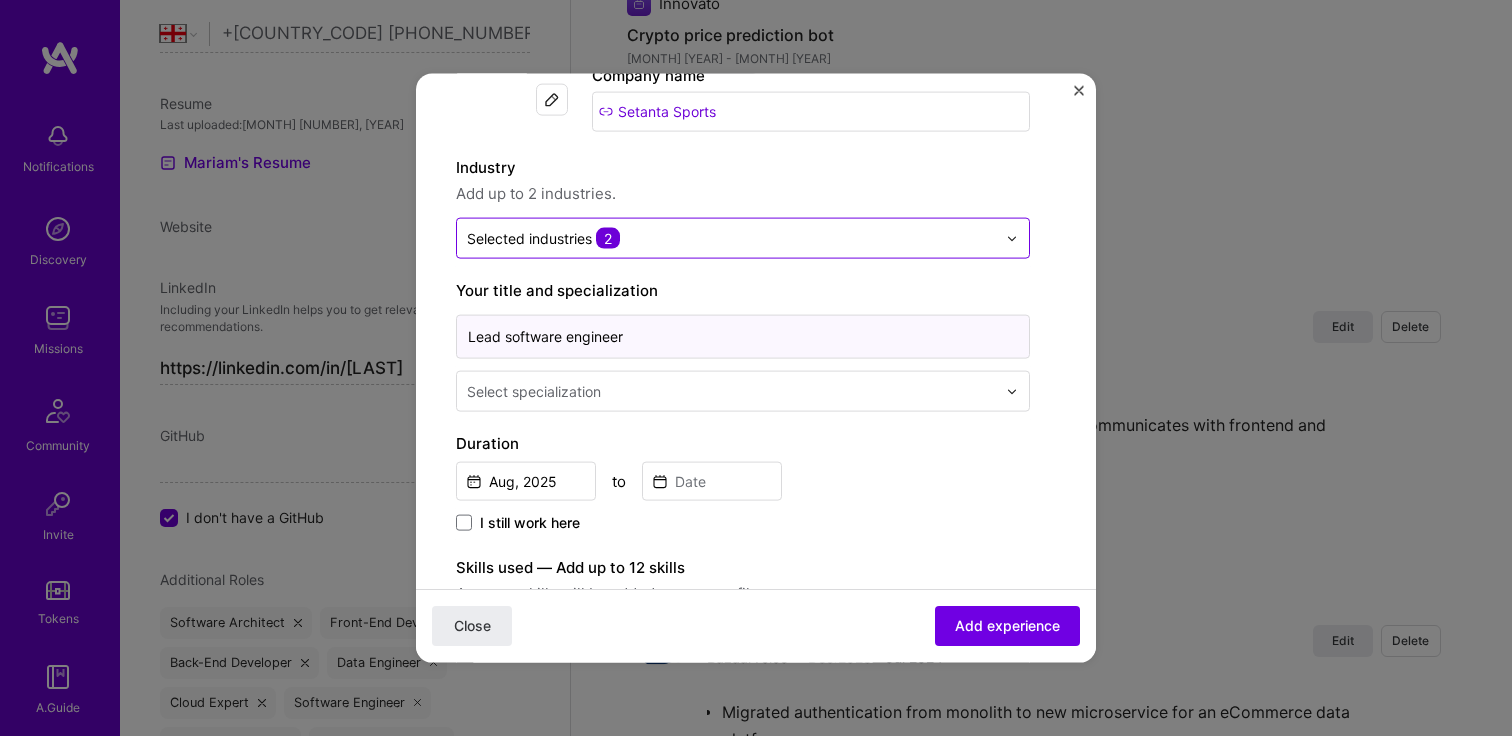 click on "Lead software engineer" at bounding box center [743, 337] 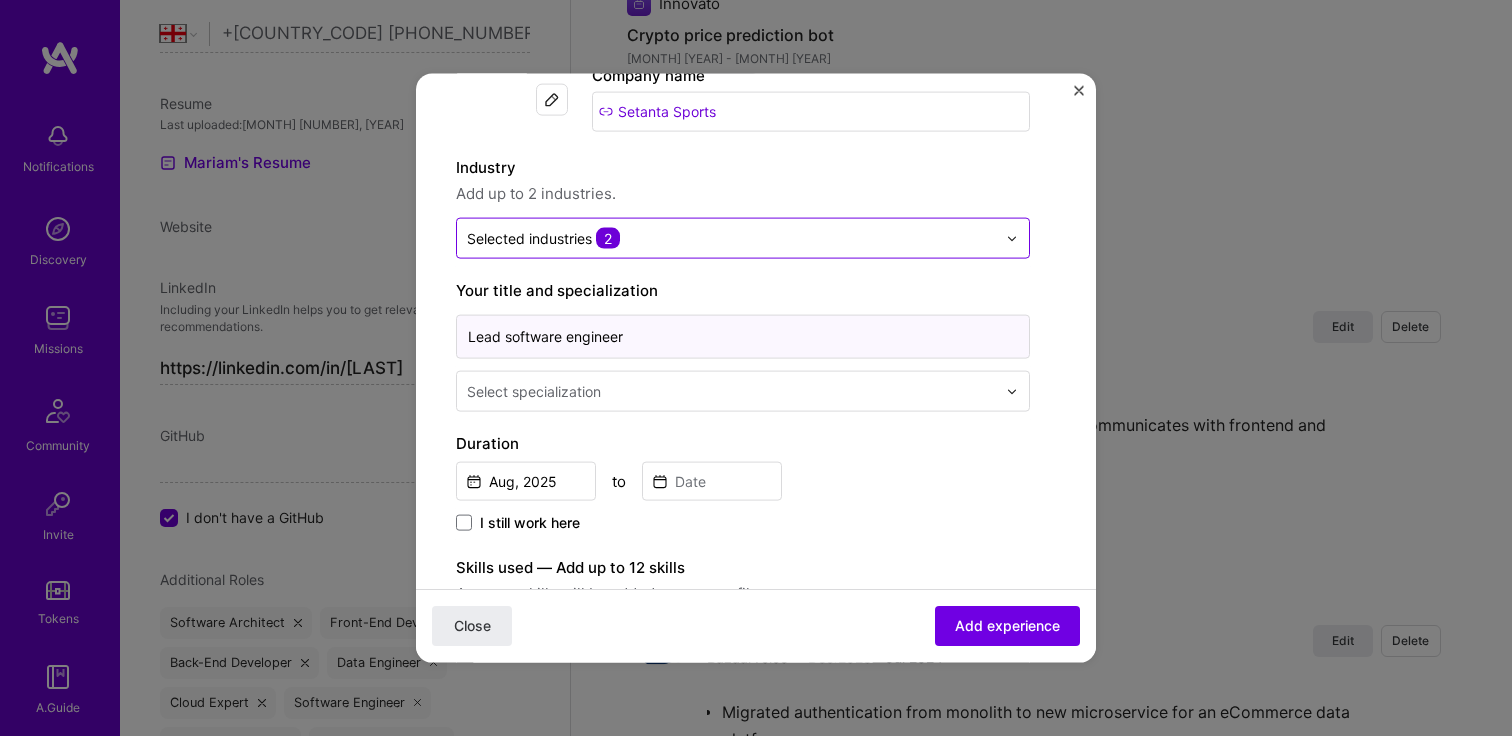click on "Lead software engineer" at bounding box center (743, 337) 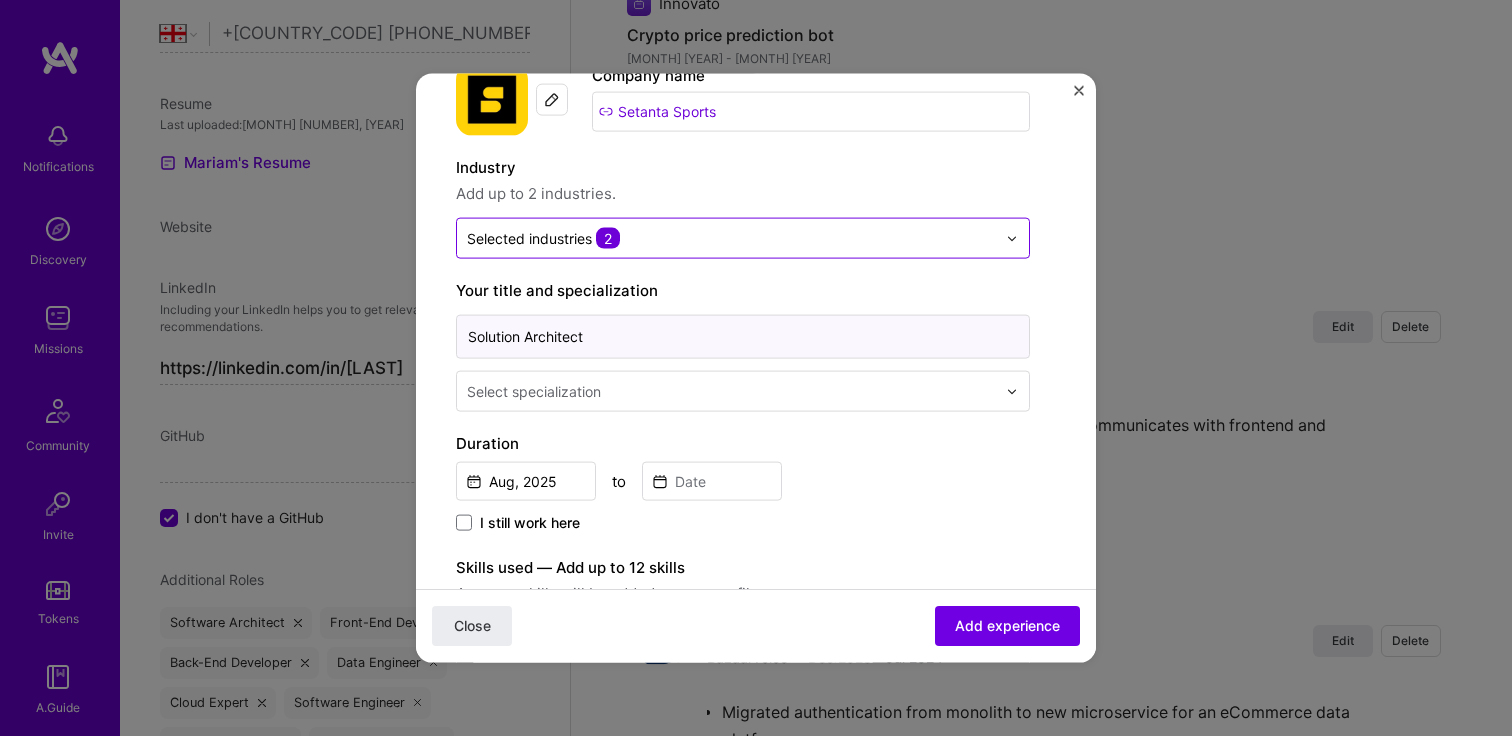 type on "Solution Architect" 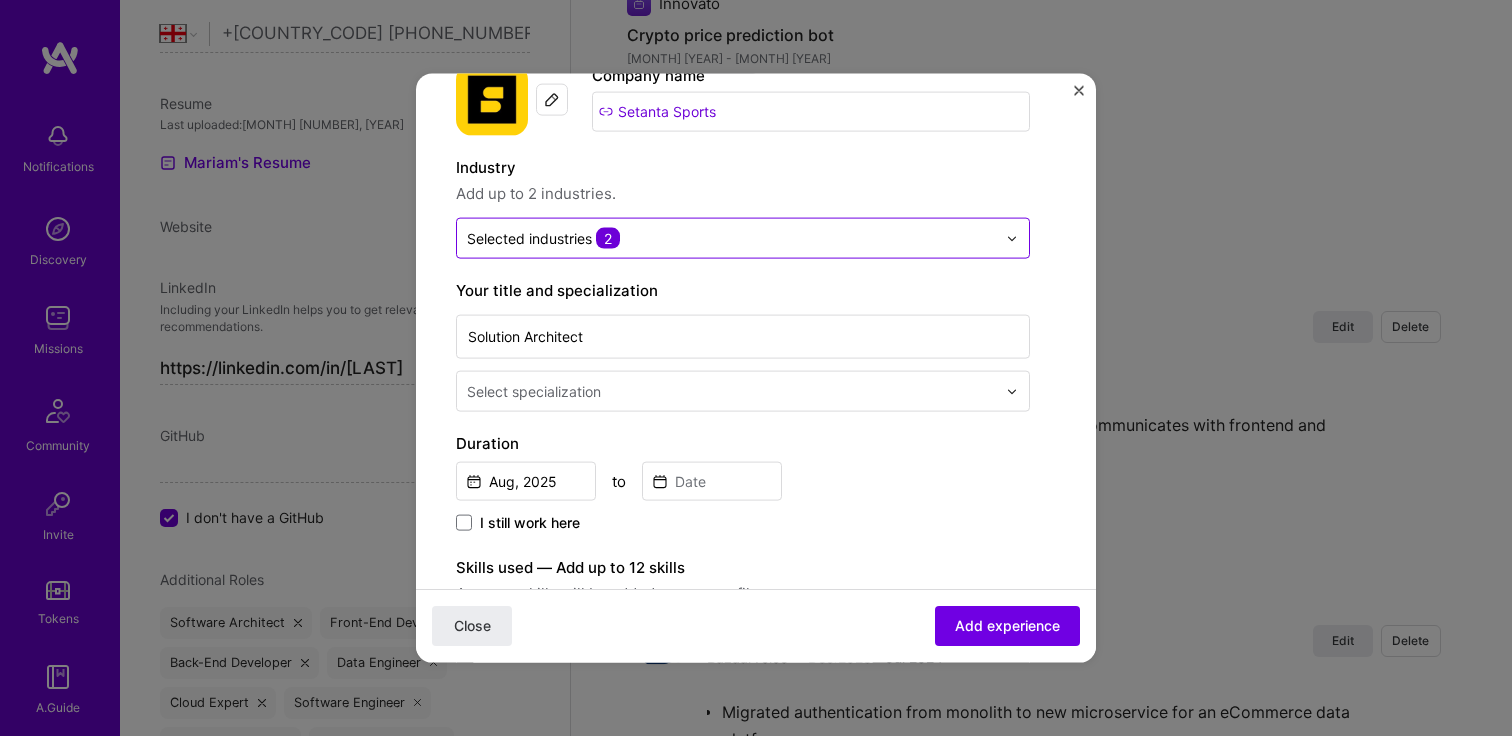 click on "Select specialization" at bounding box center (534, 391) 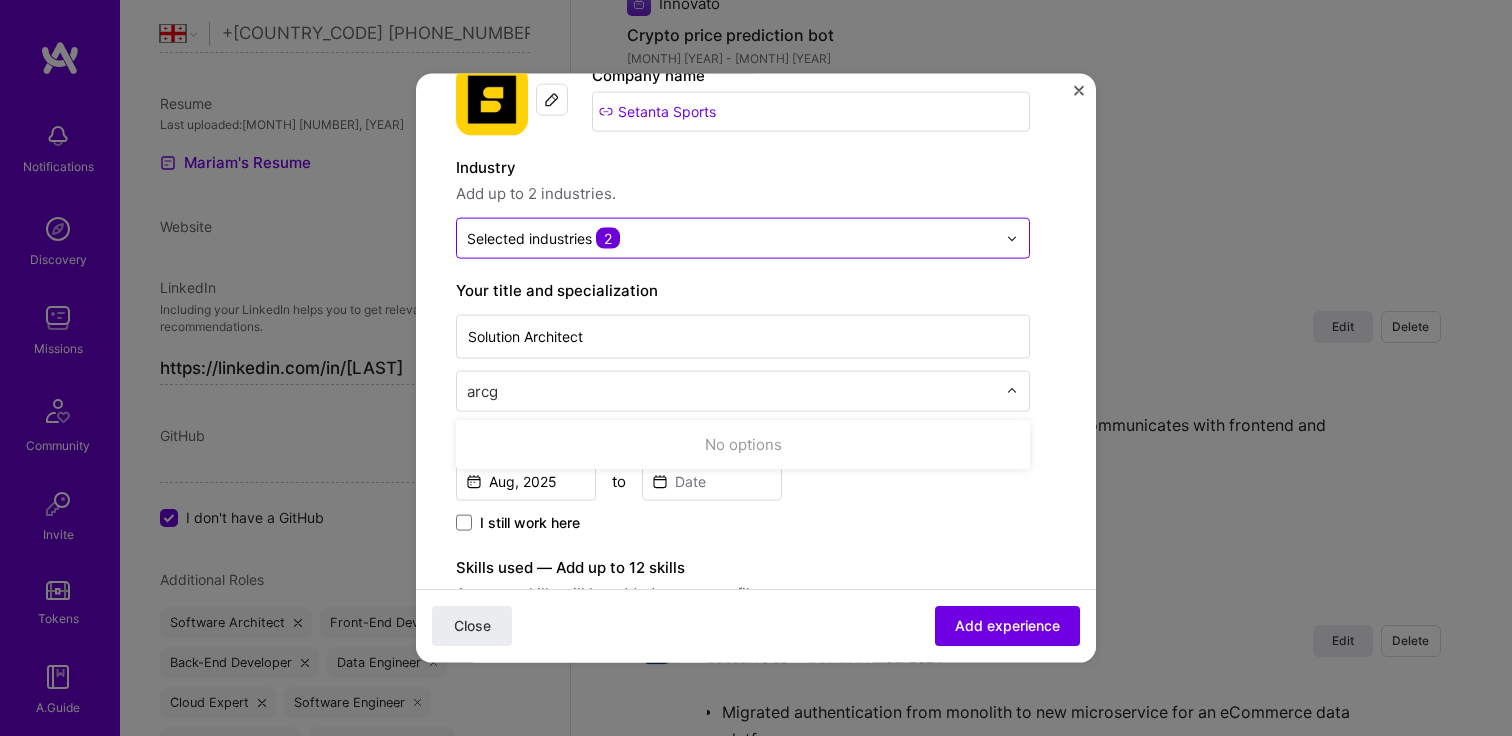 type on "arc" 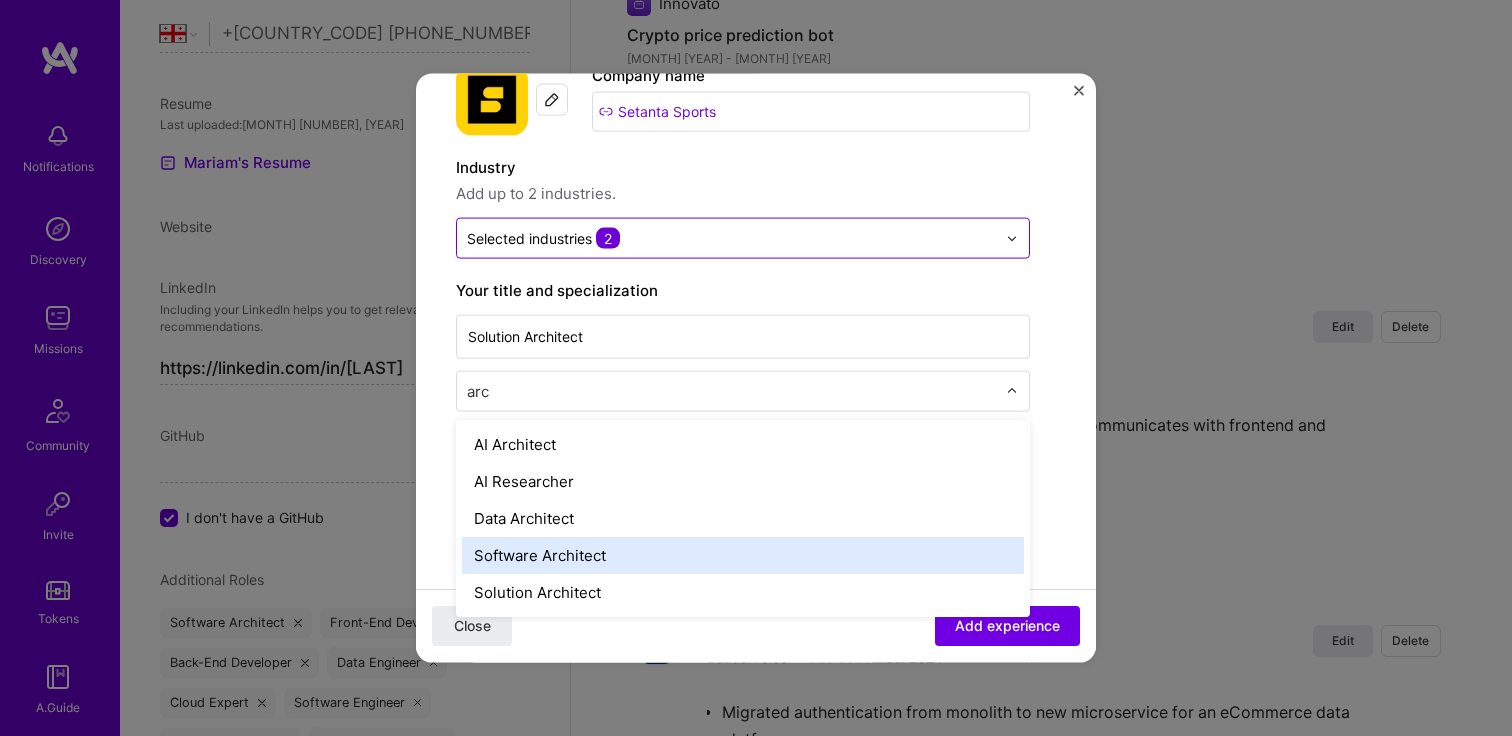 click on "Software Architect" at bounding box center (743, 555) 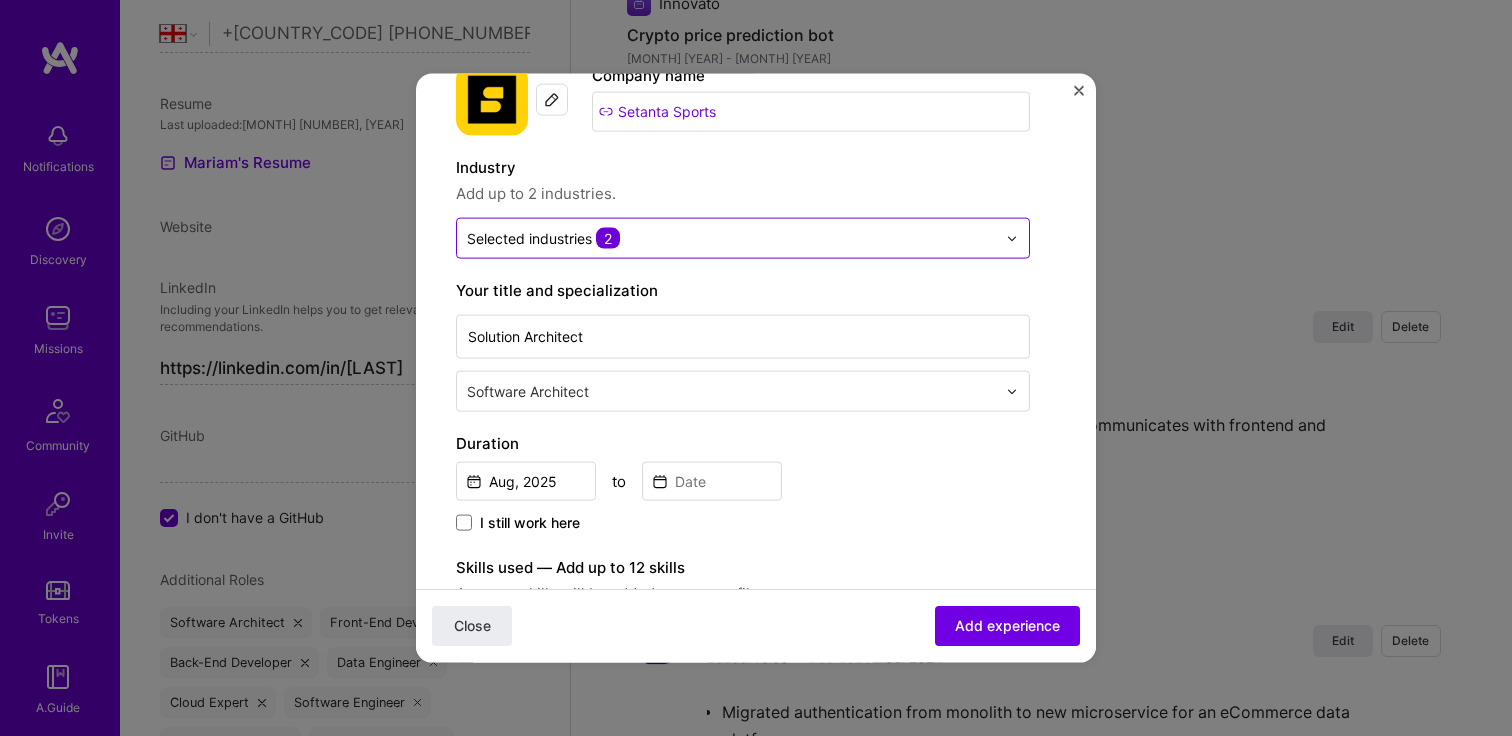 click at bounding box center (733, 391) 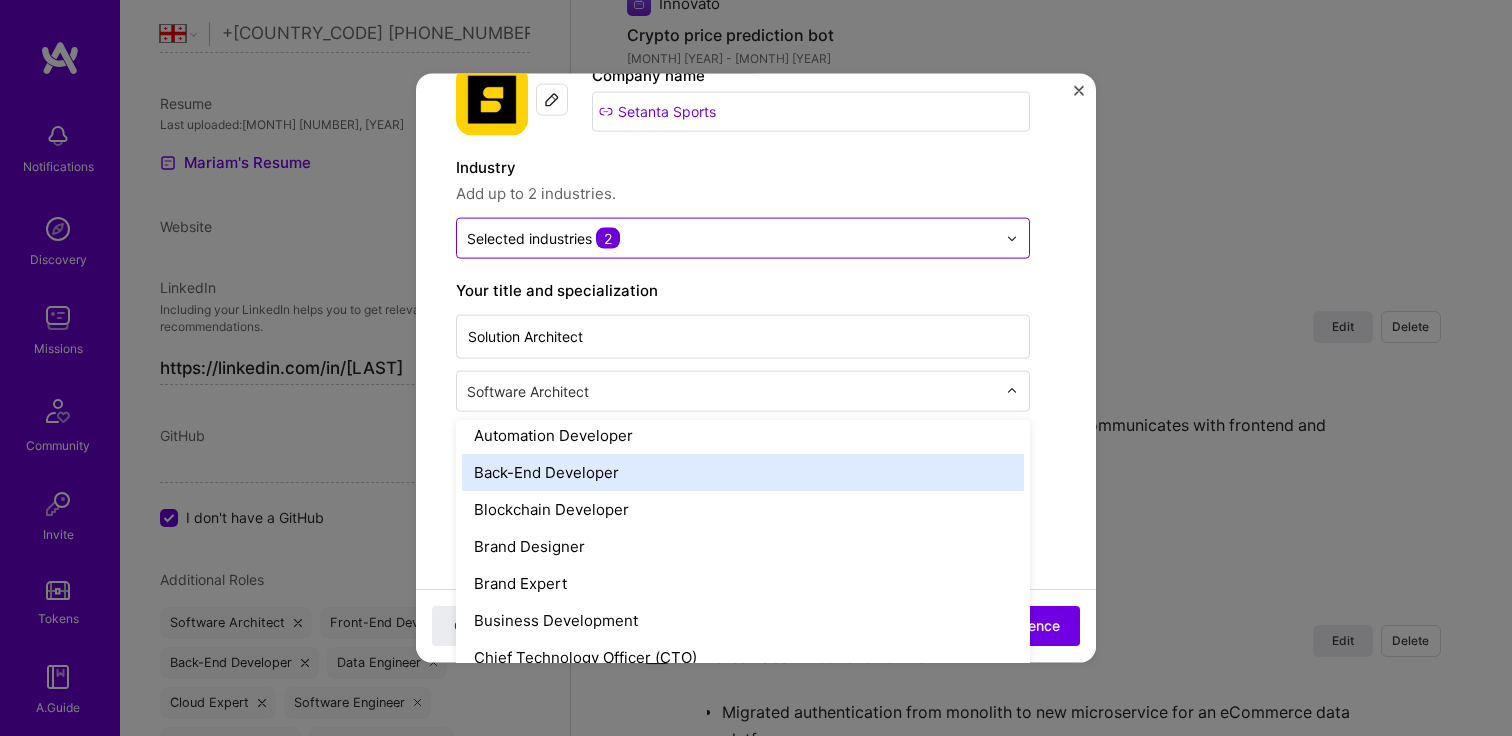scroll, scrollTop: 311, scrollLeft: 0, axis: vertical 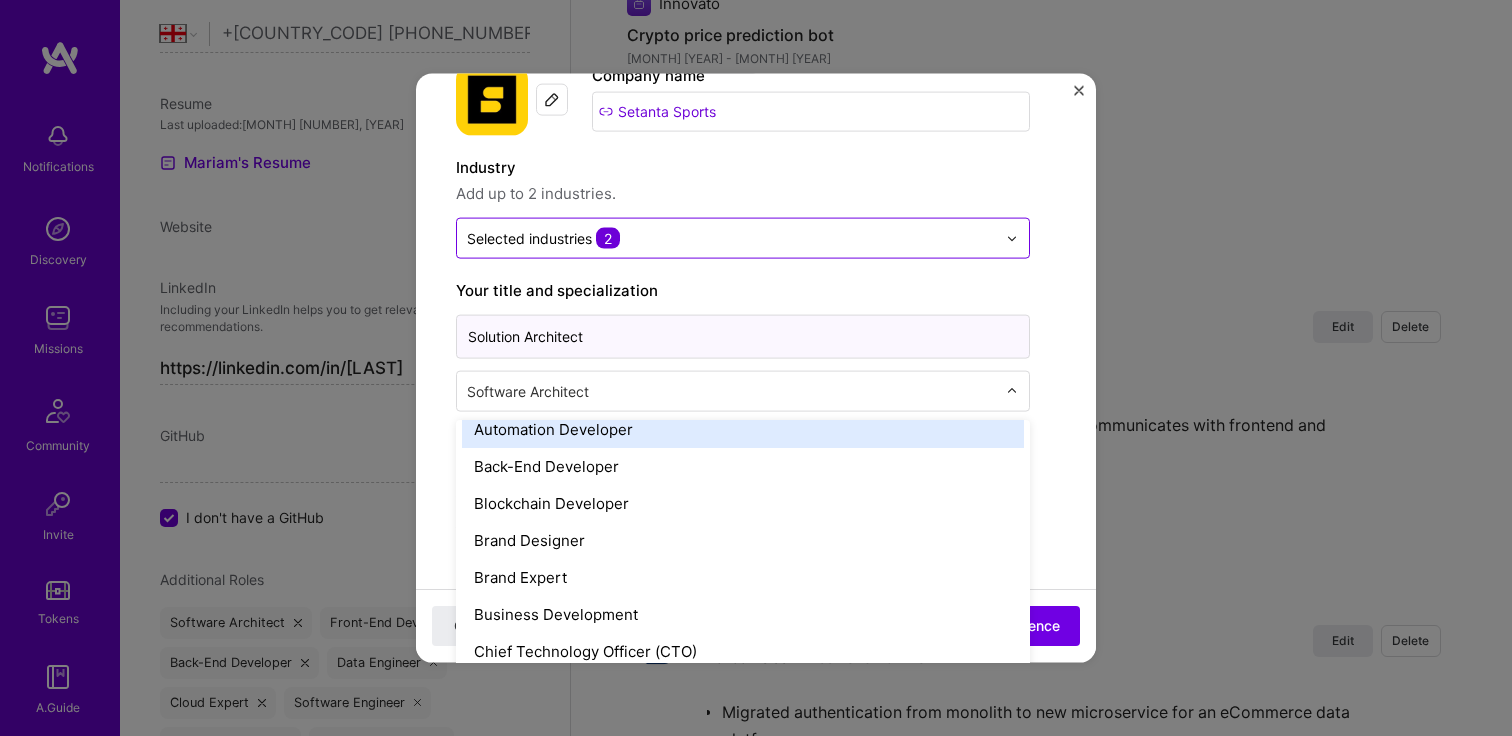 click on "Solution Architect" at bounding box center (743, 337) 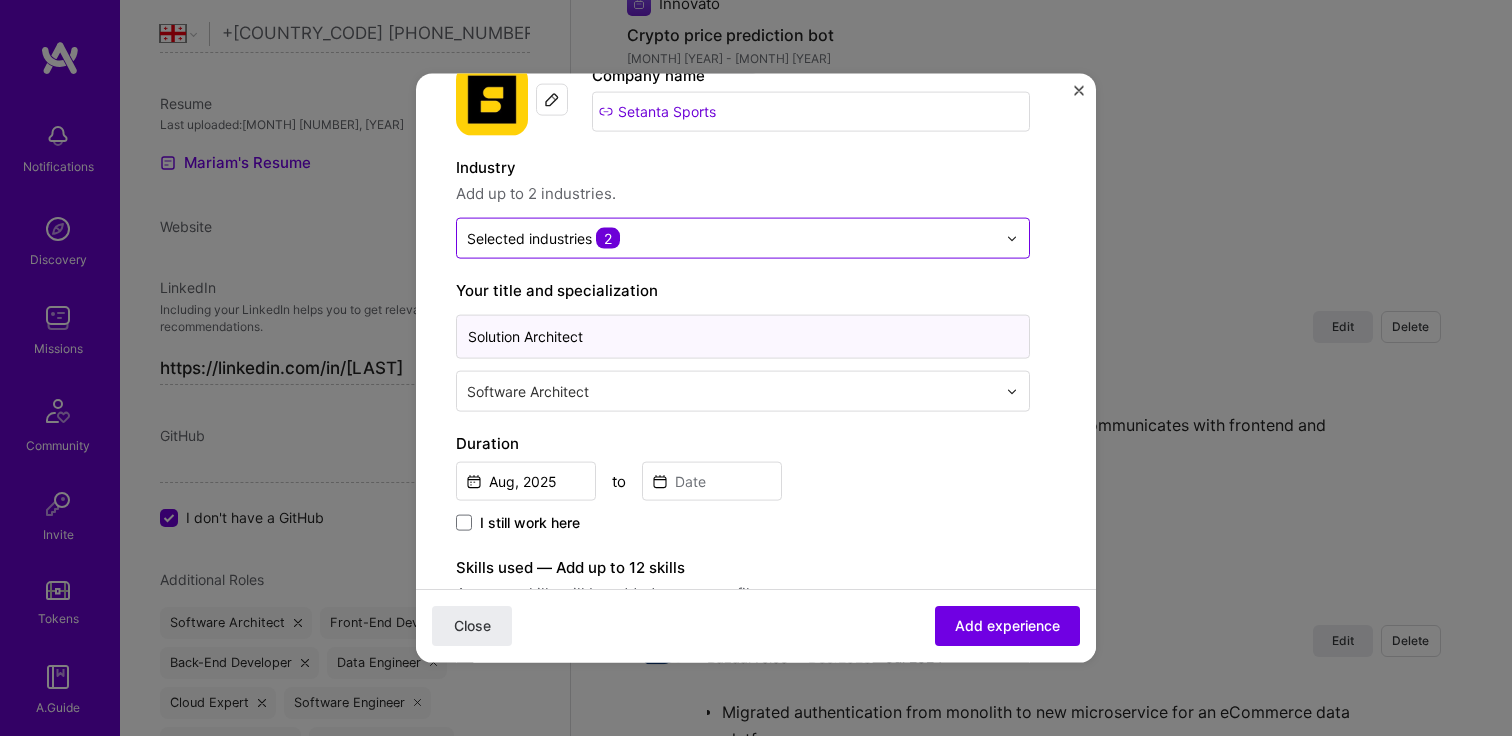 click on "Solution Architect" at bounding box center [743, 337] 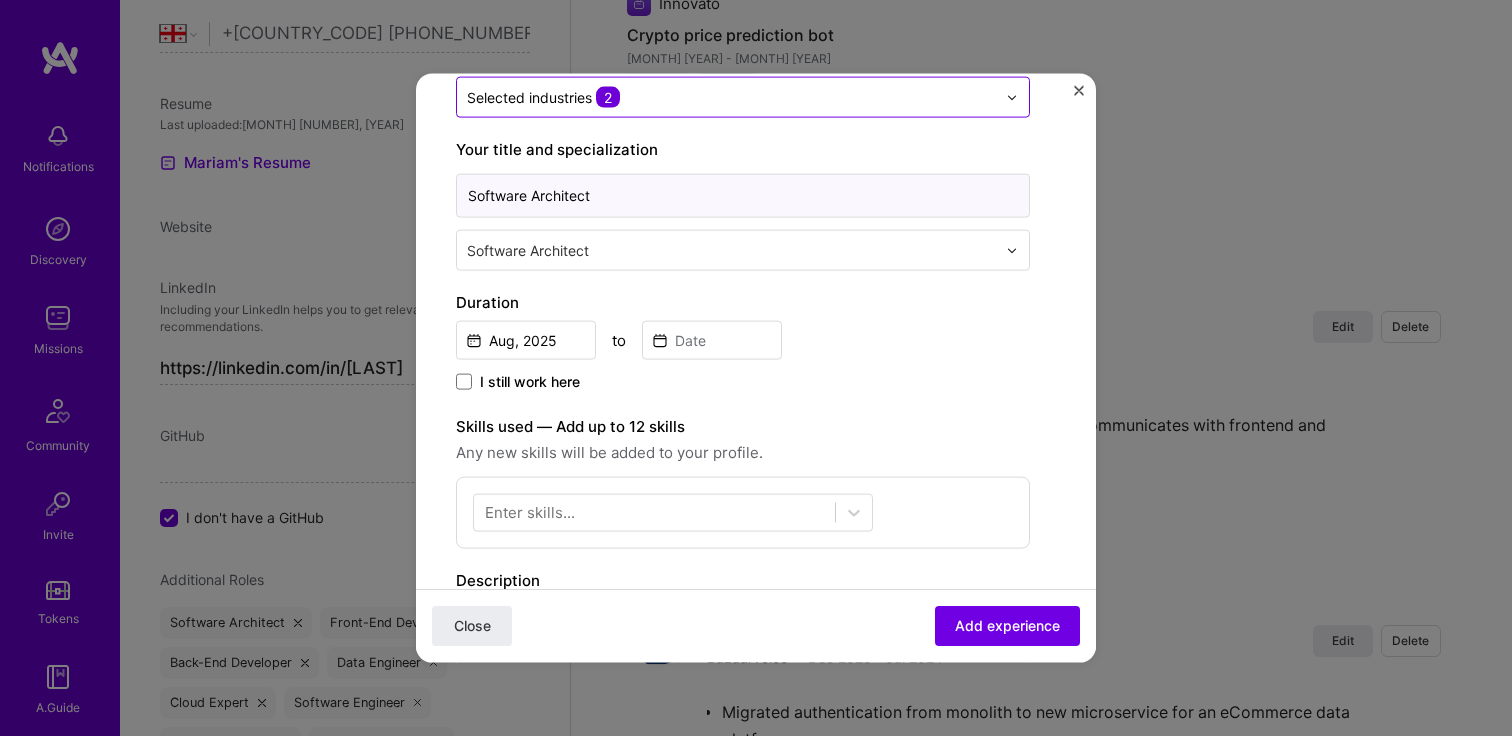 scroll, scrollTop: 299, scrollLeft: 0, axis: vertical 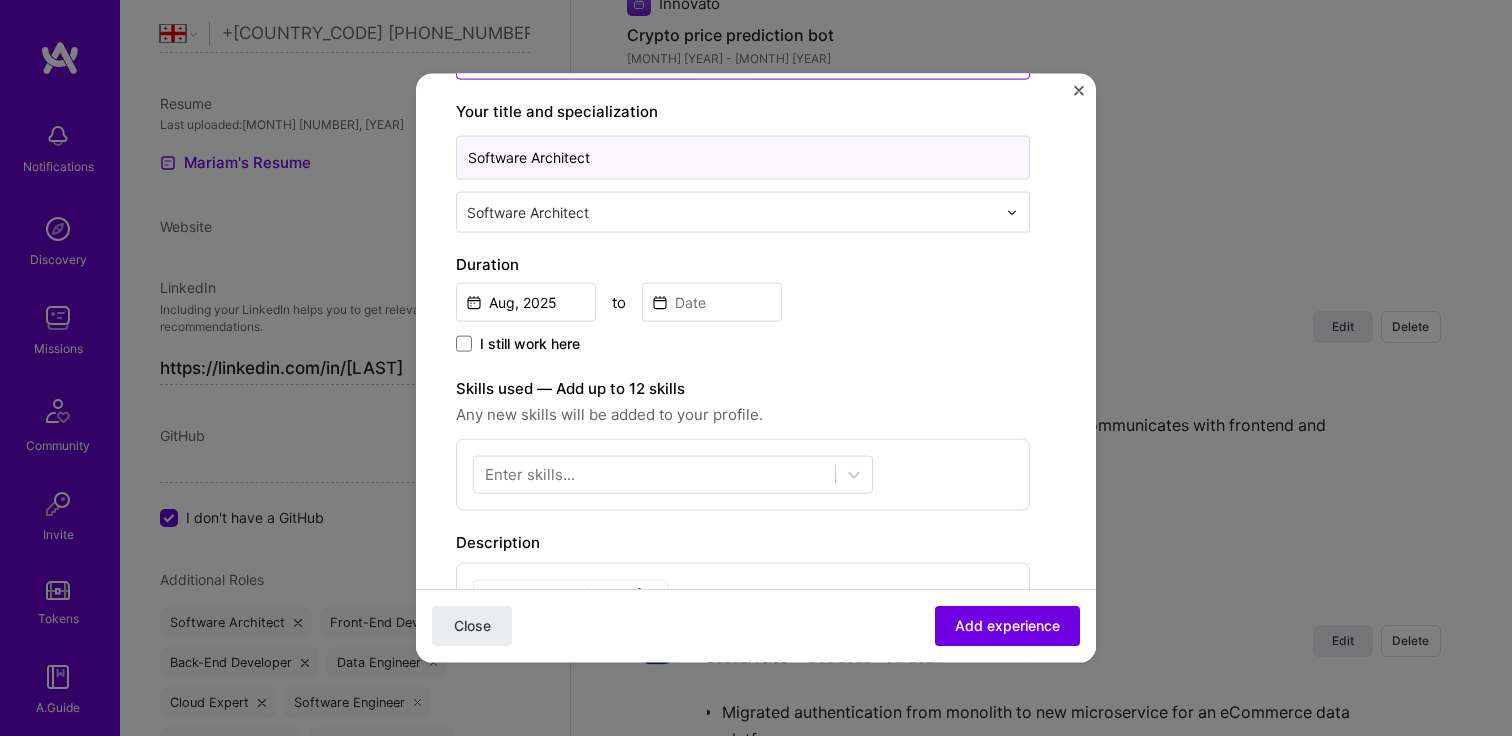 type on "Software Architect" 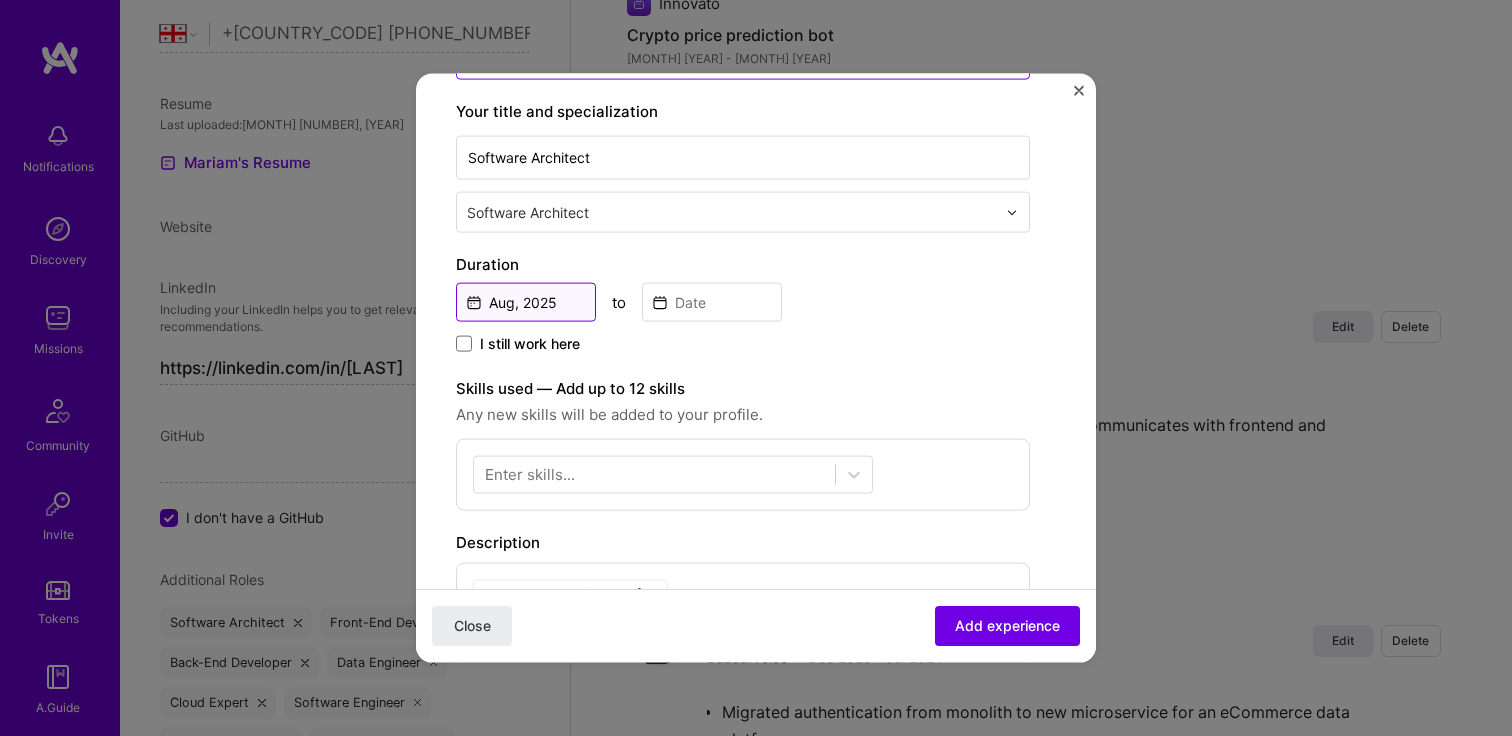 click on "Aug, 2025" at bounding box center [526, 302] 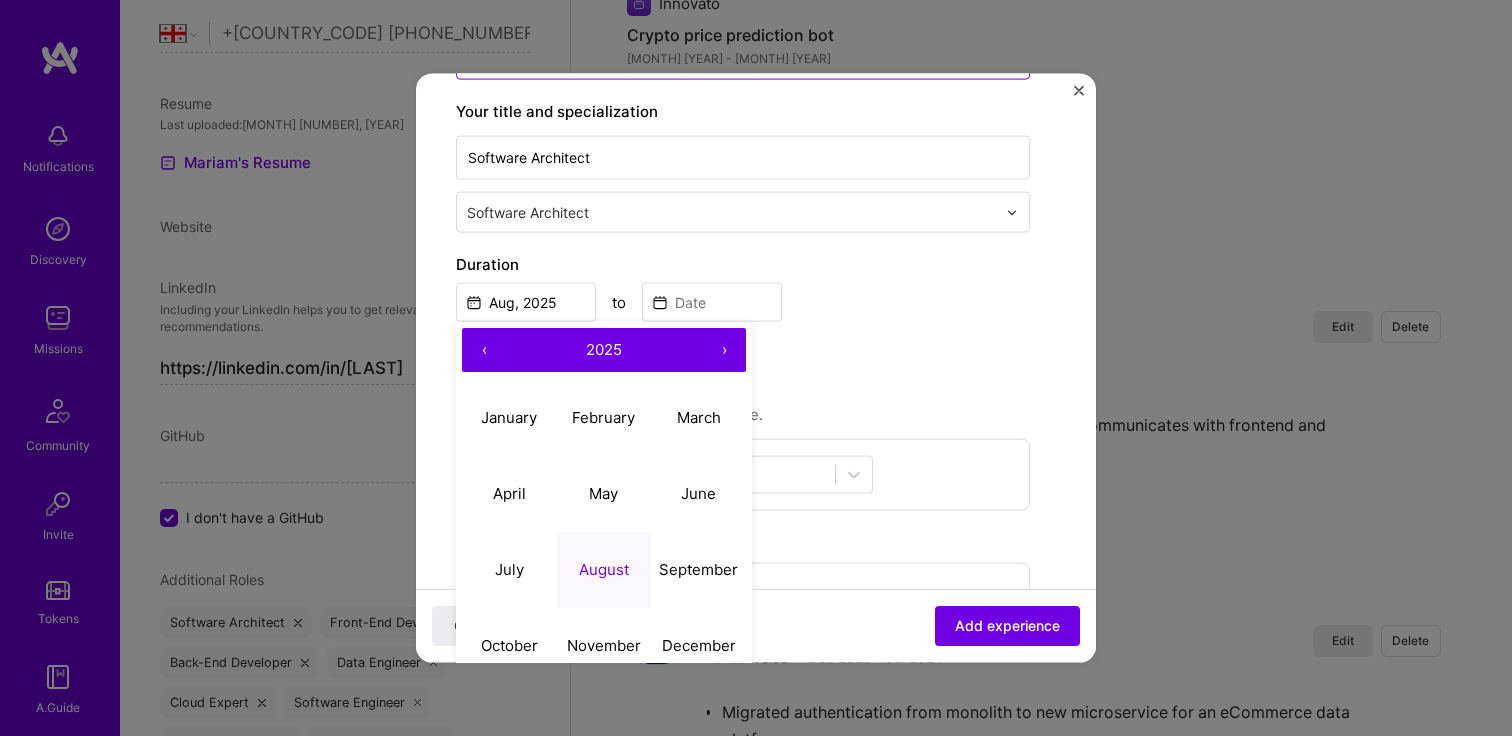 click on "‹" at bounding box center (484, 350) 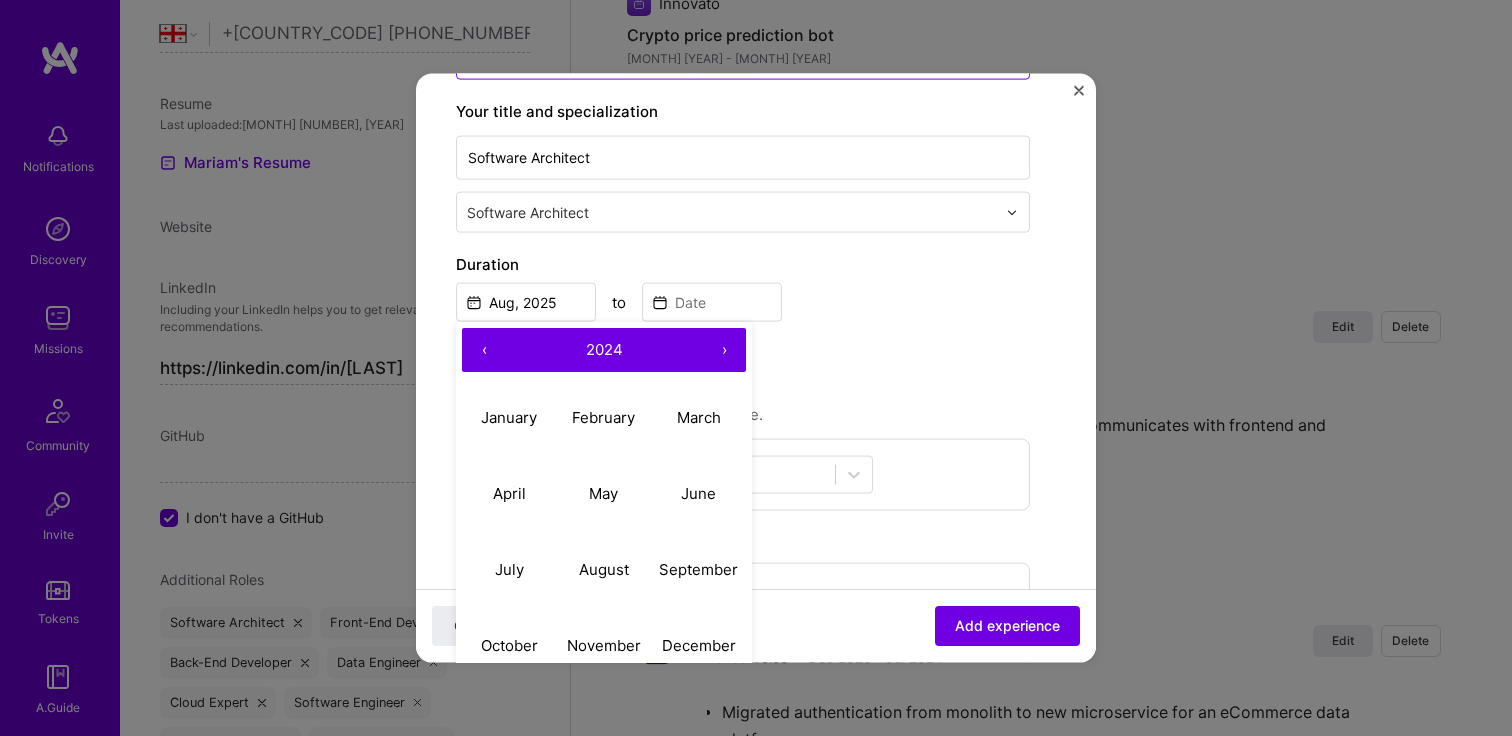 click on "‹" at bounding box center [484, 350] 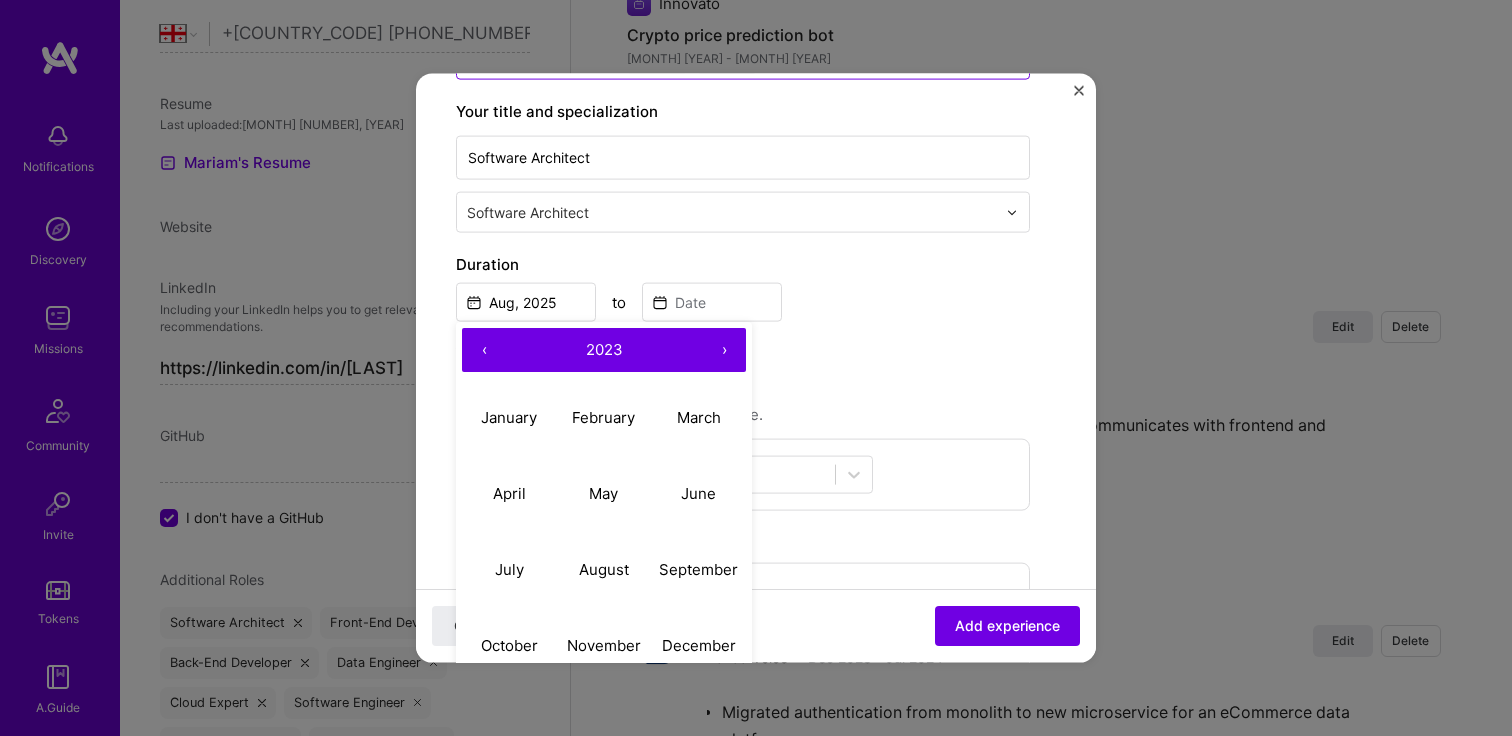 click on "›" at bounding box center (724, 350) 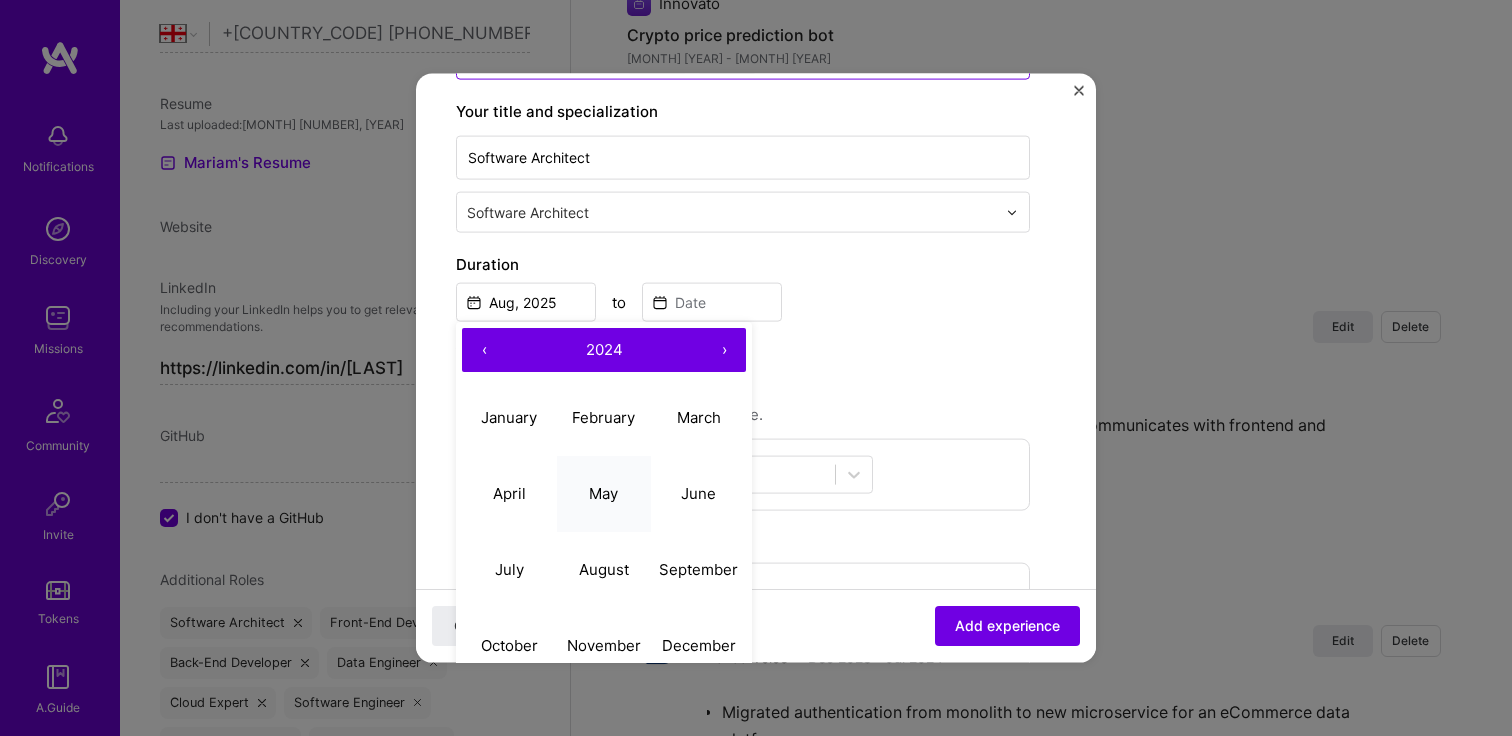 click on "May" at bounding box center [604, 493] 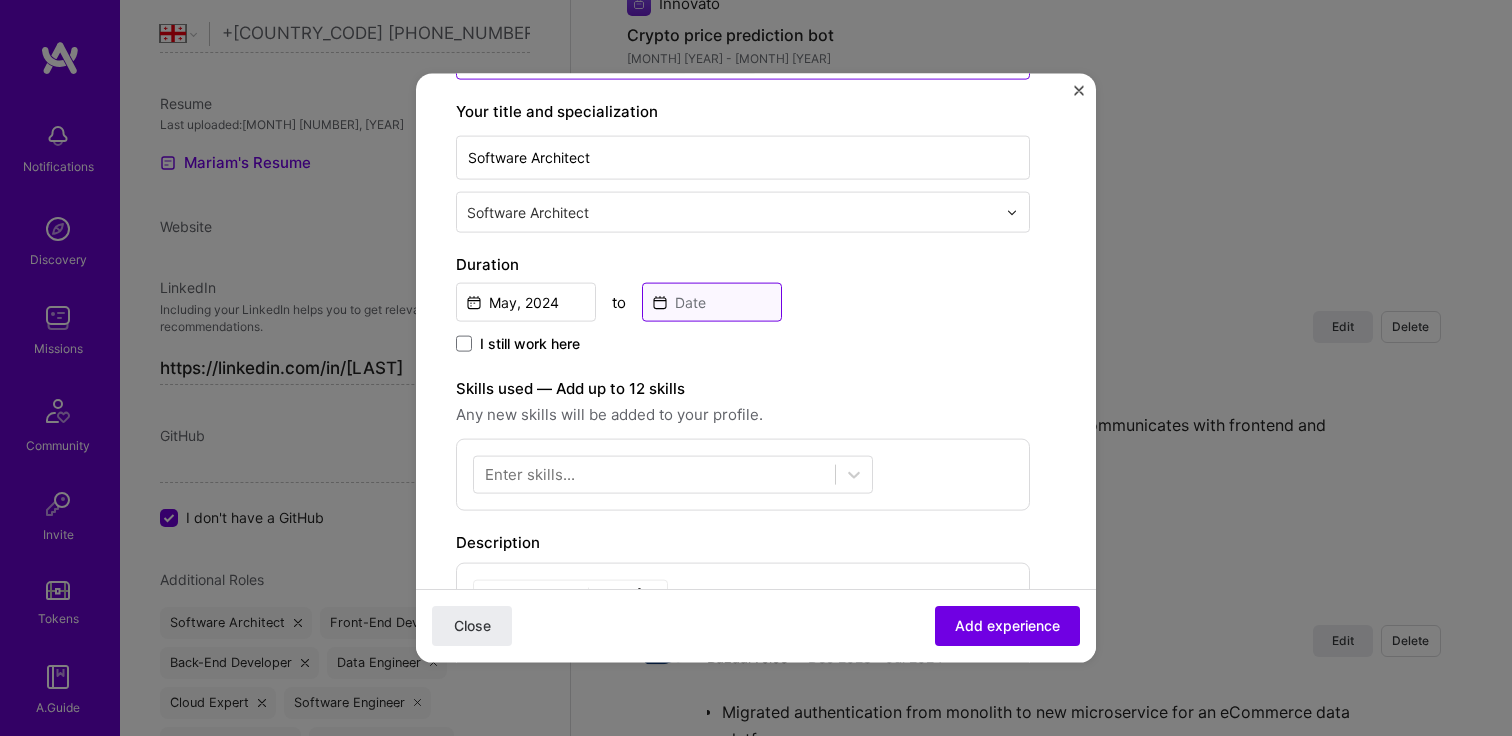 click at bounding box center [712, 302] 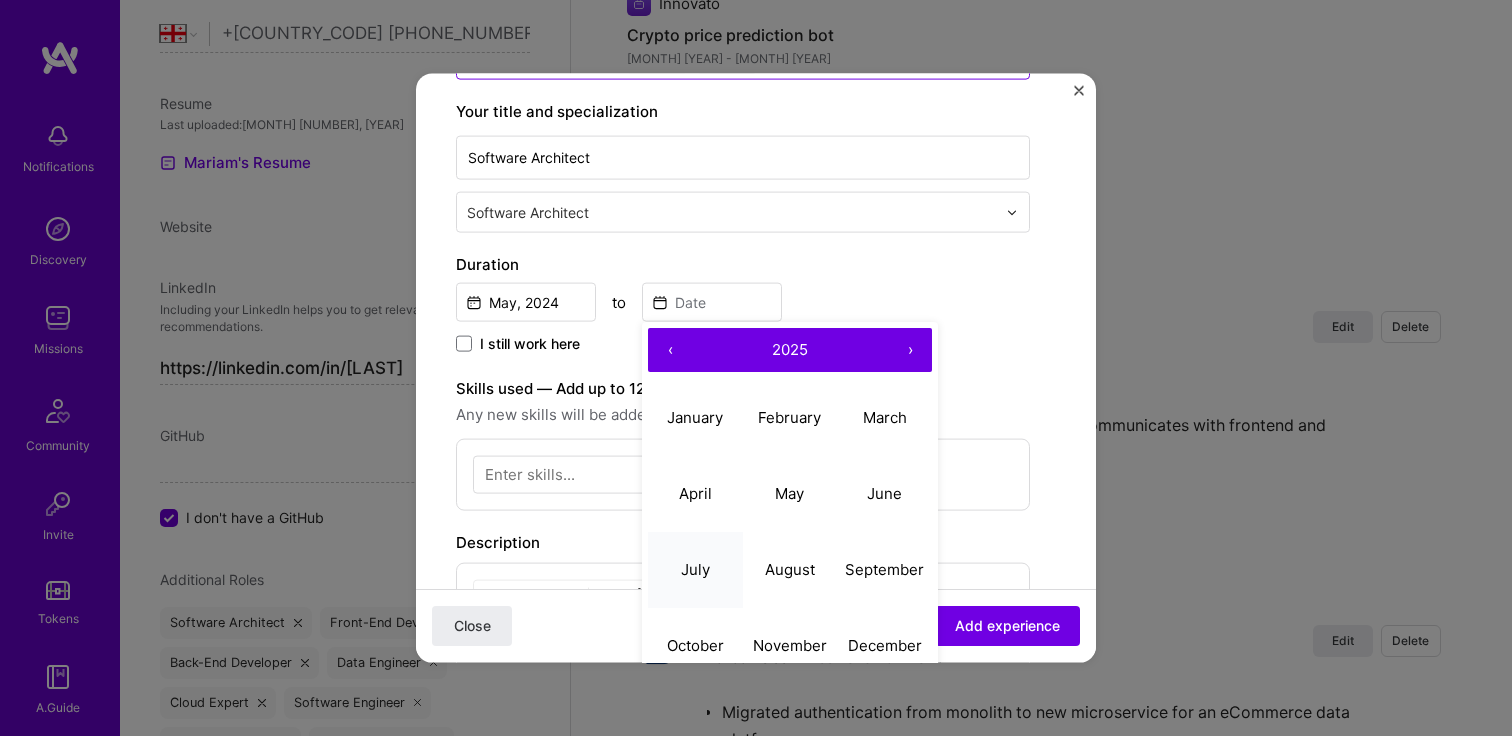 click on "July" at bounding box center (695, 569) 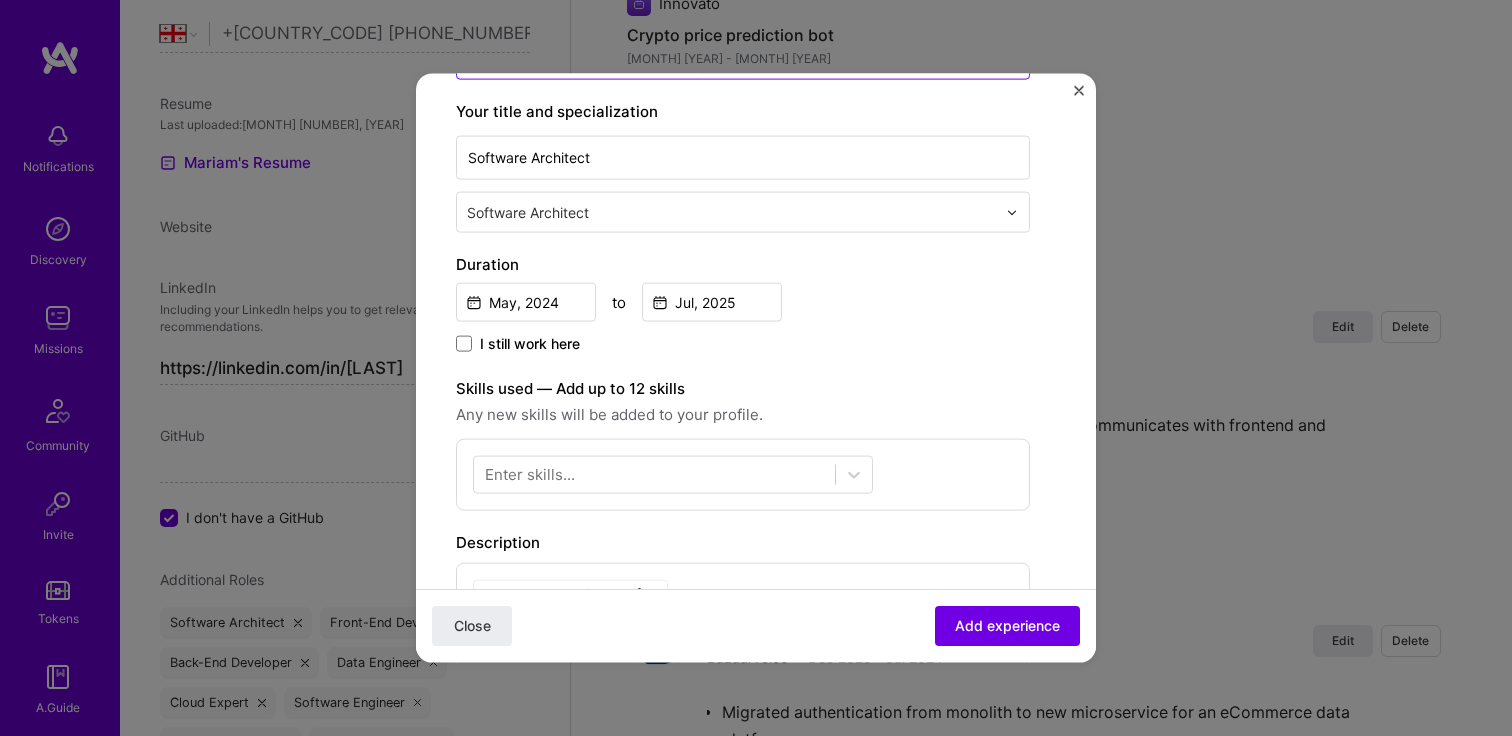 click on "Enter skills..." at bounding box center [530, 474] 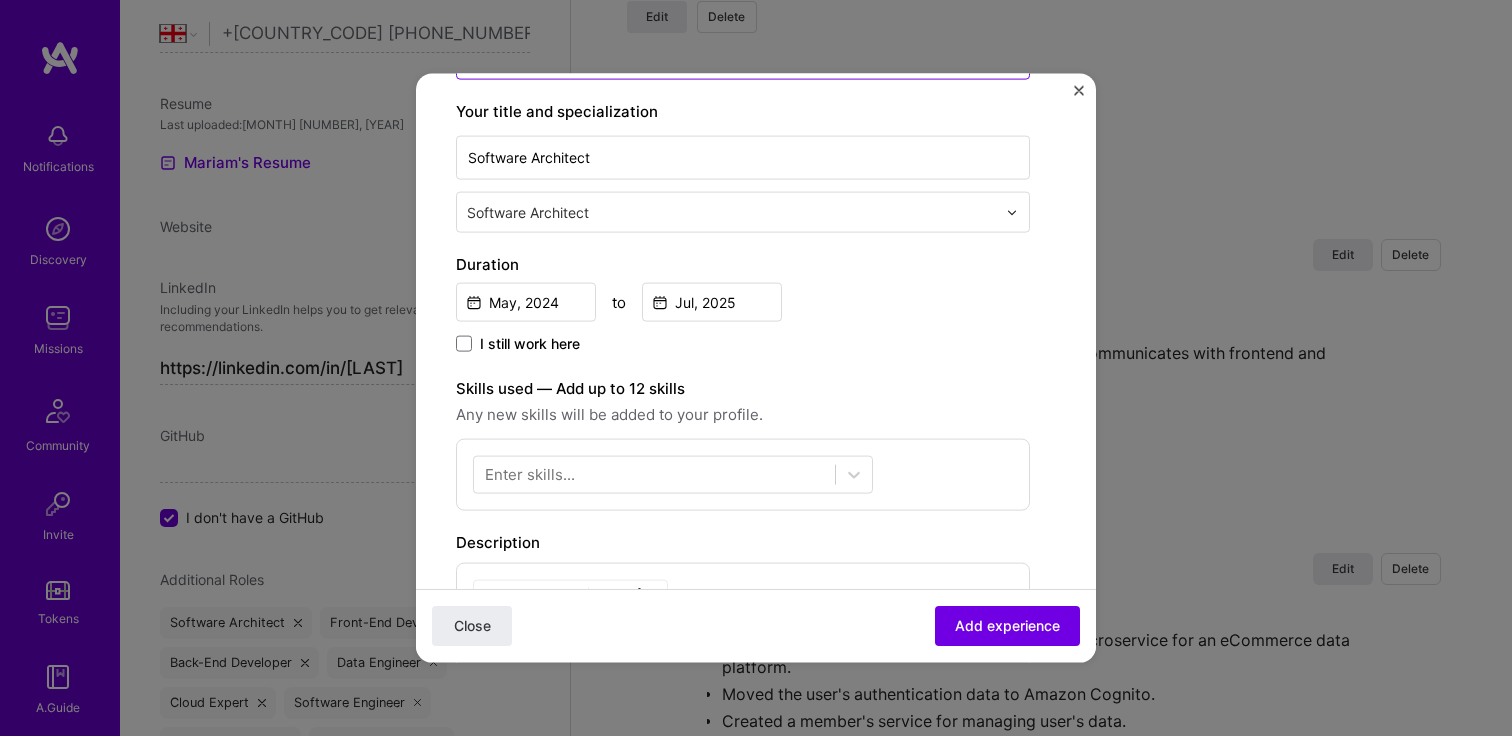 scroll, scrollTop: 2761, scrollLeft: 0, axis: vertical 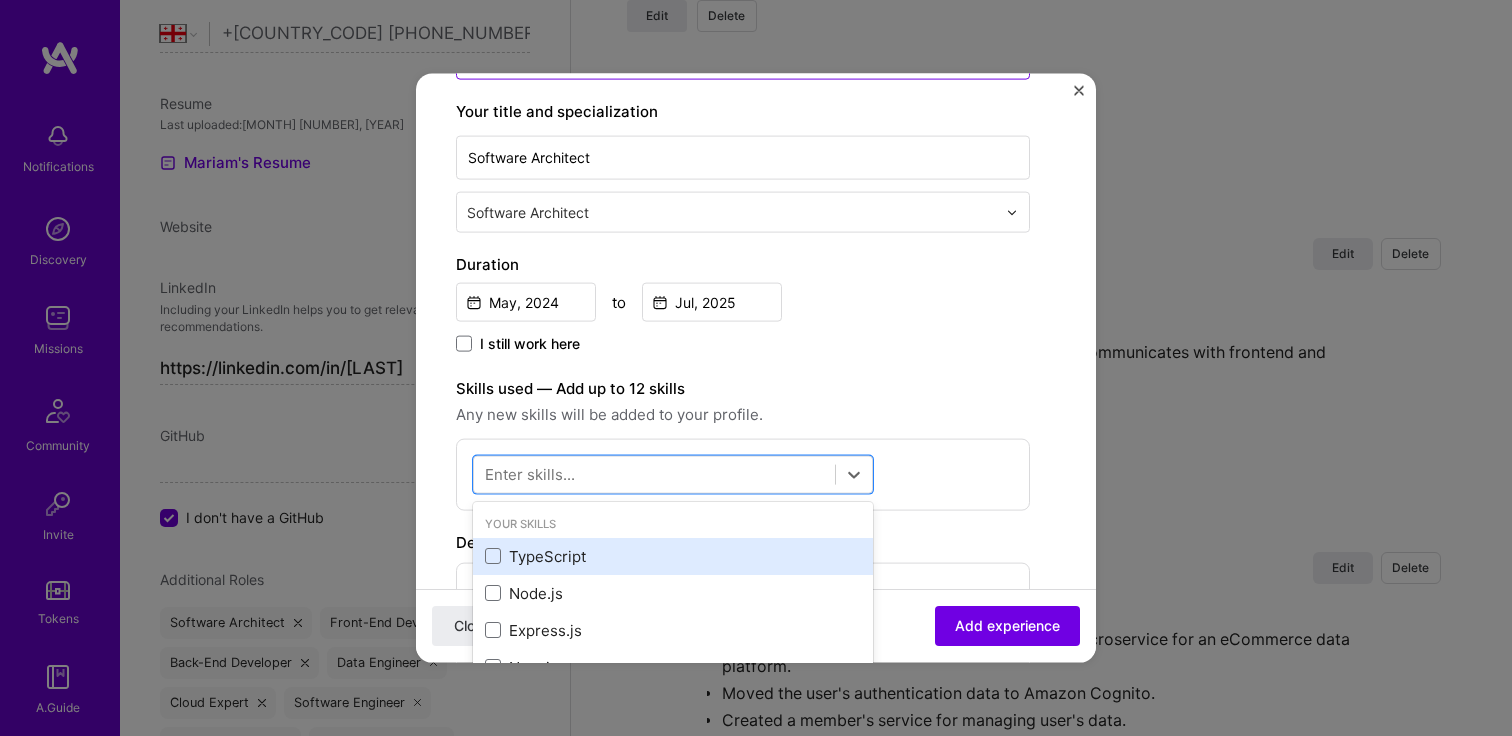 click on "TypeScript" at bounding box center [673, 555] 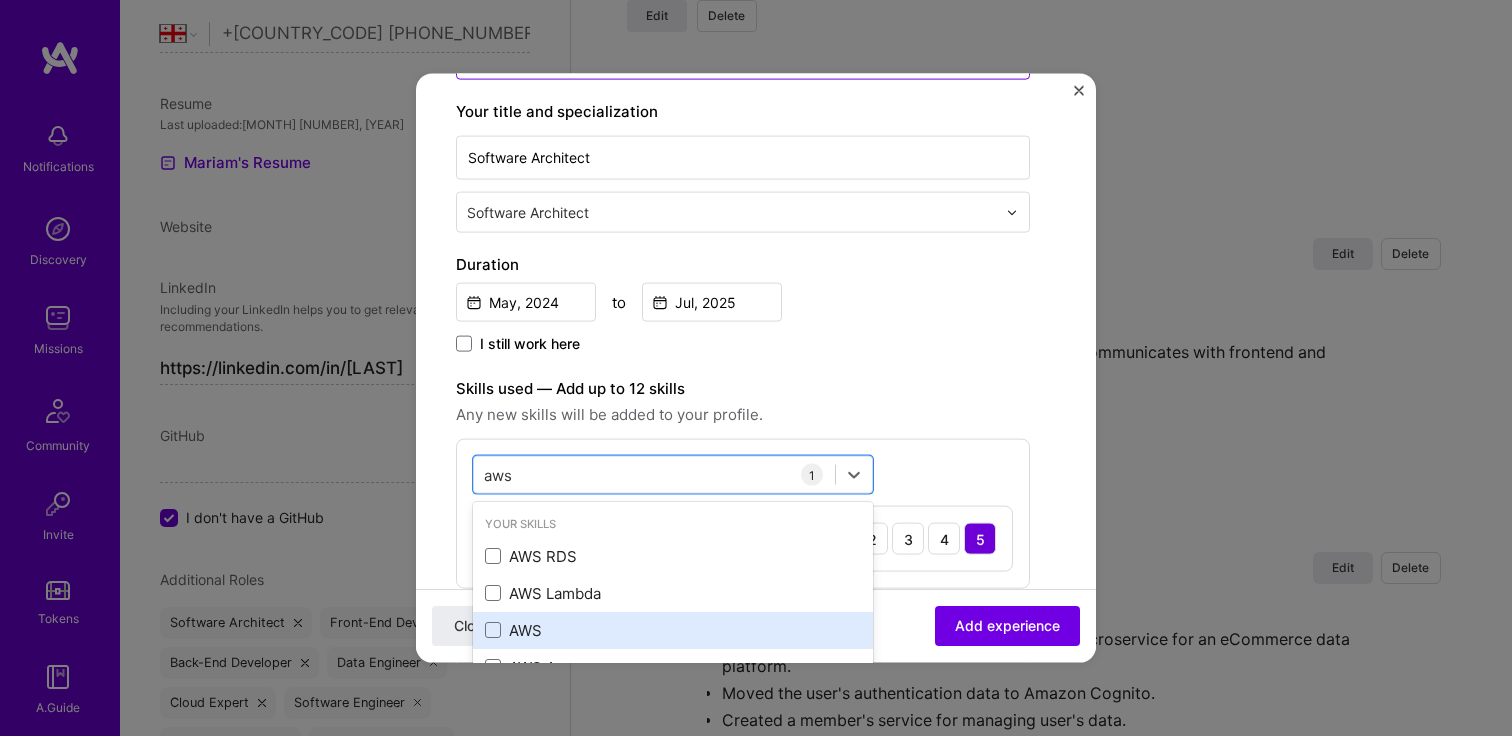click on "AWS" at bounding box center [673, 629] 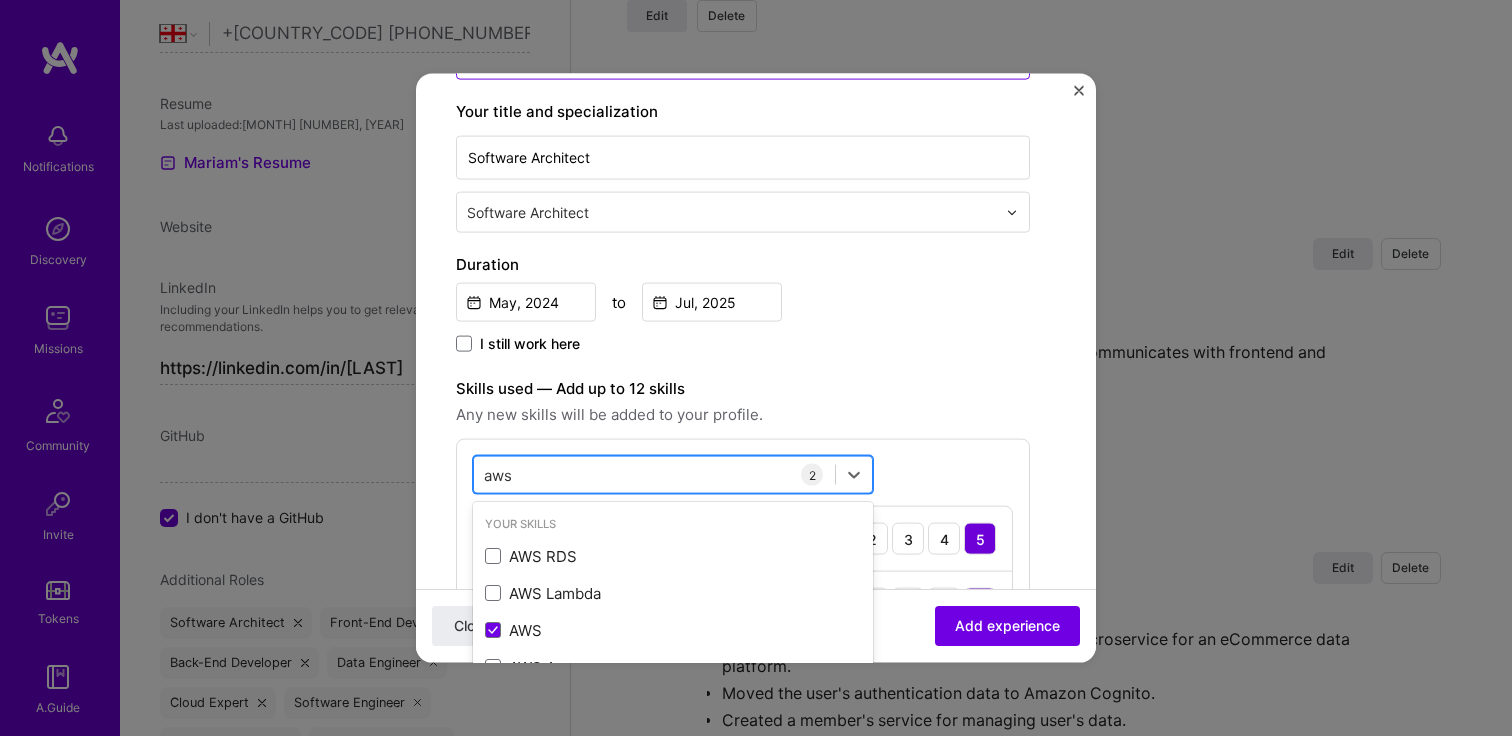 click on "aws" at bounding box center (499, 474) 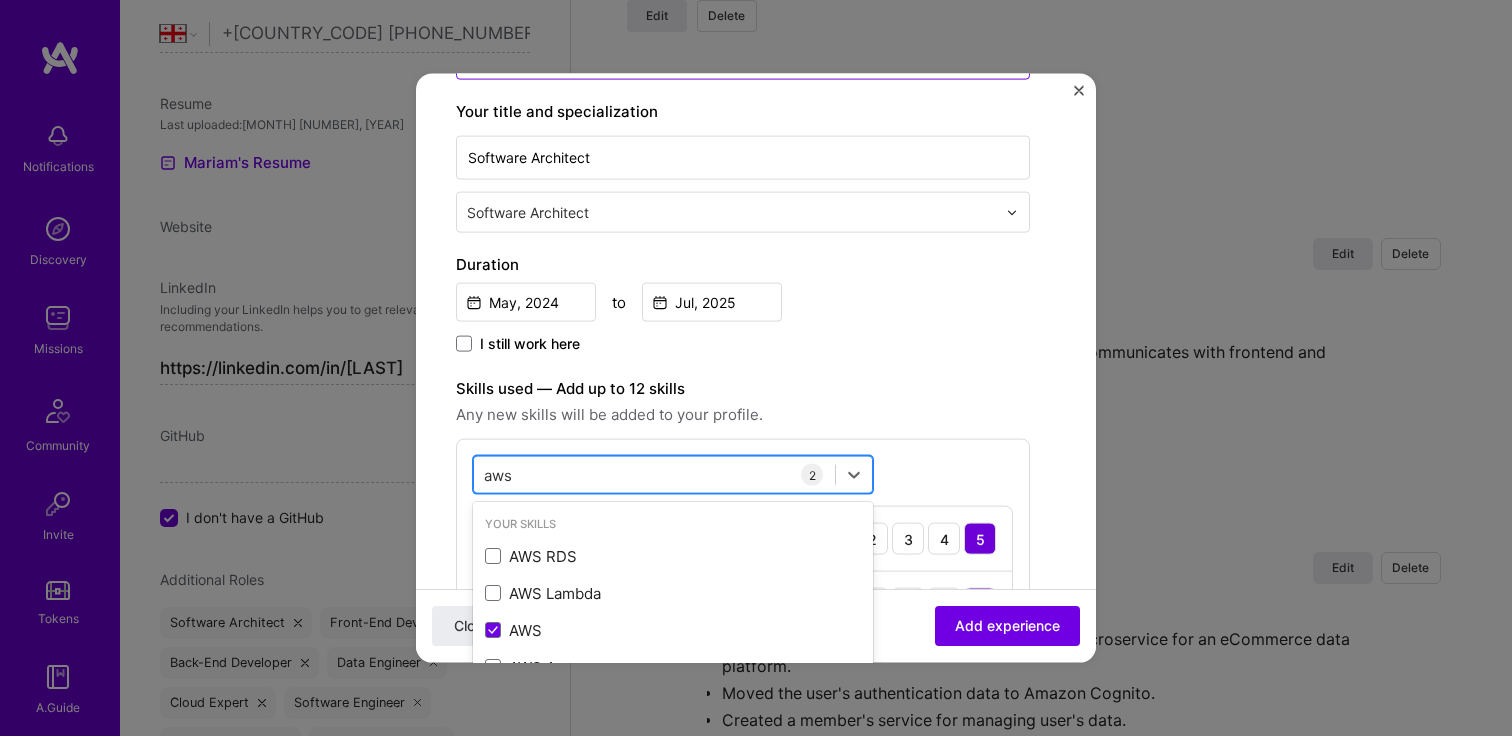 click on "aws" at bounding box center (499, 474) 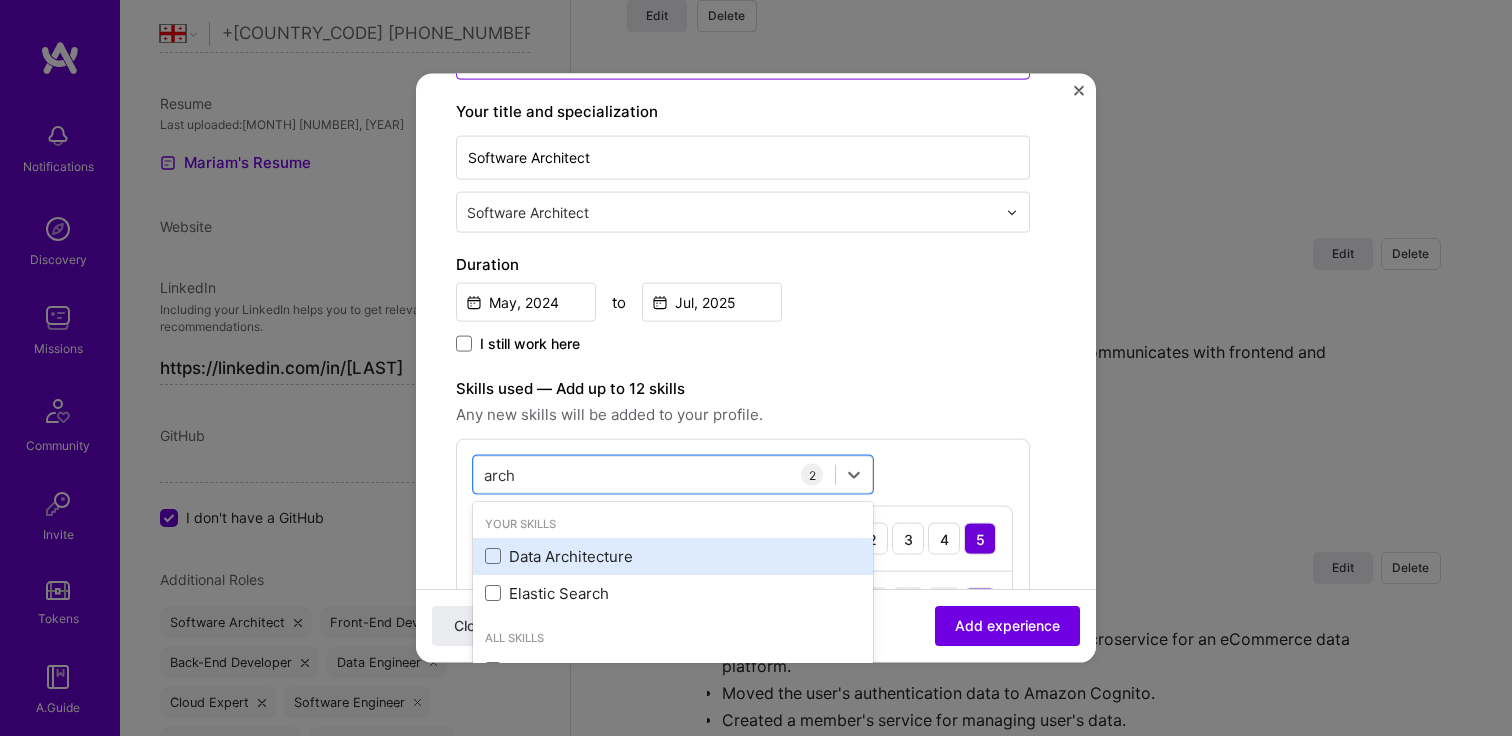 click on "Data Architecture" at bounding box center (673, 555) 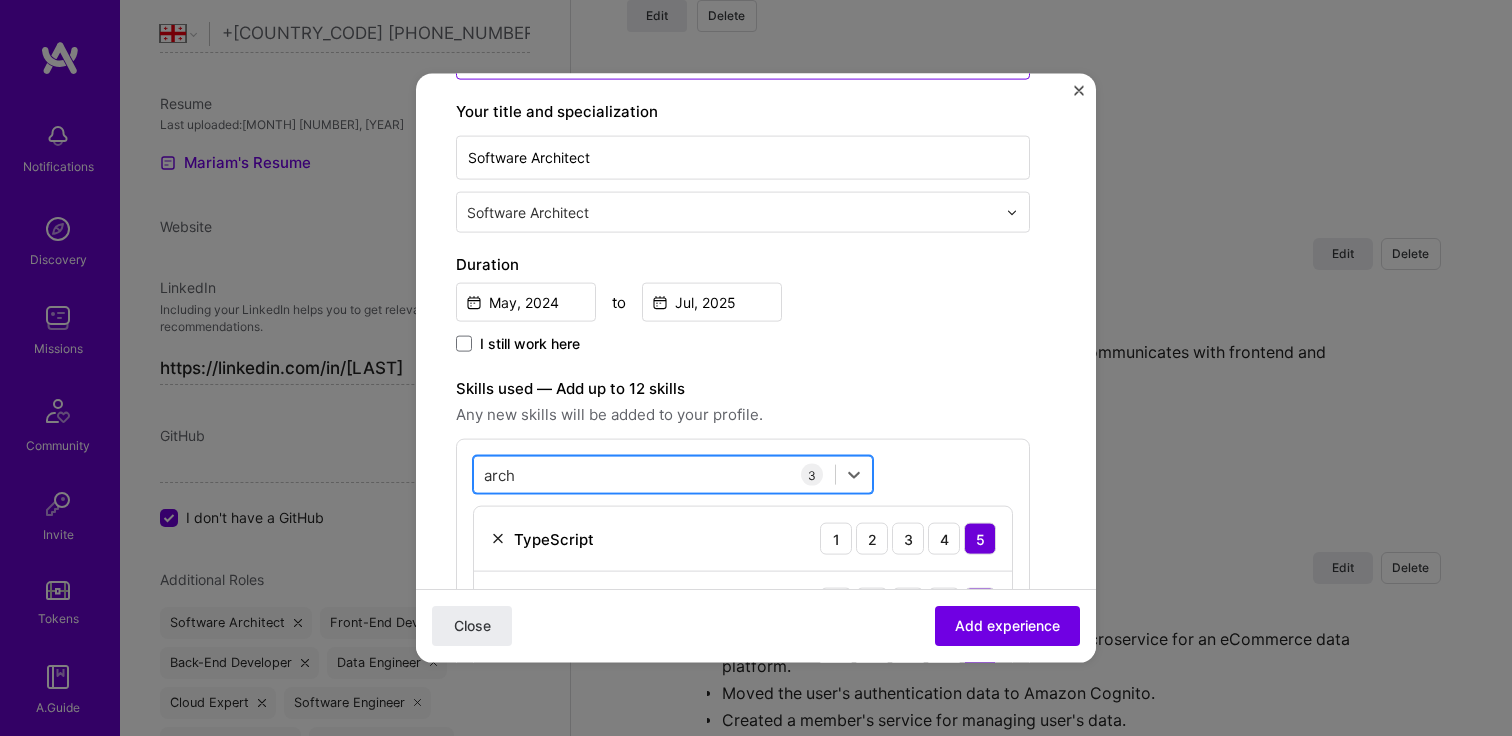 click on "arch arch" at bounding box center [654, 474] 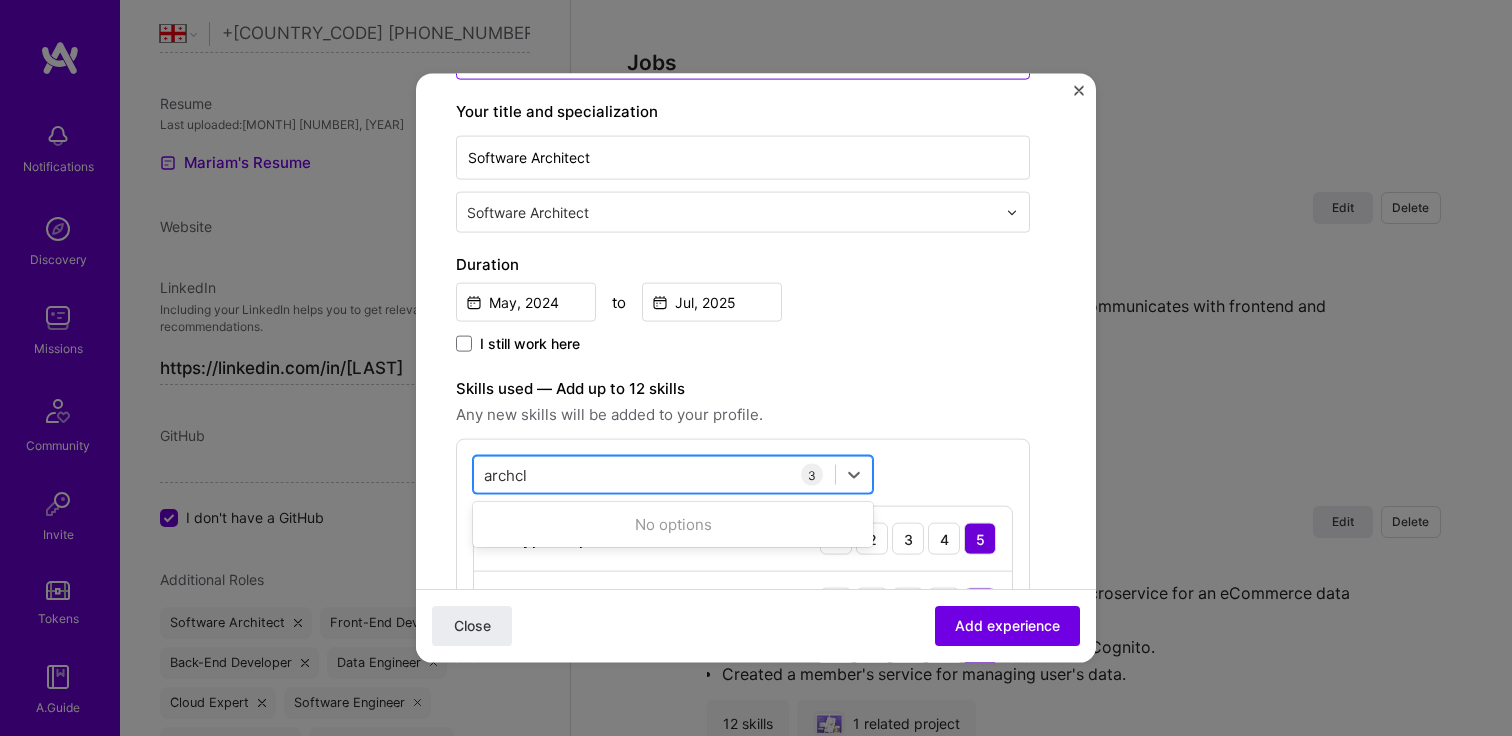 click on "archcl" at bounding box center (506, 474) 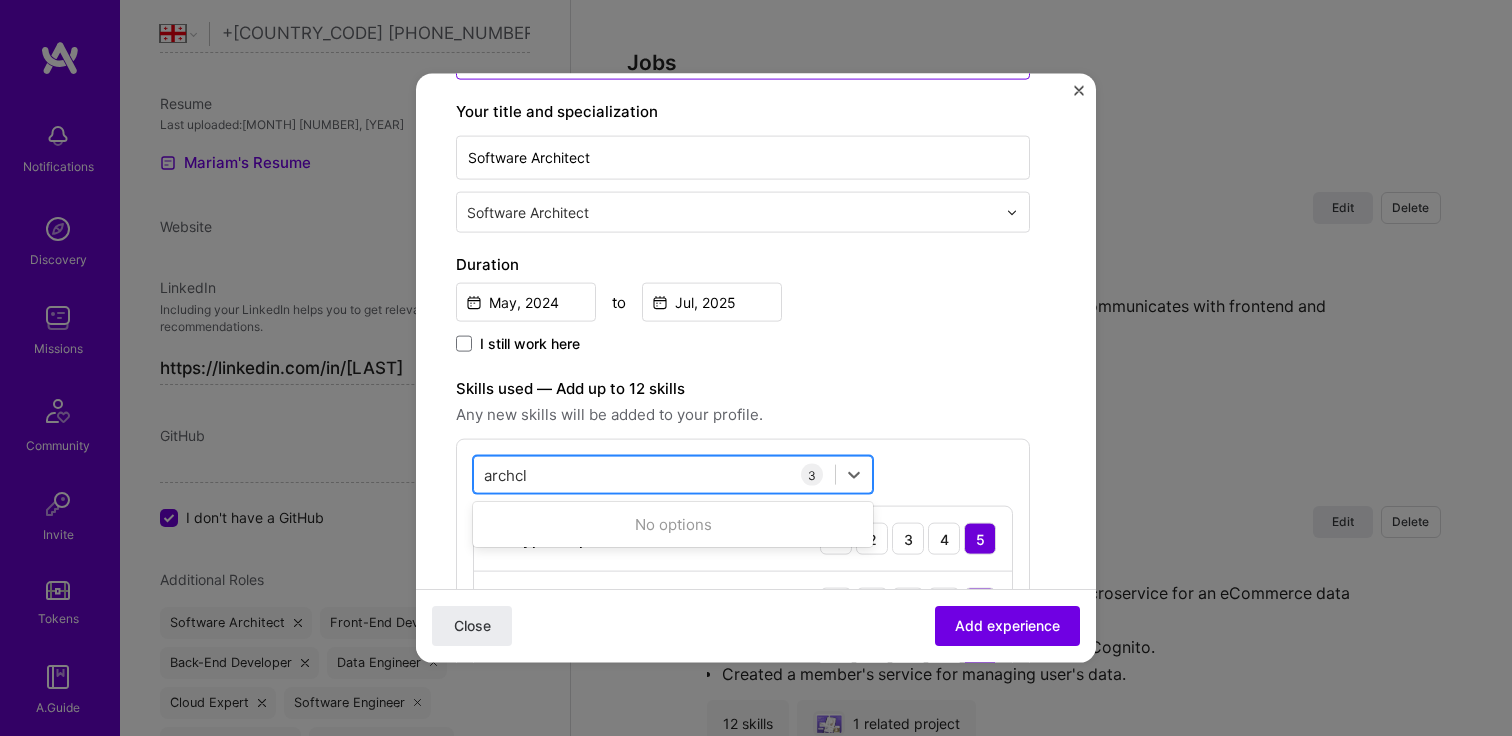 click on "archcl" at bounding box center [506, 474] 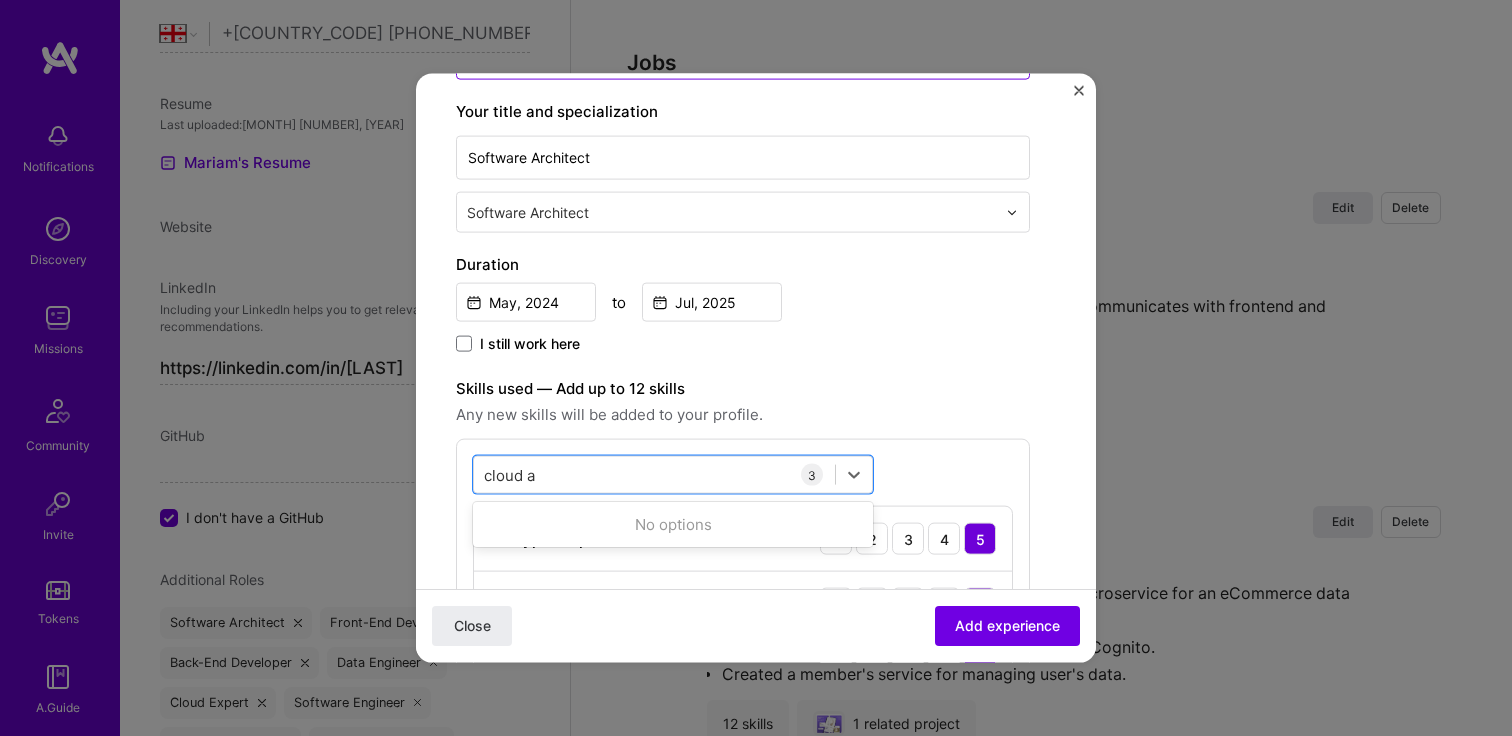 scroll, scrollTop: 302, scrollLeft: 0, axis: vertical 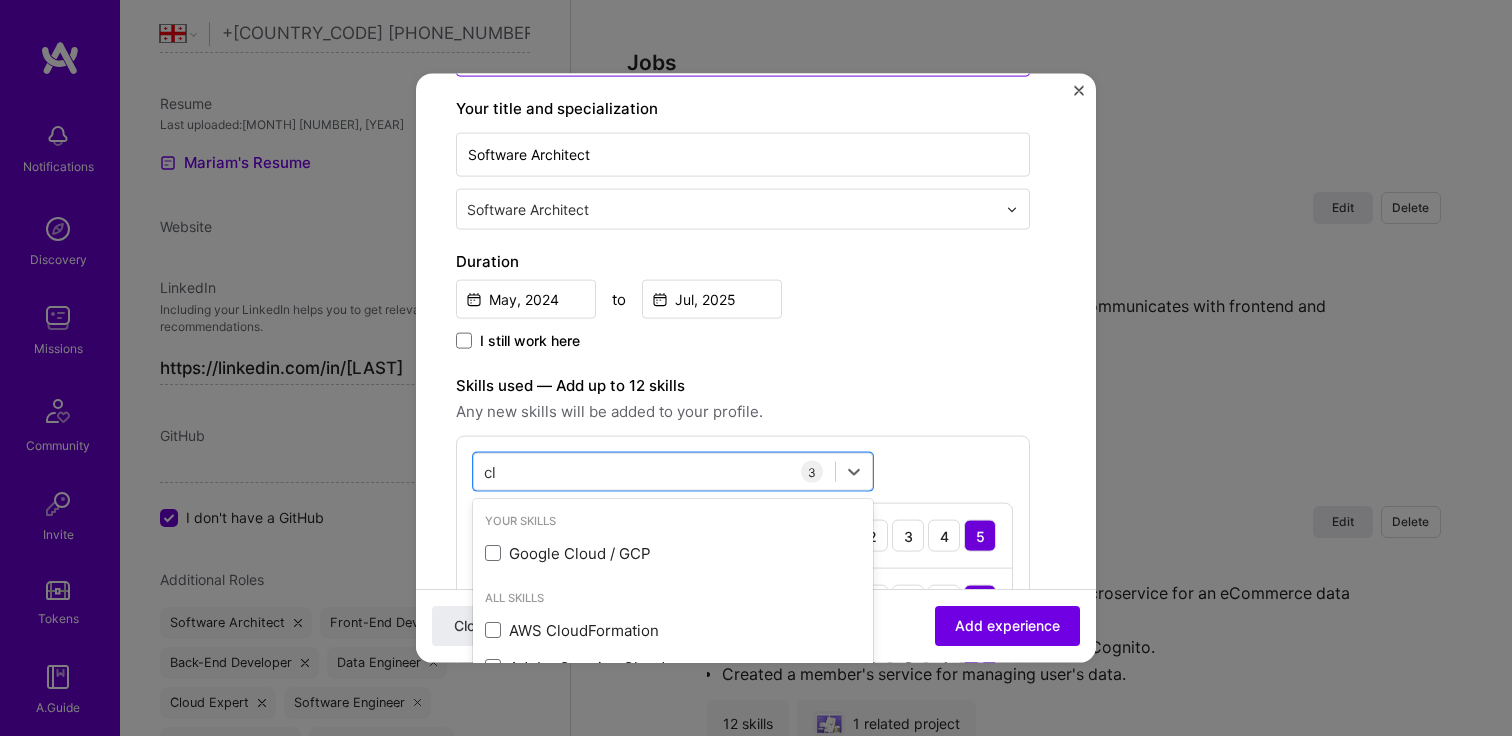 type on "c" 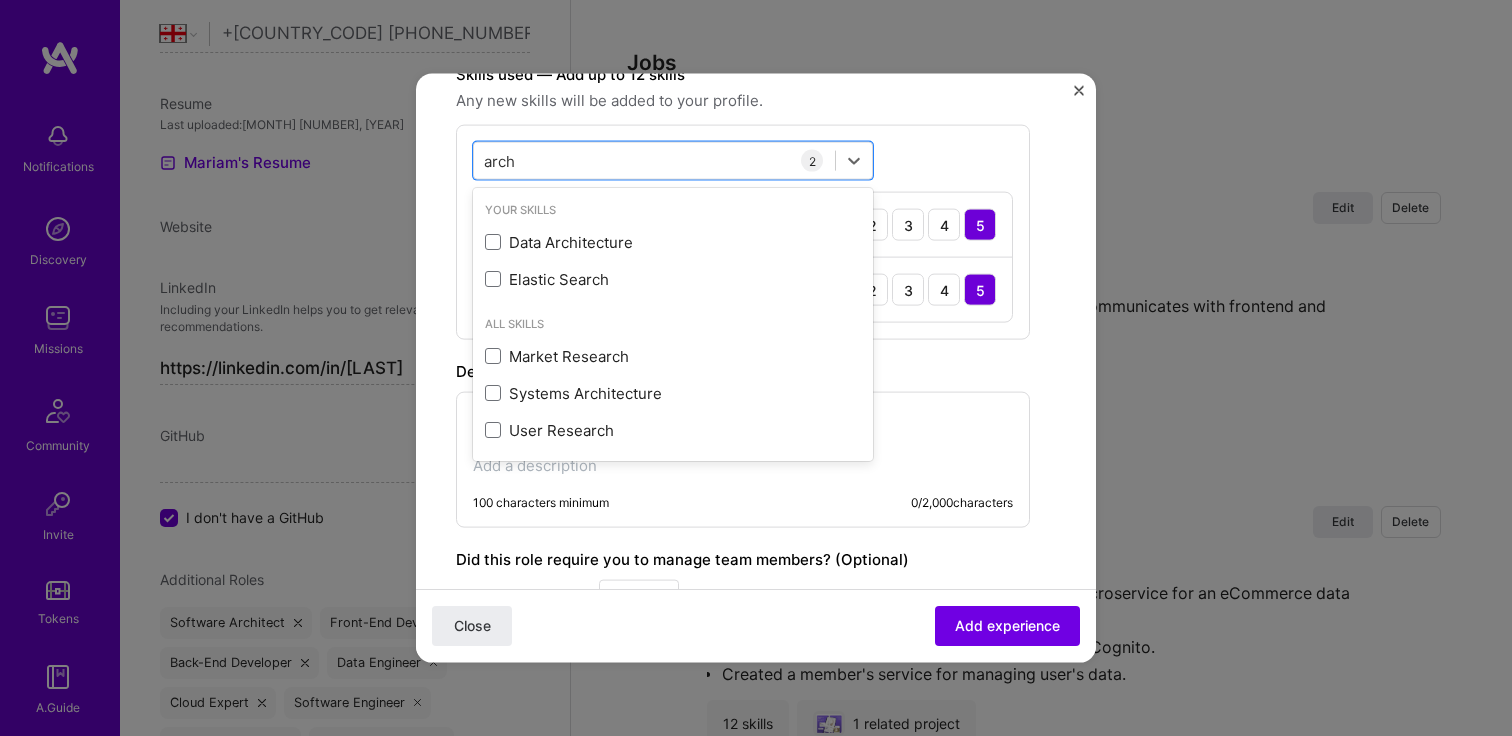 scroll, scrollTop: 637, scrollLeft: 0, axis: vertical 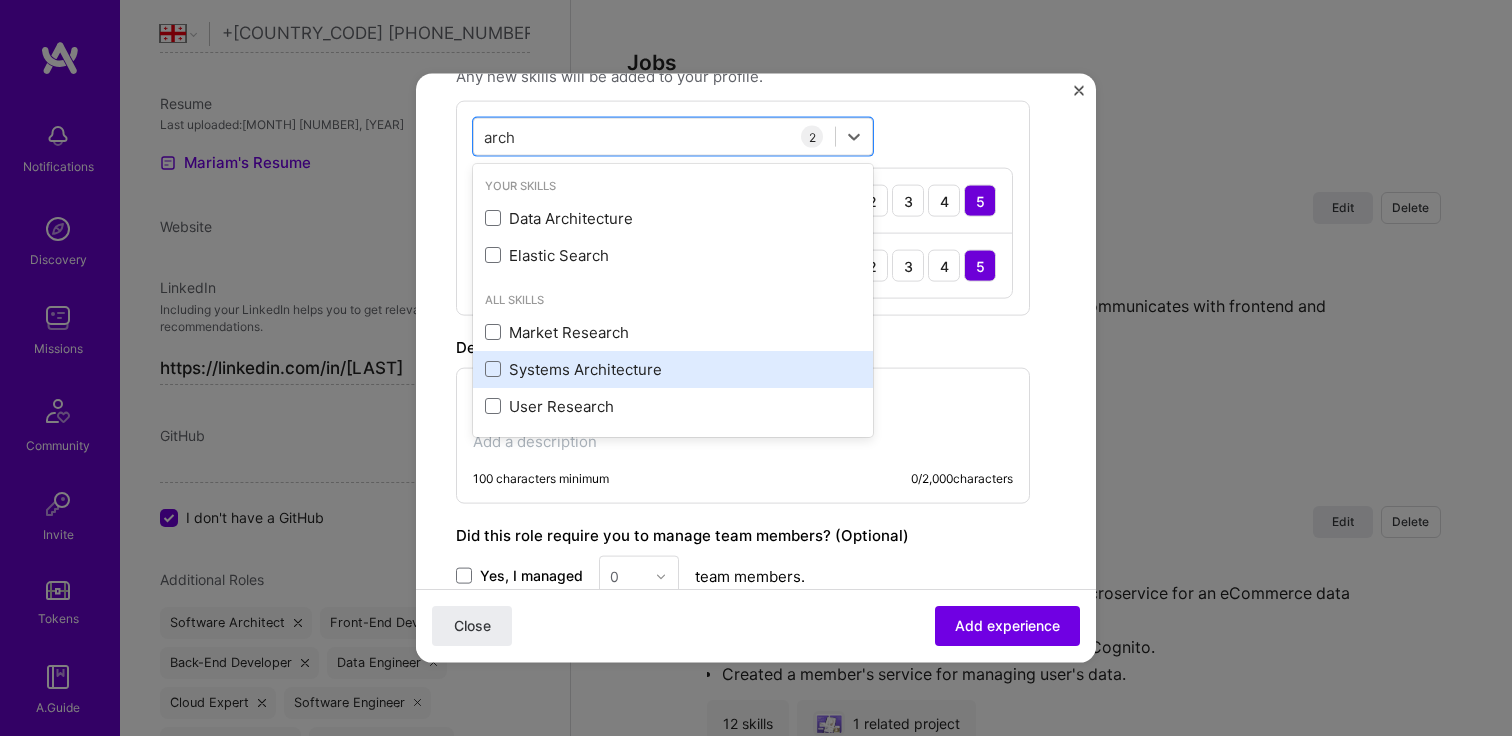 click on "Systems Architecture" at bounding box center (673, 368) 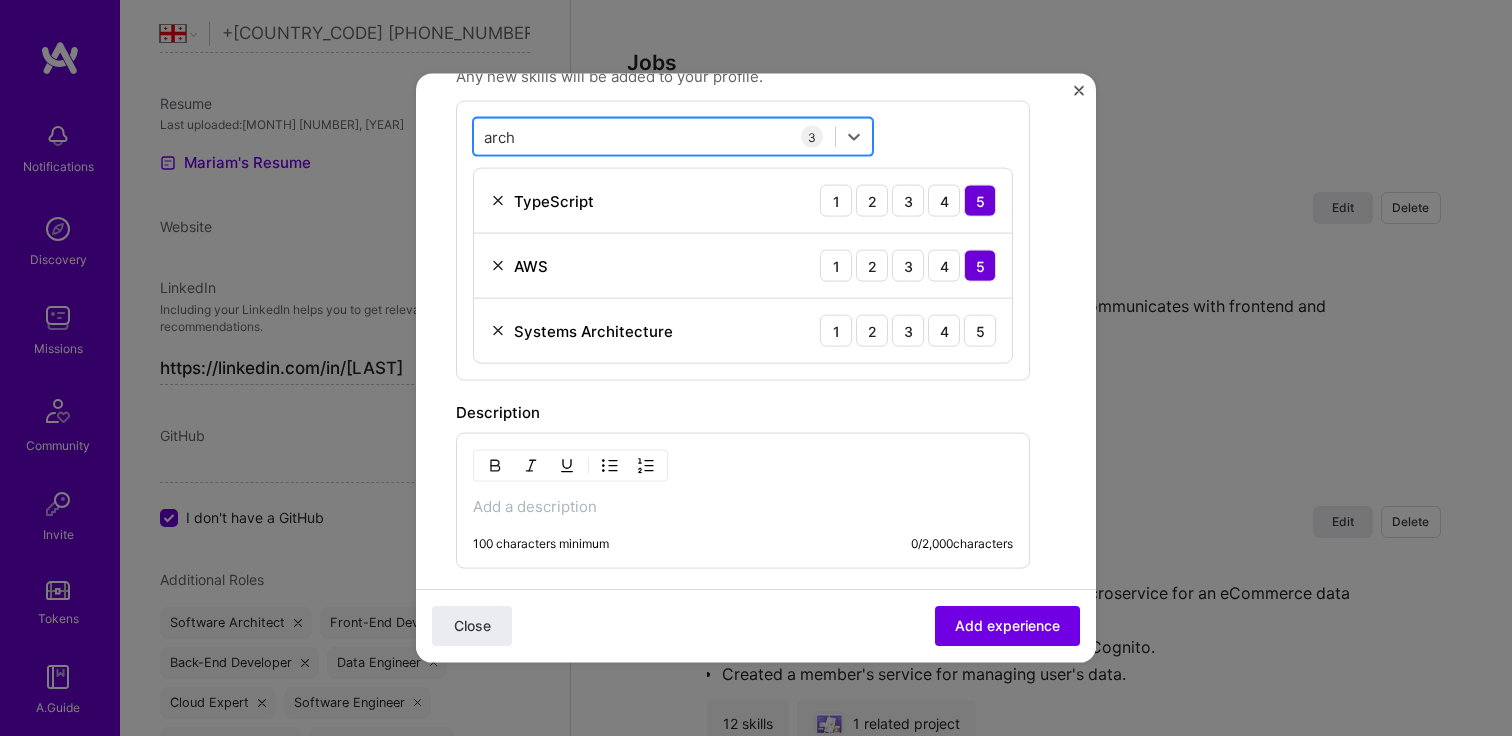 click on "arch arch" at bounding box center (654, 136) 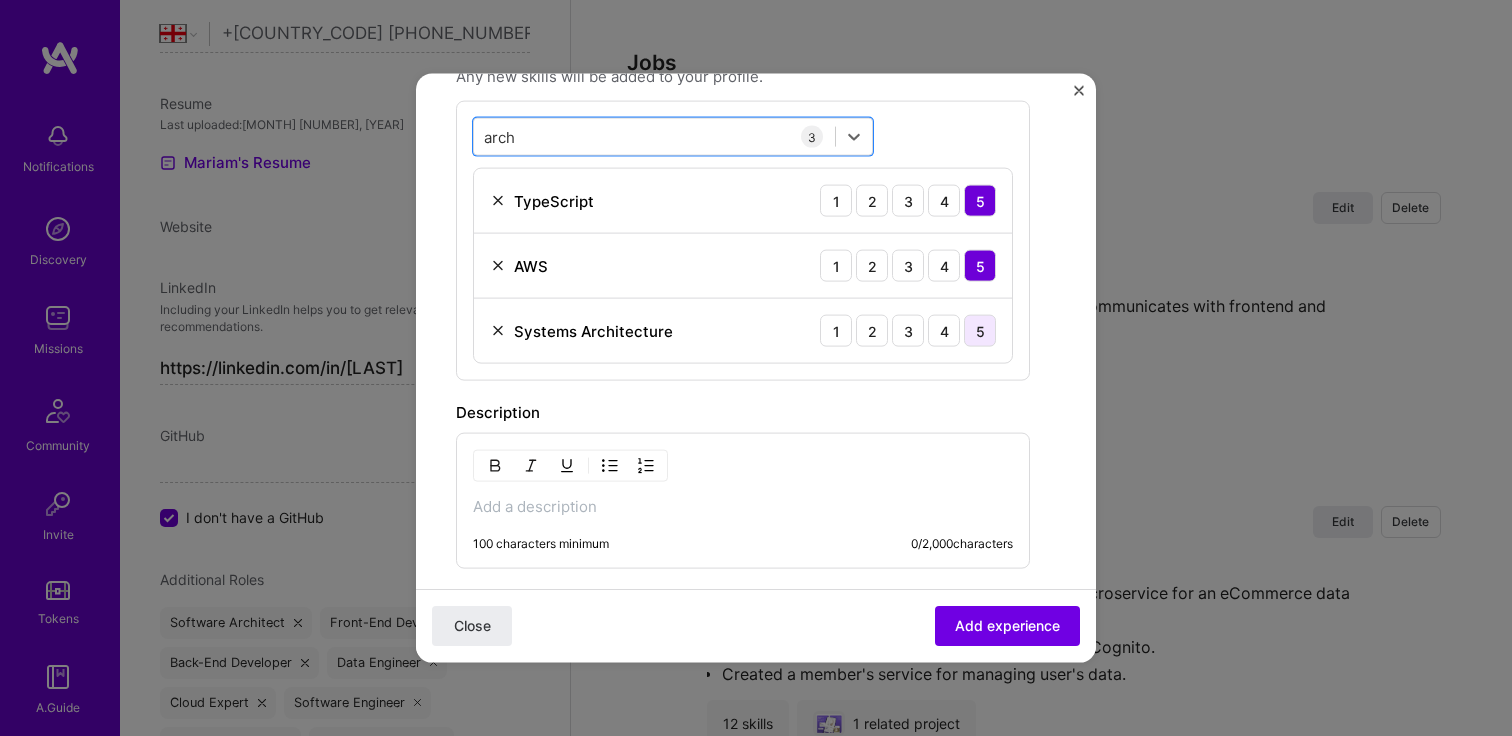 click on "5" at bounding box center [980, 331] 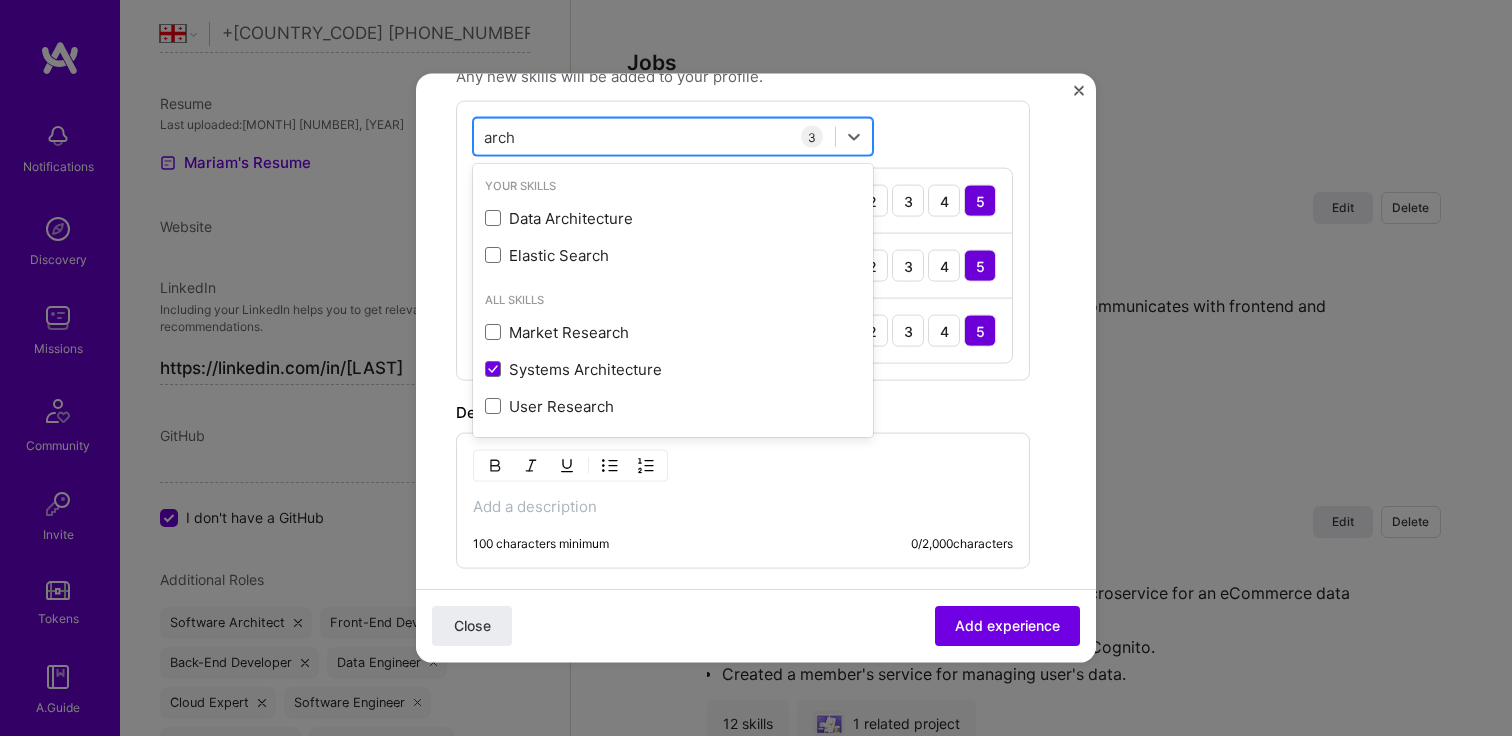 click on "arch arch" at bounding box center [654, 136] 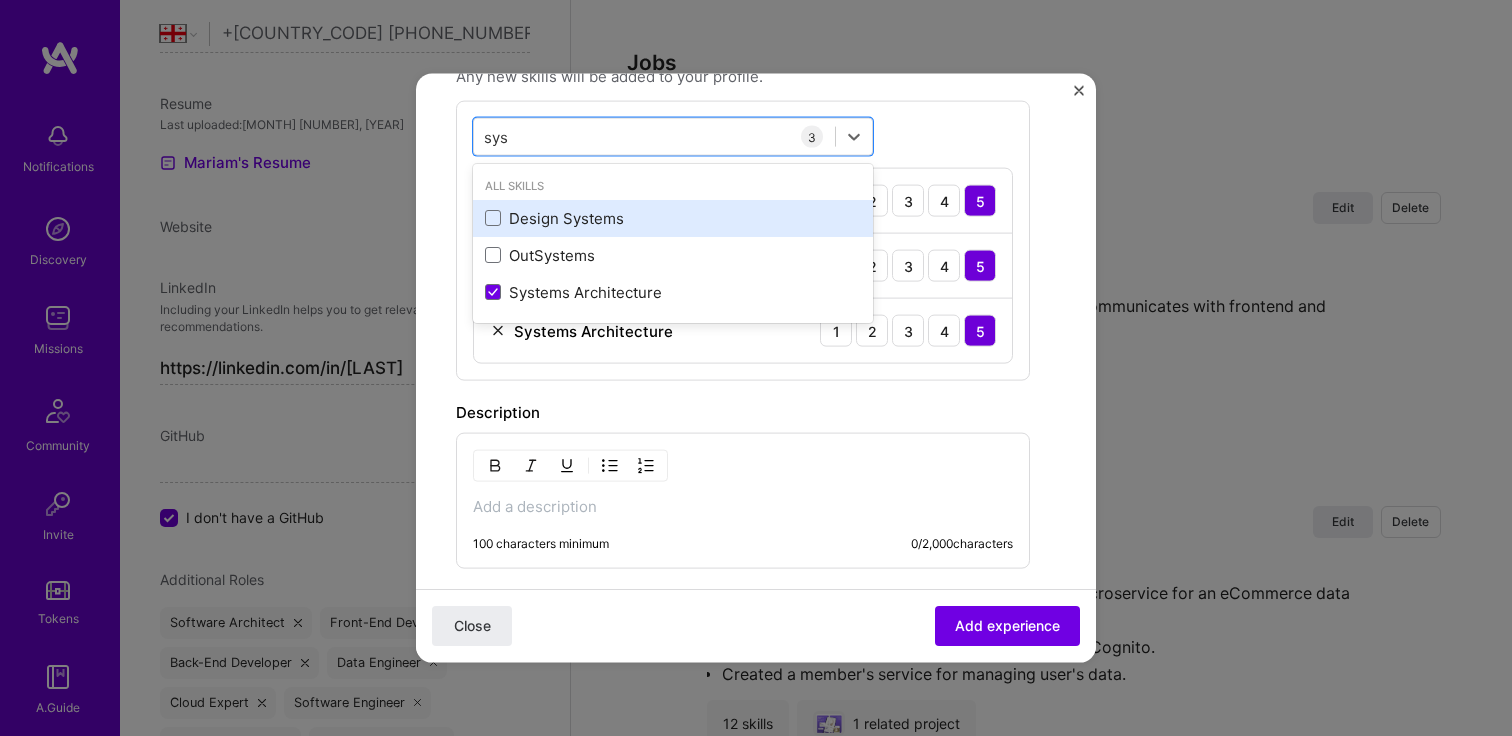 click on "Design Systems" at bounding box center (673, 217) 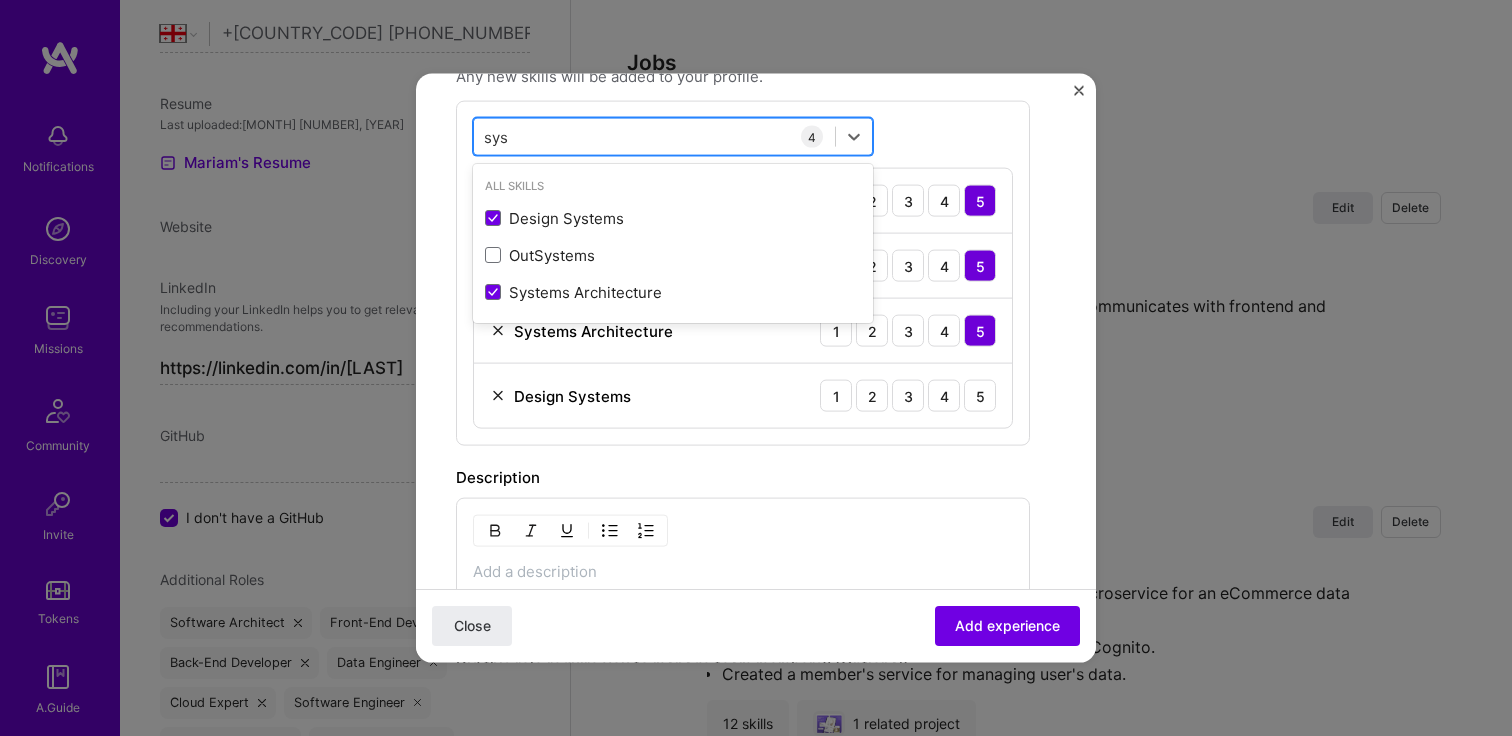 click on "sys sys" at bounding box center (497, 136) 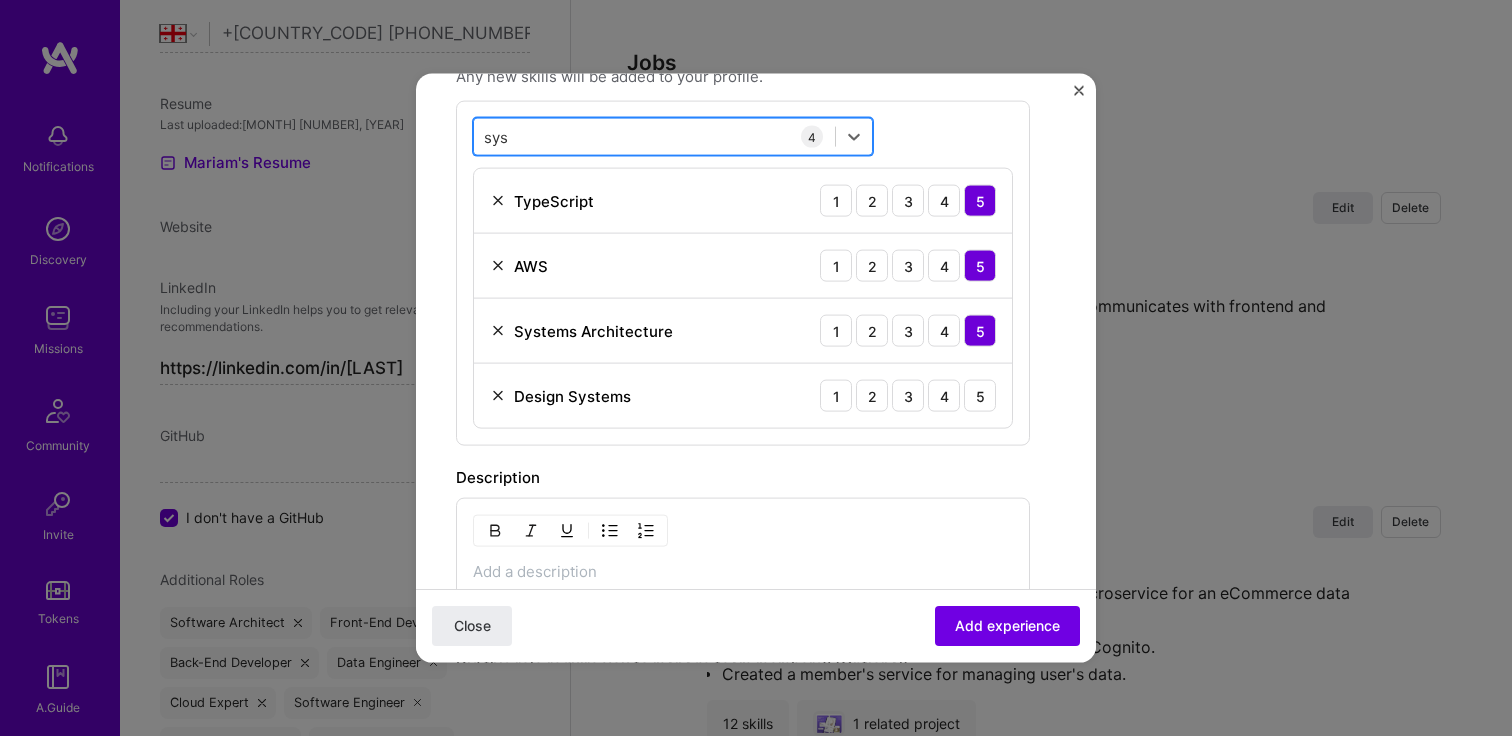 click on "sys" at bounding box center [497, 136] 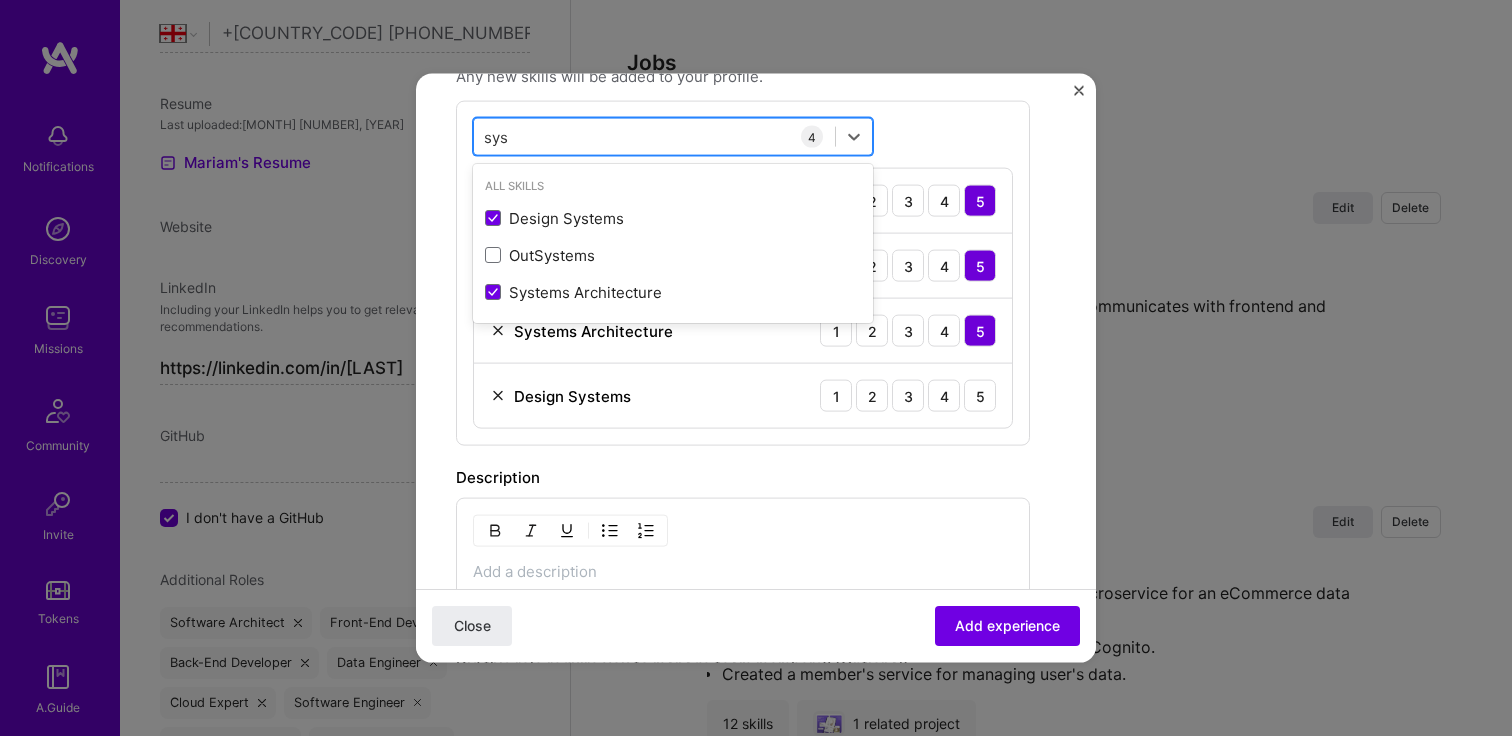 click on "sys" at bounding box center [497, 136] 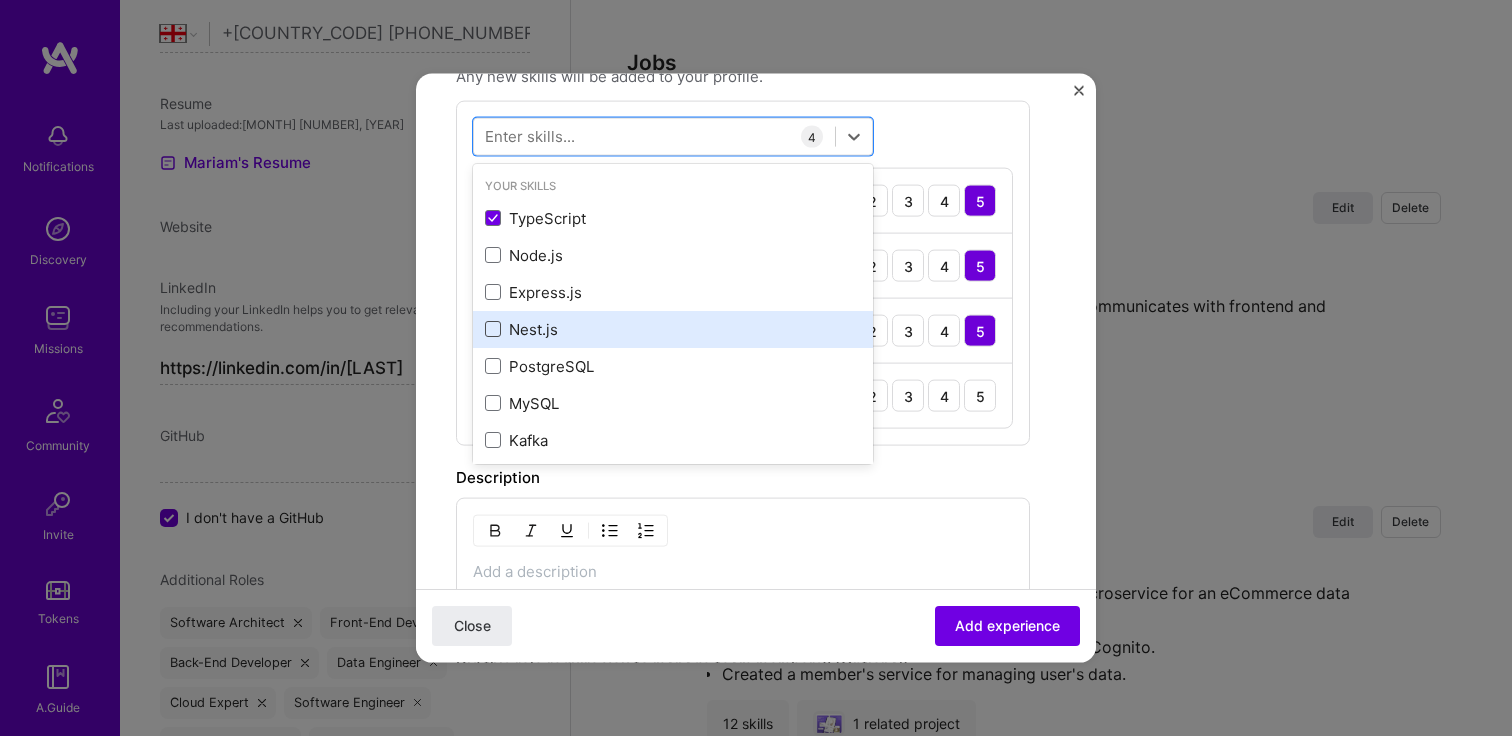 click at bounding box center (493, 329) 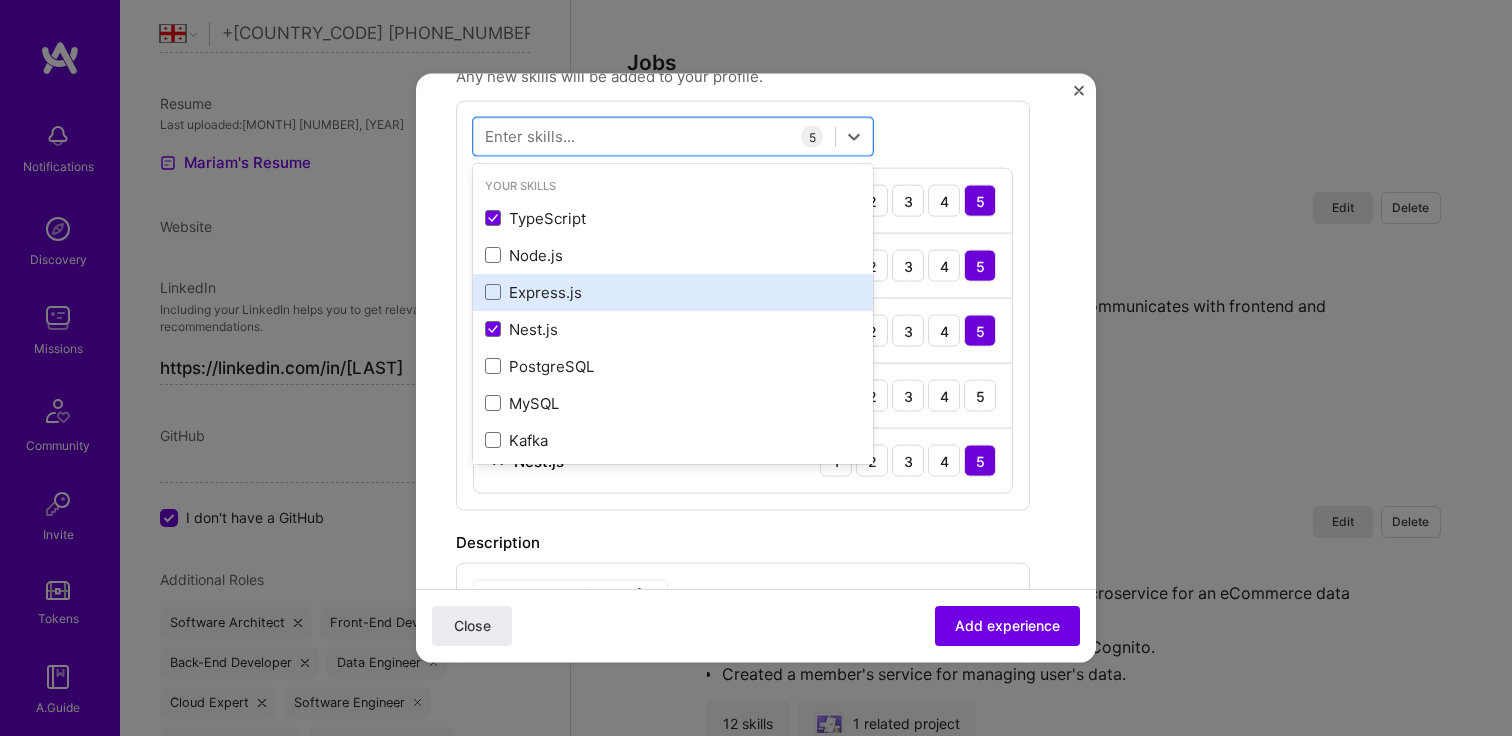 click on "Express.js" at bounding box center (673, 291) 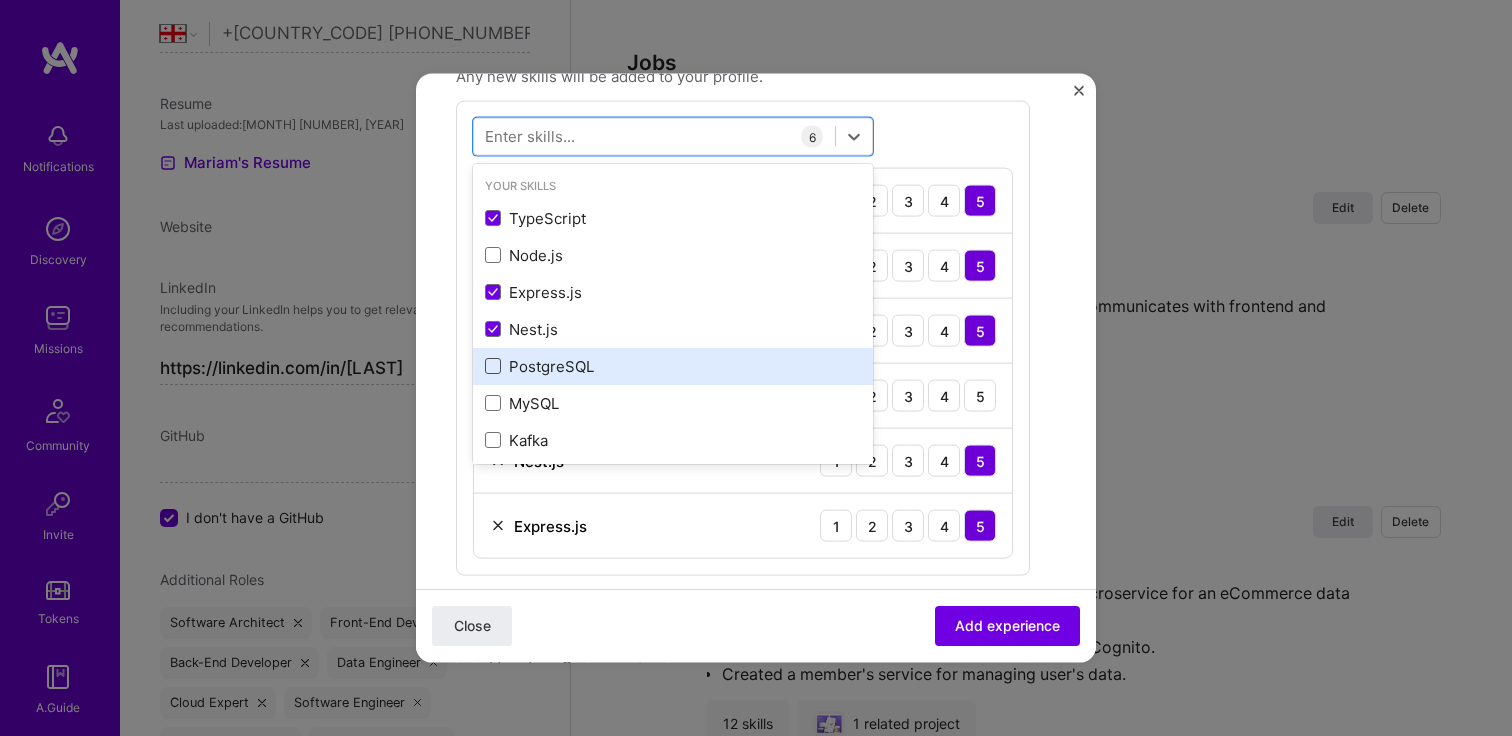 click at bounding box center (493, 366) 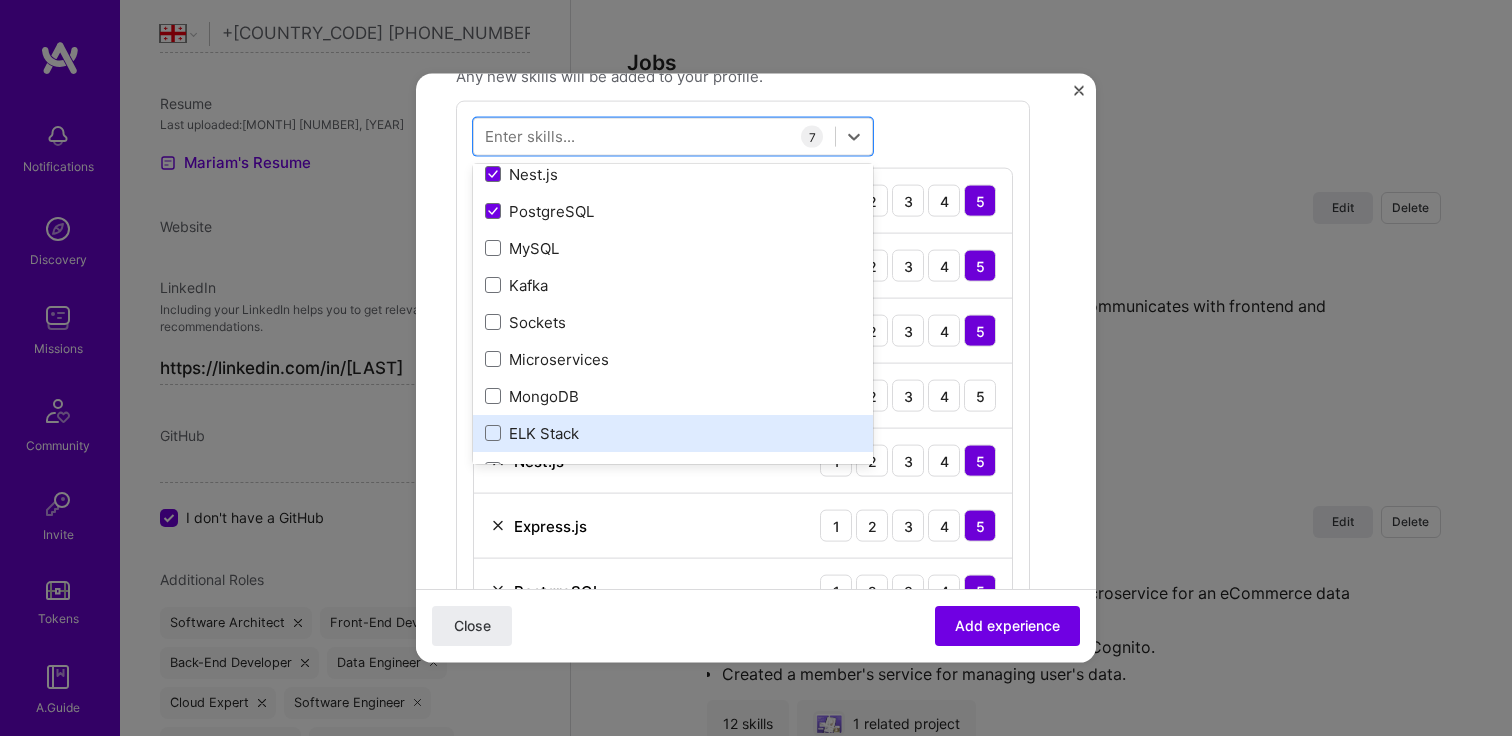 scroll, scrollTop: 176, scrollLeft: 0, axis: vertical 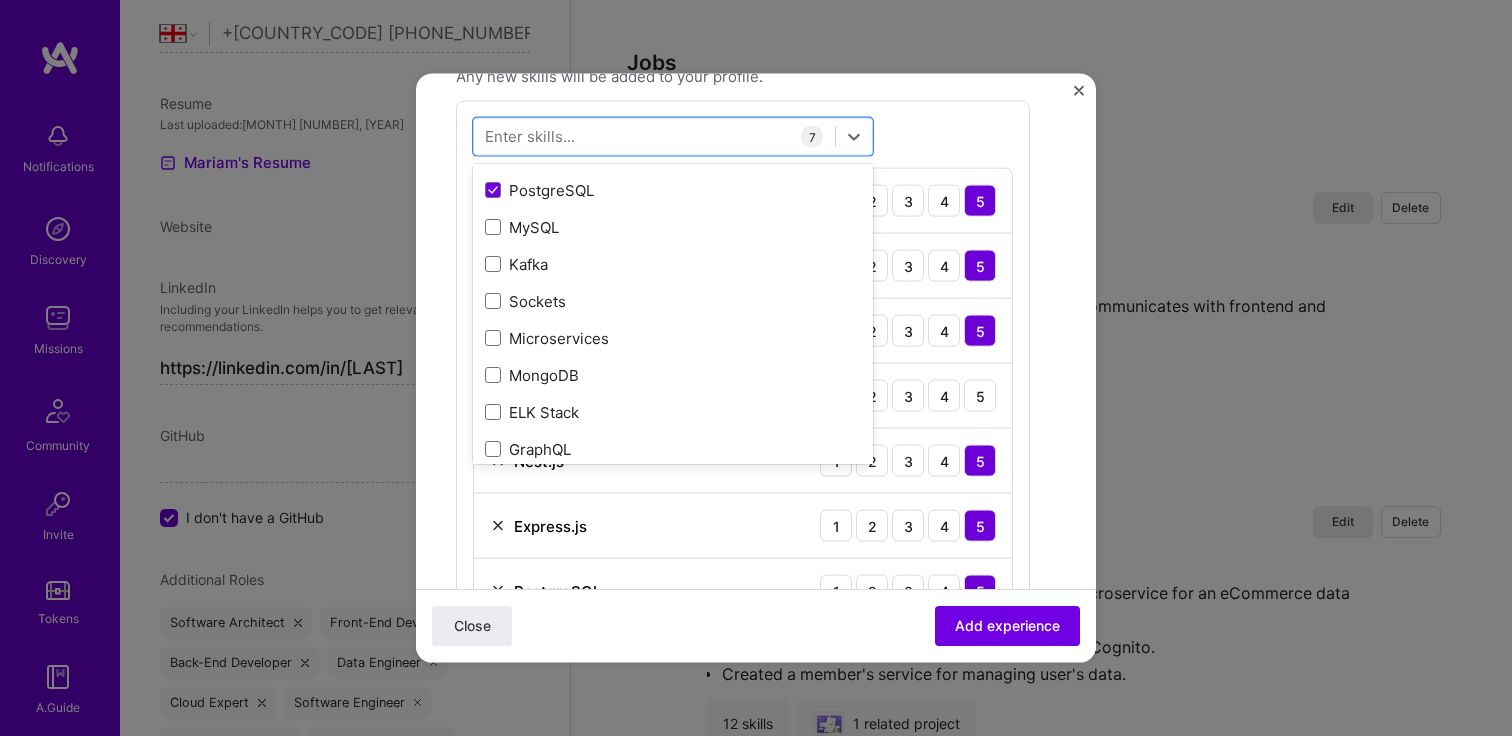 type 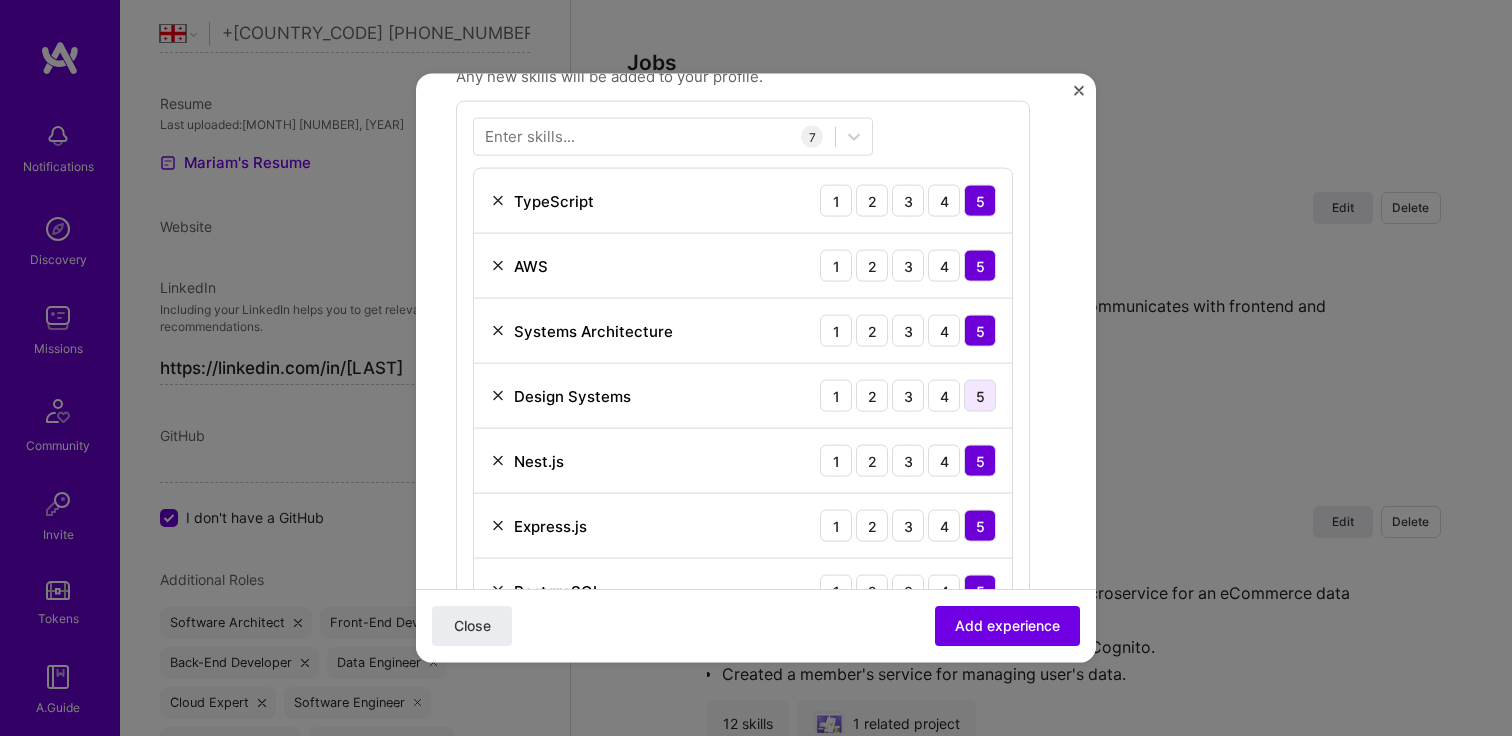 click on "5" at bounding box center [980, 396] 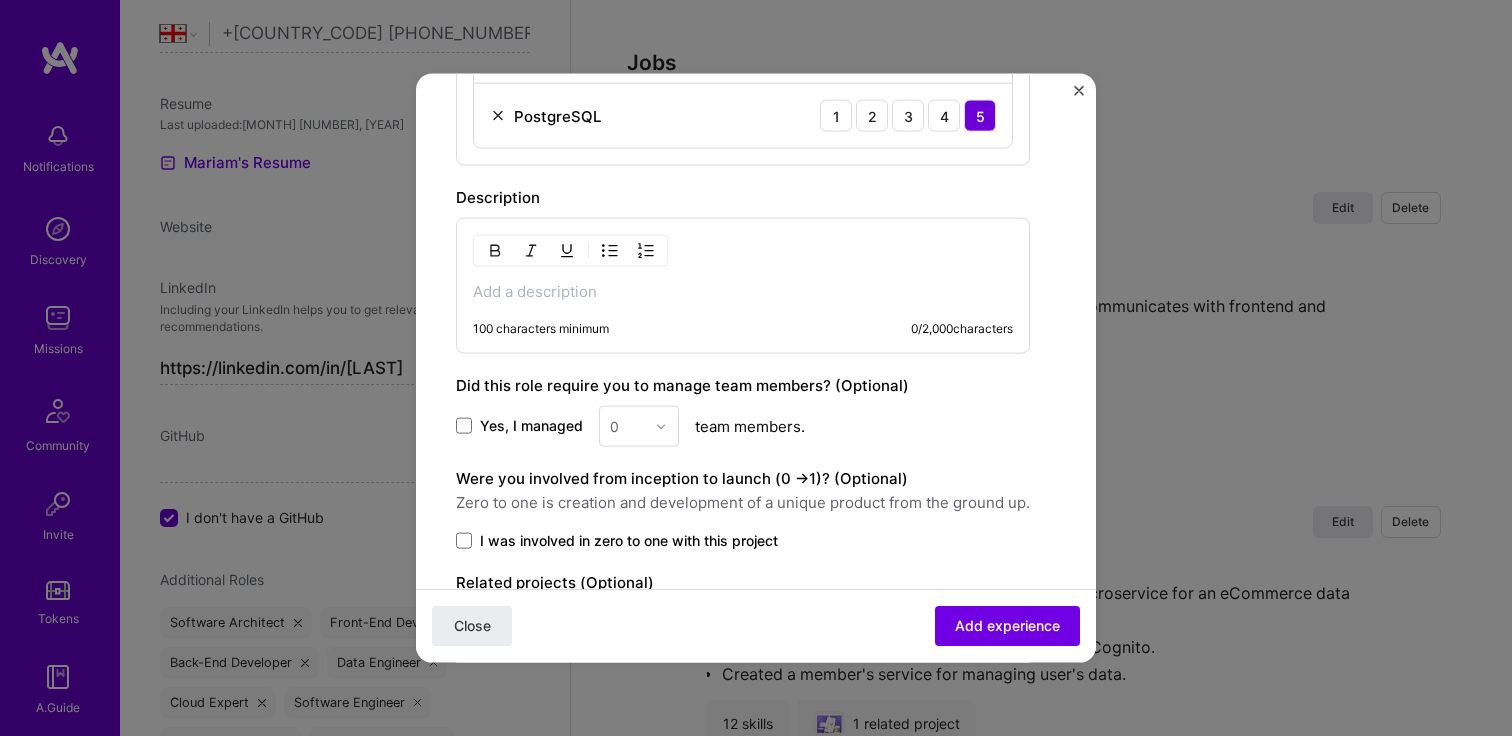 scroll, scrollTop: 1236, scrollLeft: 0, axis: vertical 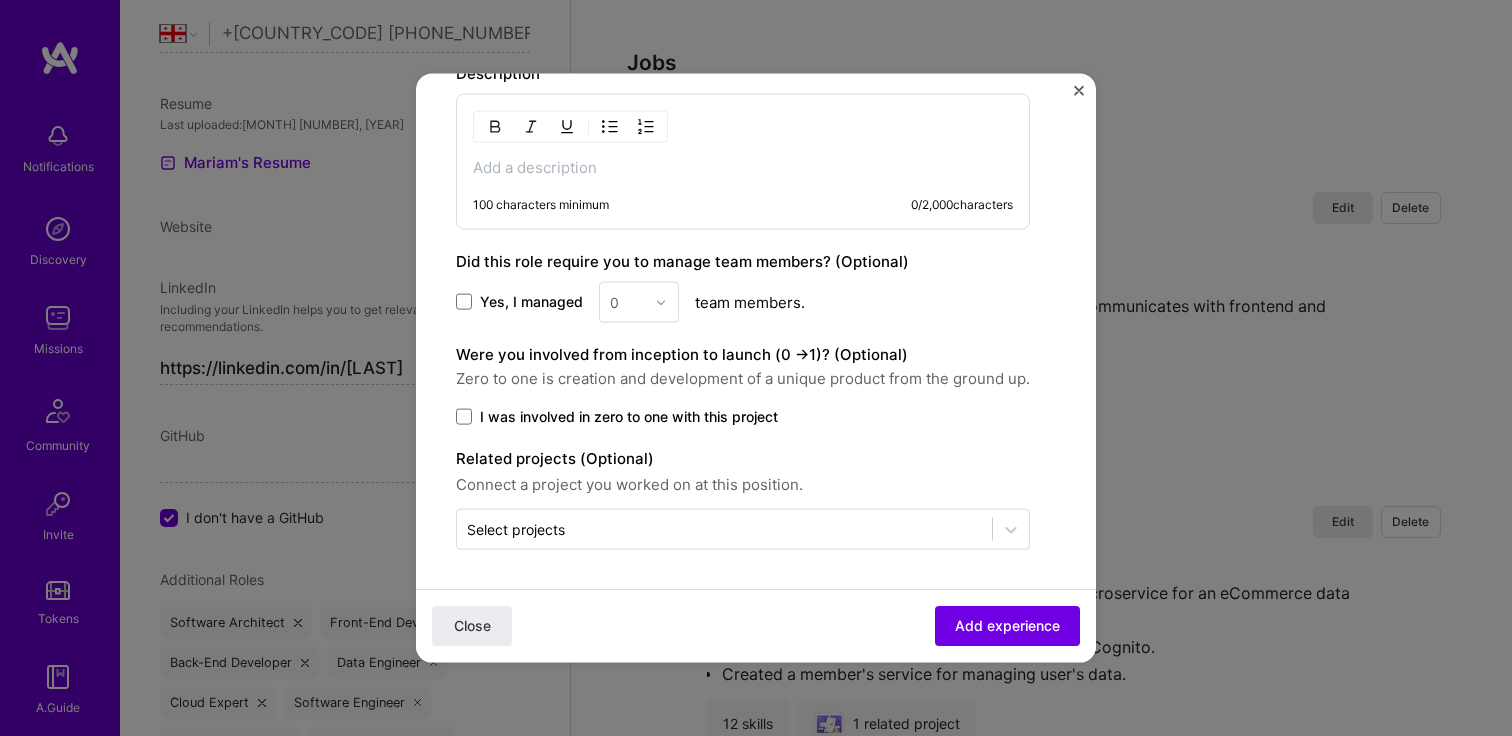 click on "0" at bounding box center (639, 302) 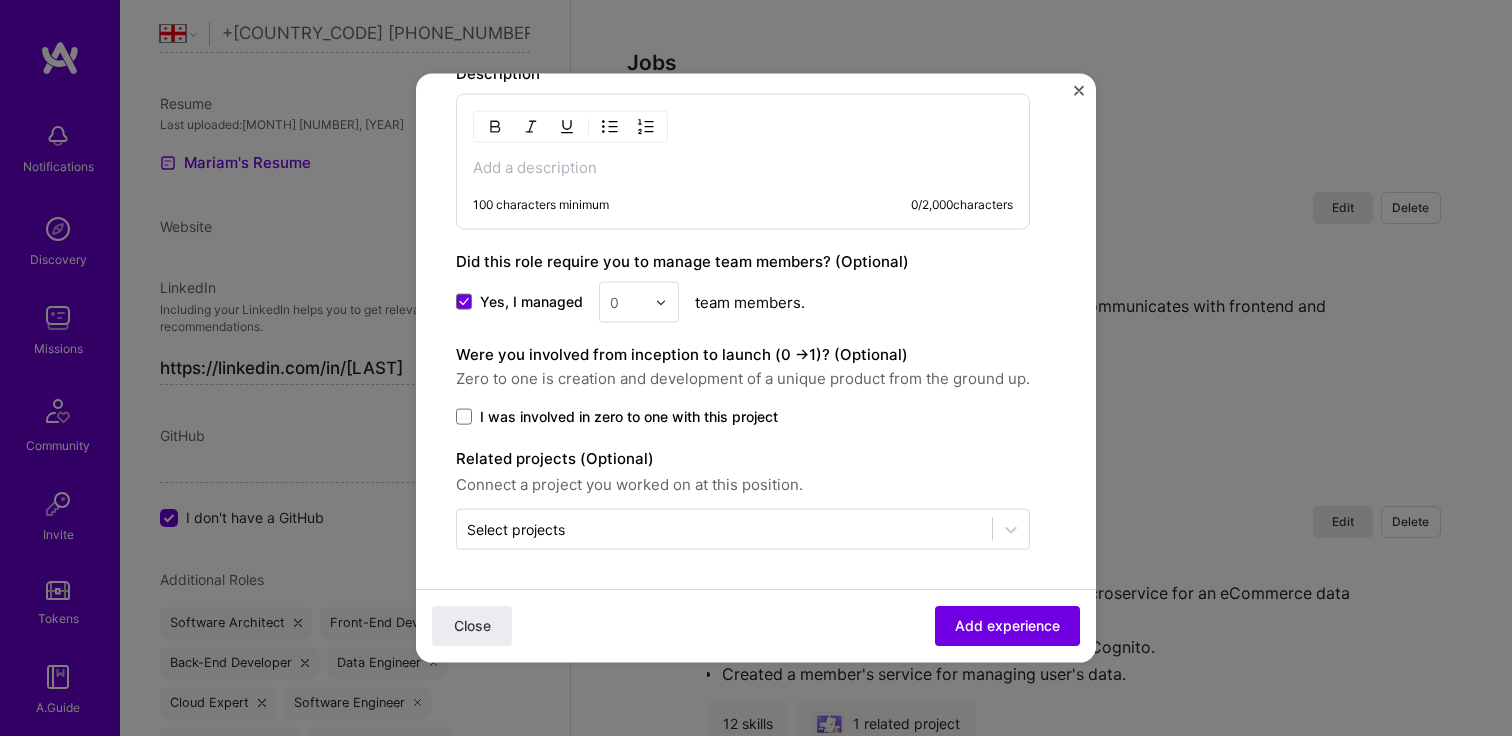 click at bounding box center (666, 302) 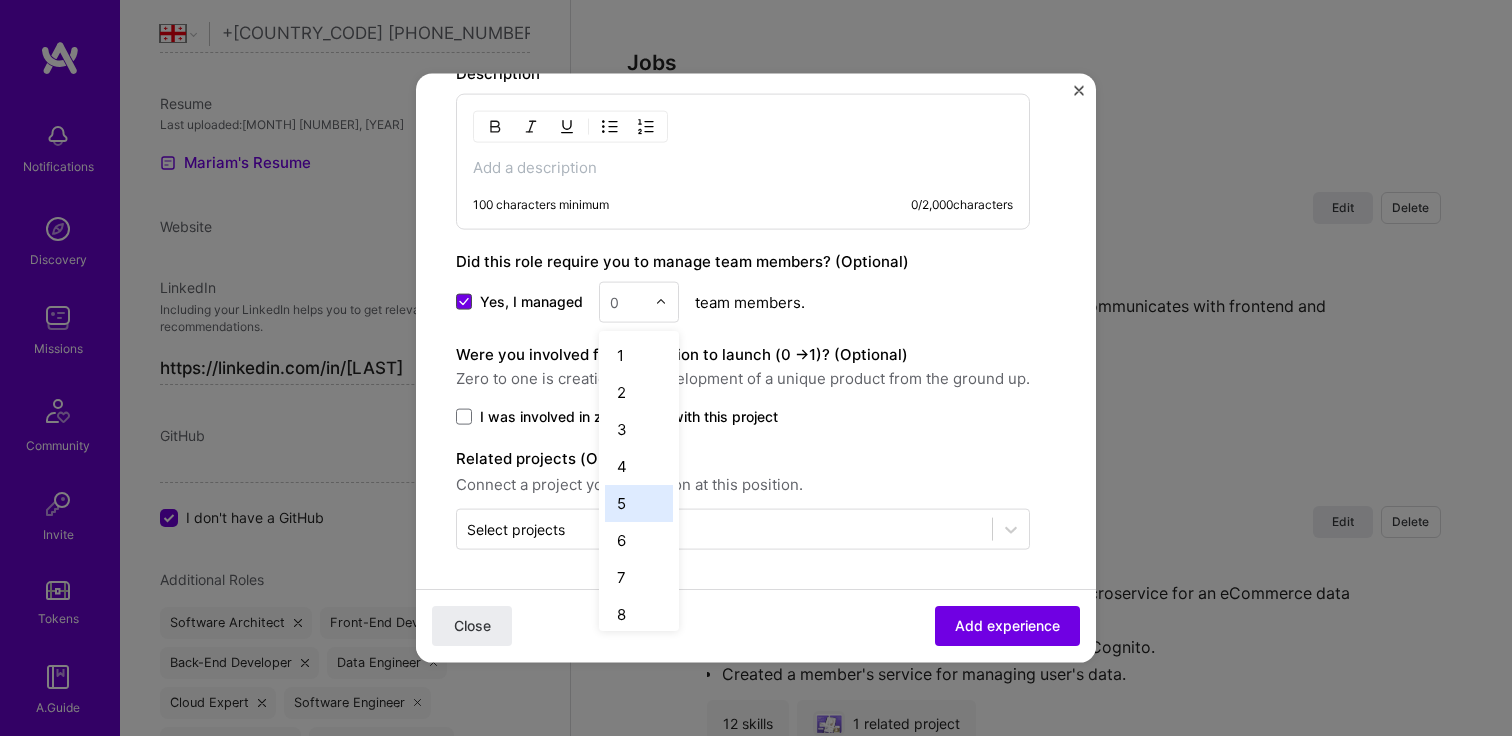 click 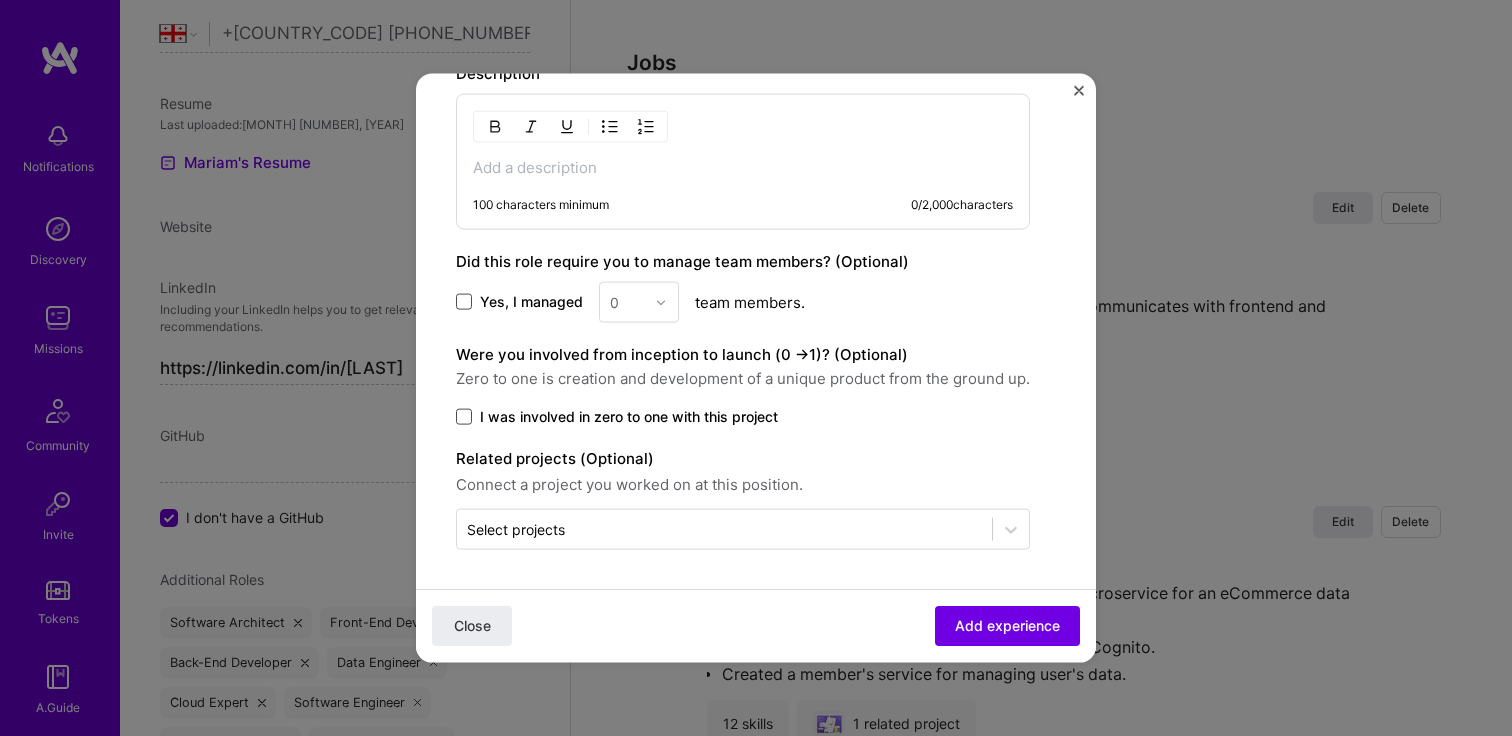 click at bounding box center (464, 417) 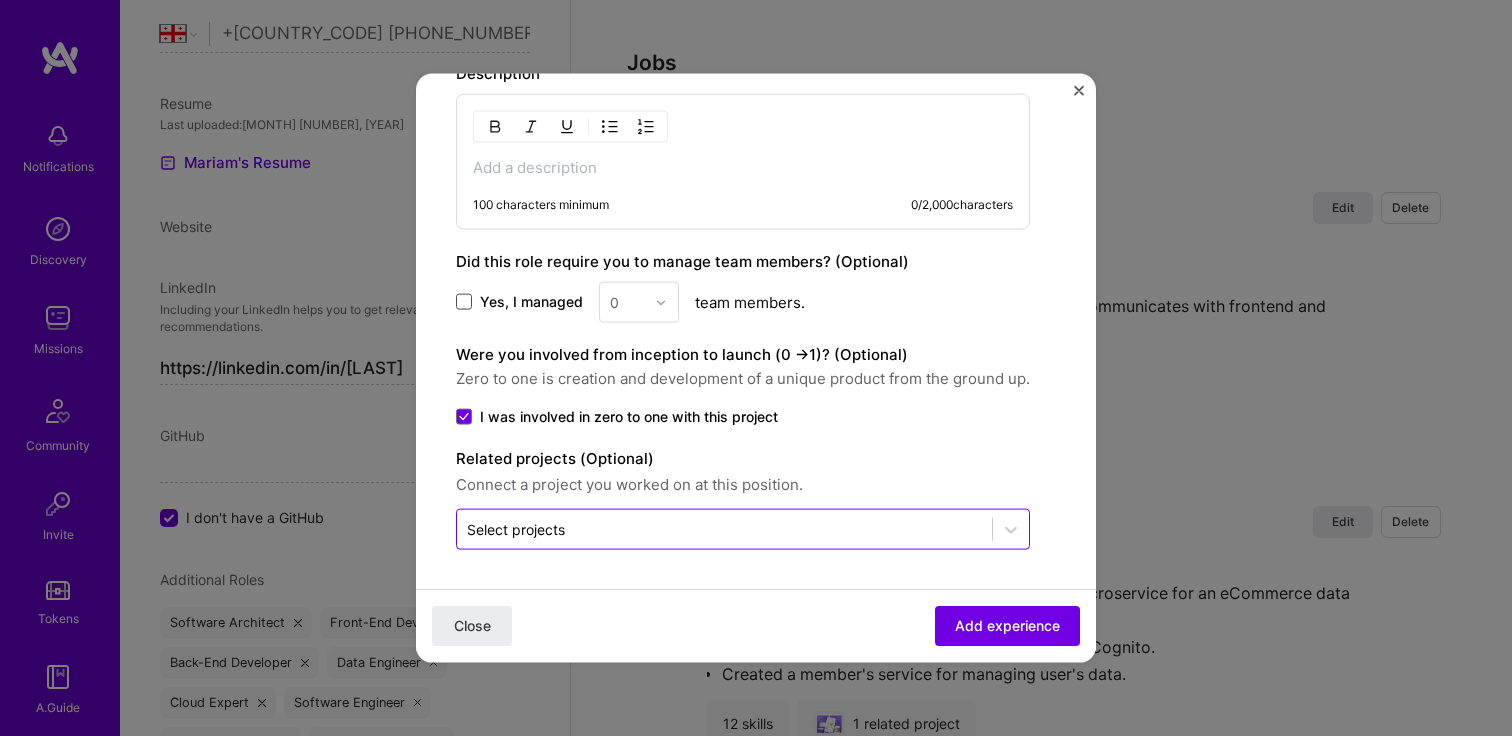 click on "Select projects" at bounding box center (516, 529) 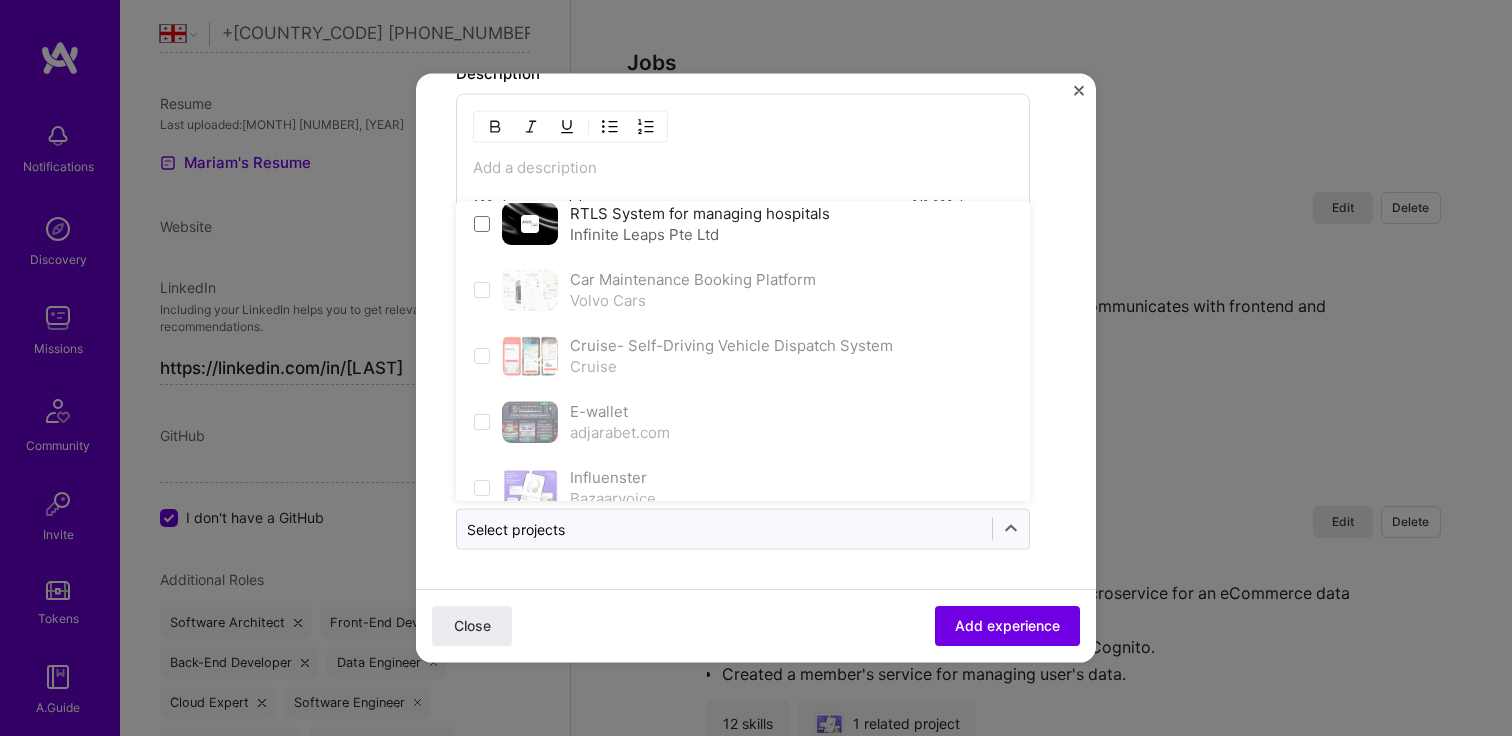 scroll, scrollTop: 372, scrollLeft: 0, axis: vertical 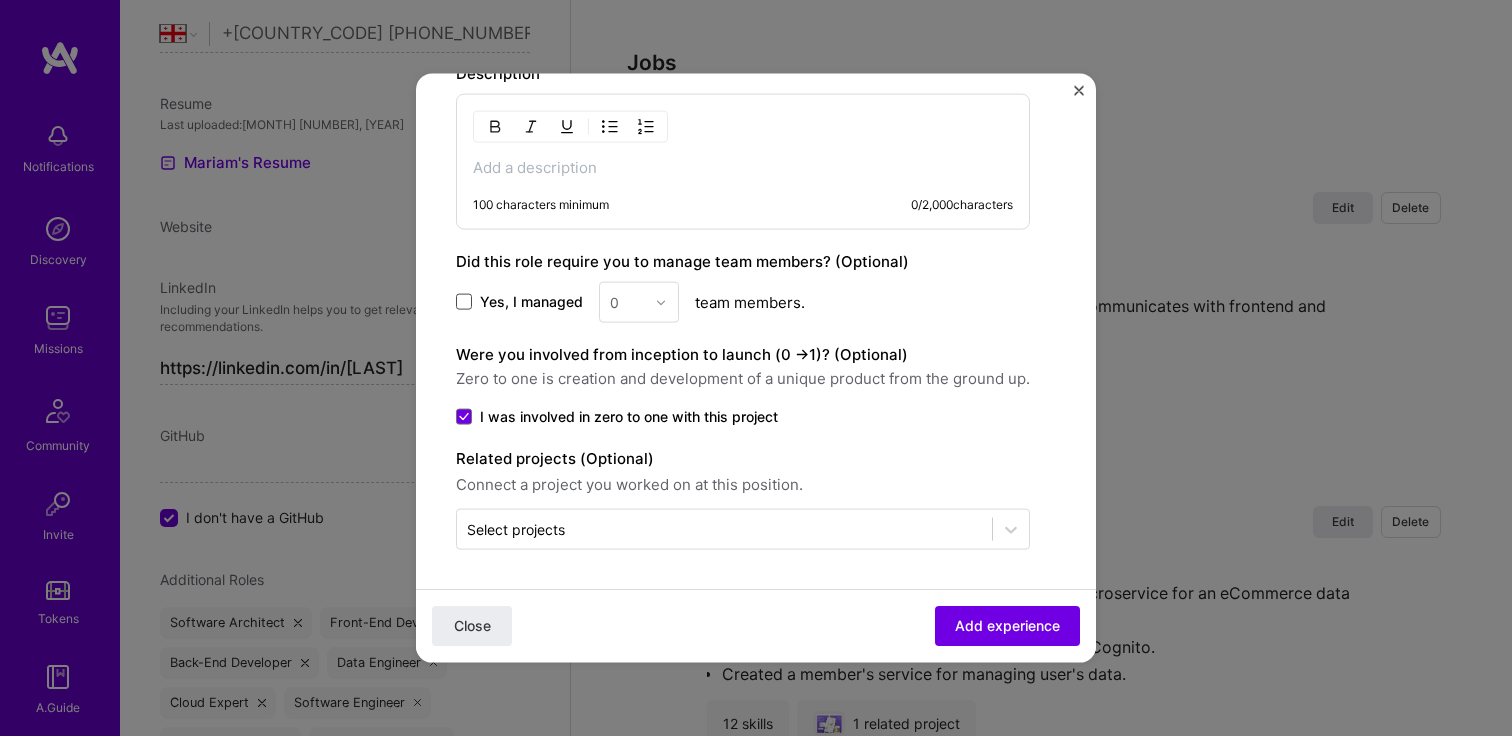 click on "Close Add experience" at bounding box center (756, 625) 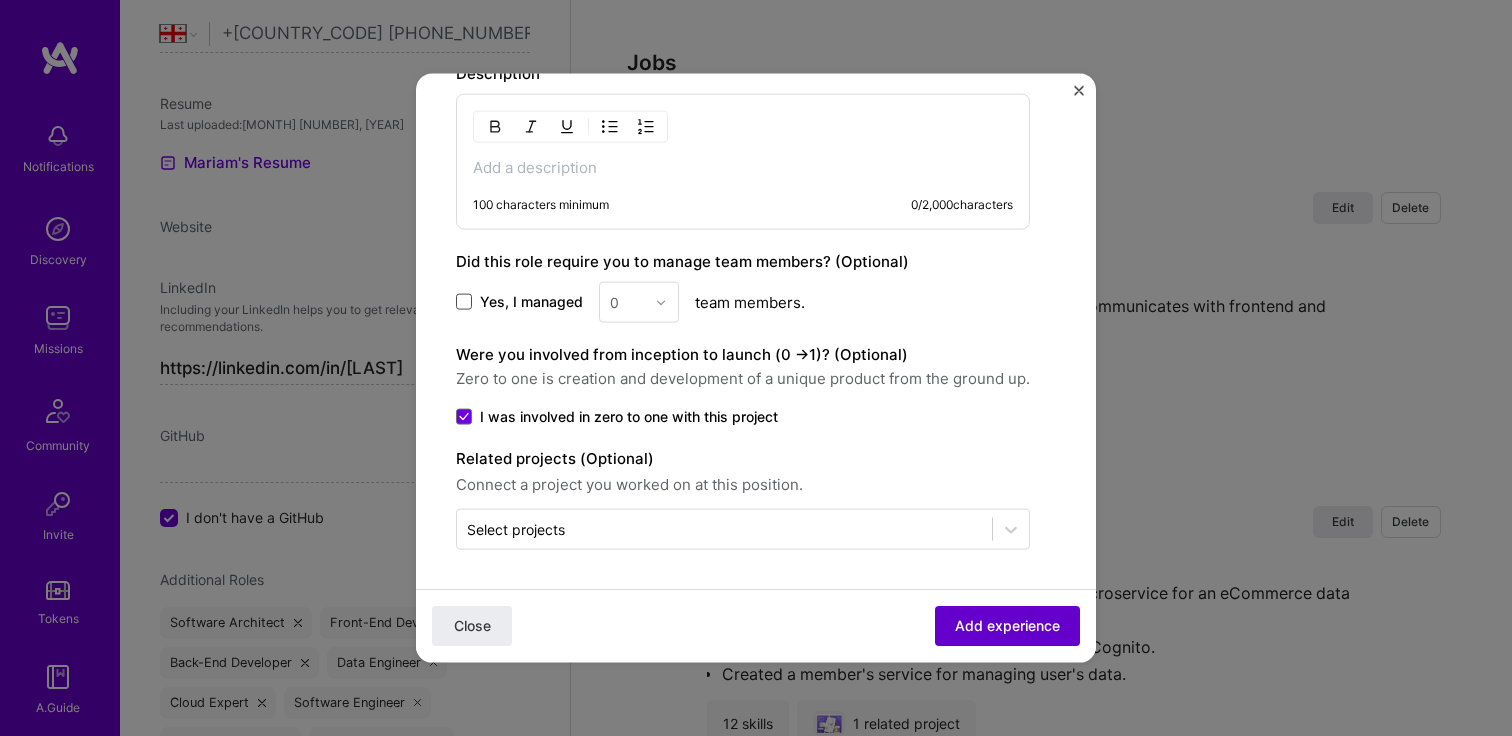 click on "Add experience" at bounding box center [1007, 626] 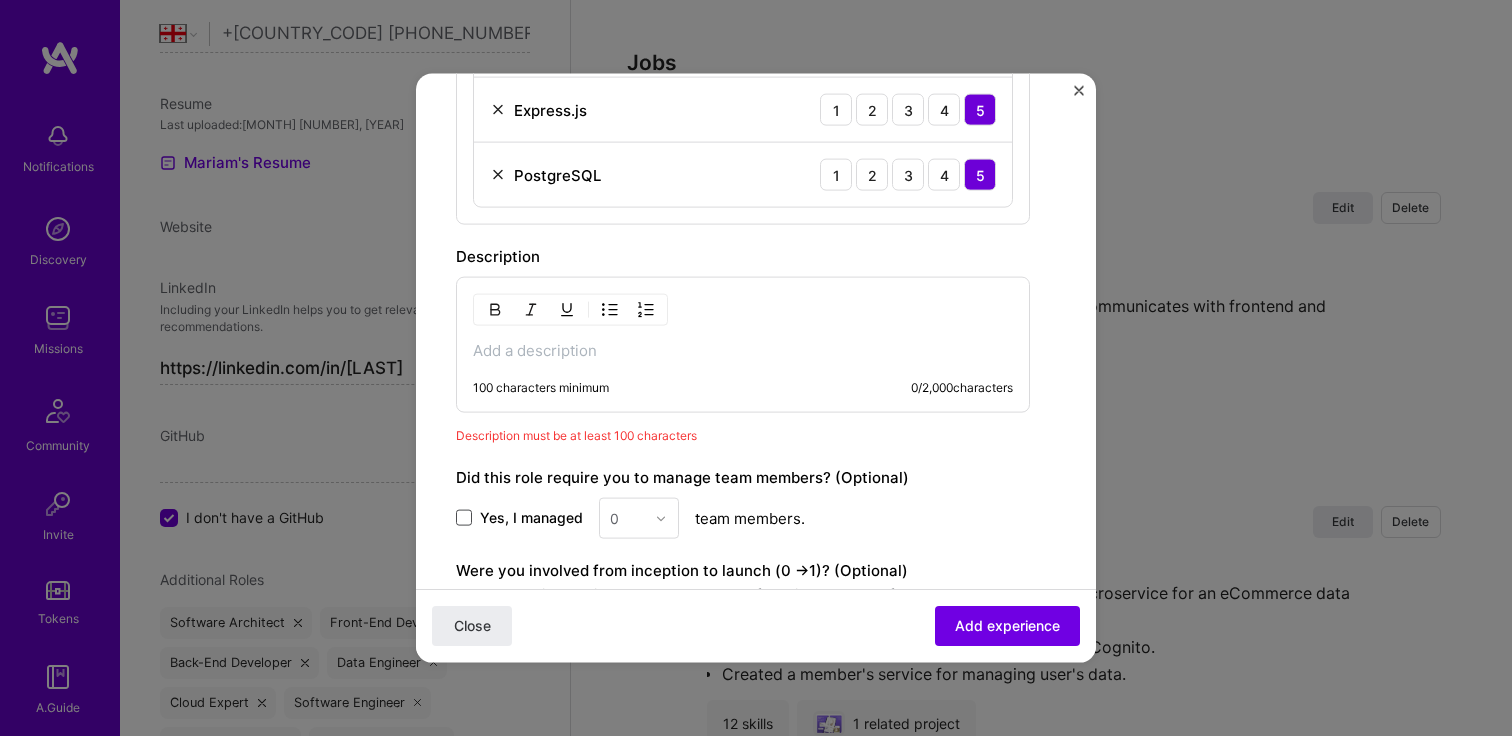 scroll, scrollTop: 1041, scrollLeft: 0, axis: vertical 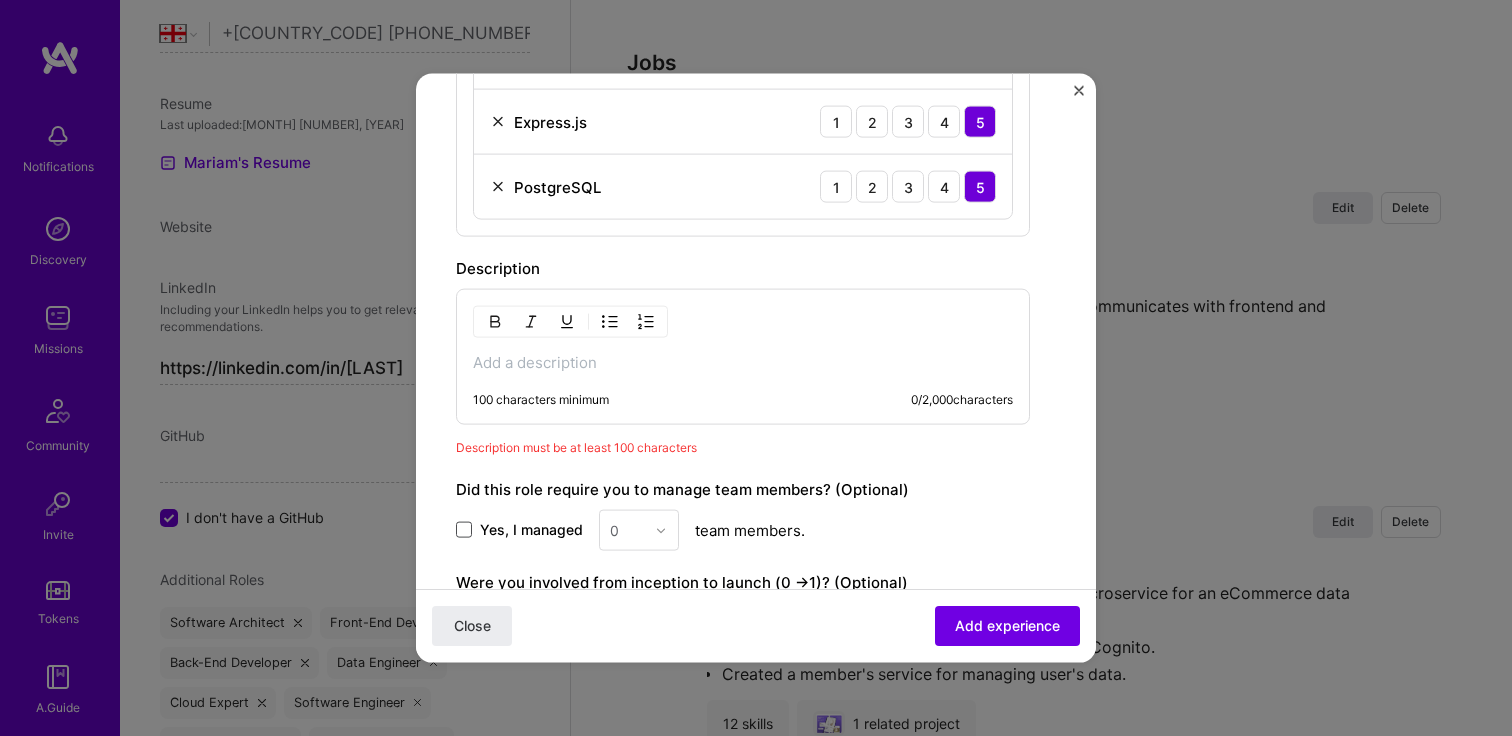 click at bounding box center [743, 363] 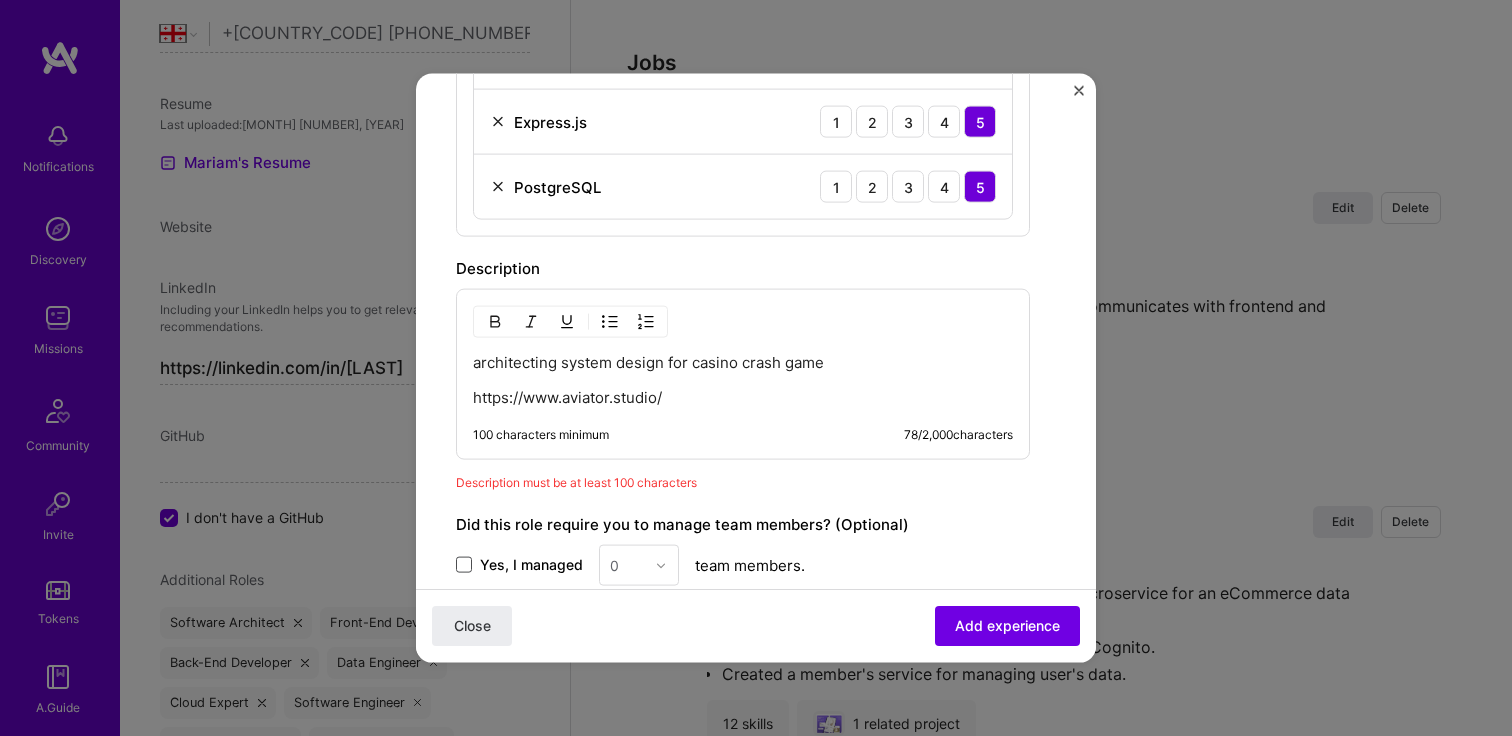 click on "architecting system design for casino crash game  https://www.aviator.studio/ 100 characters minimum 78 / 2,000  characters" at bounding box center (743, 374) 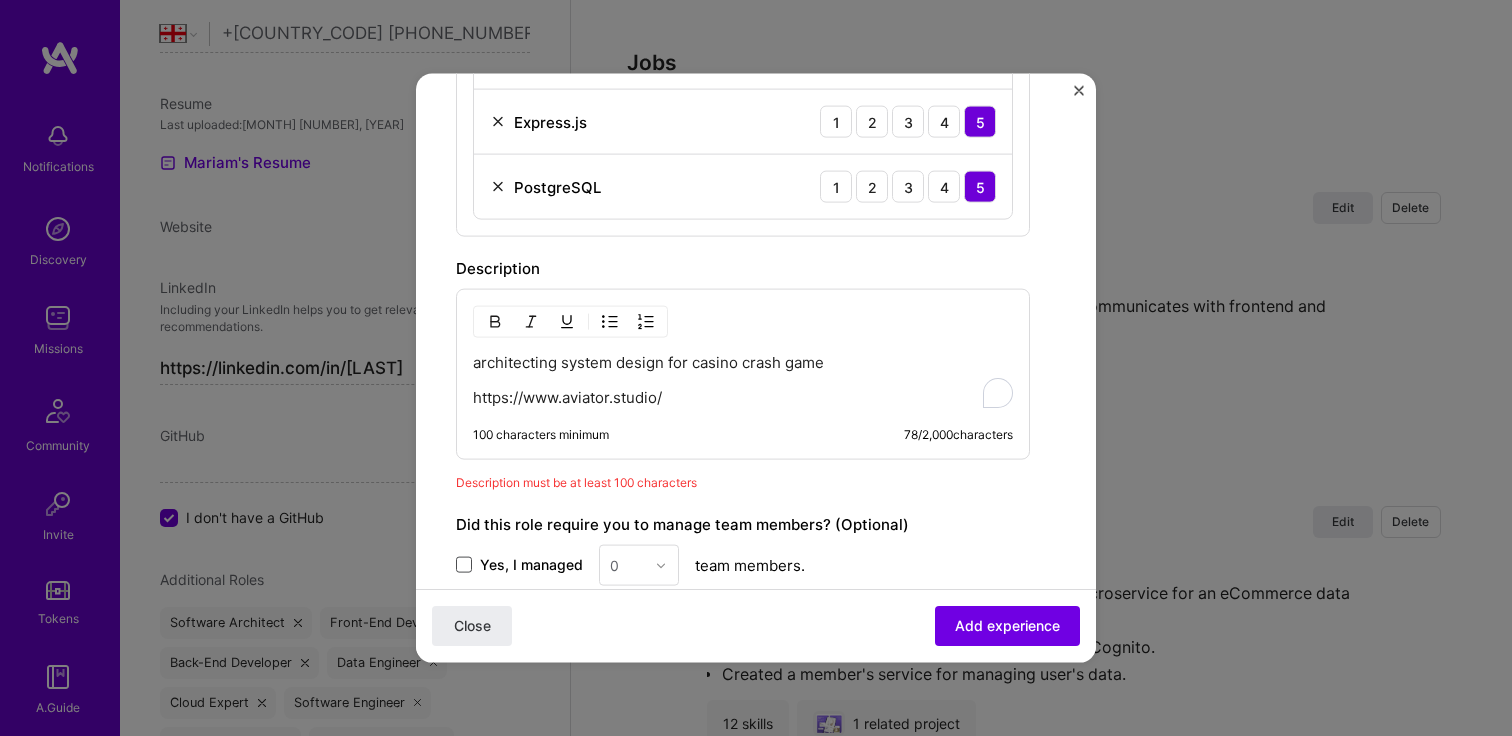 click on "https://www.aviator.studio/" at bounding box center [743, 398] 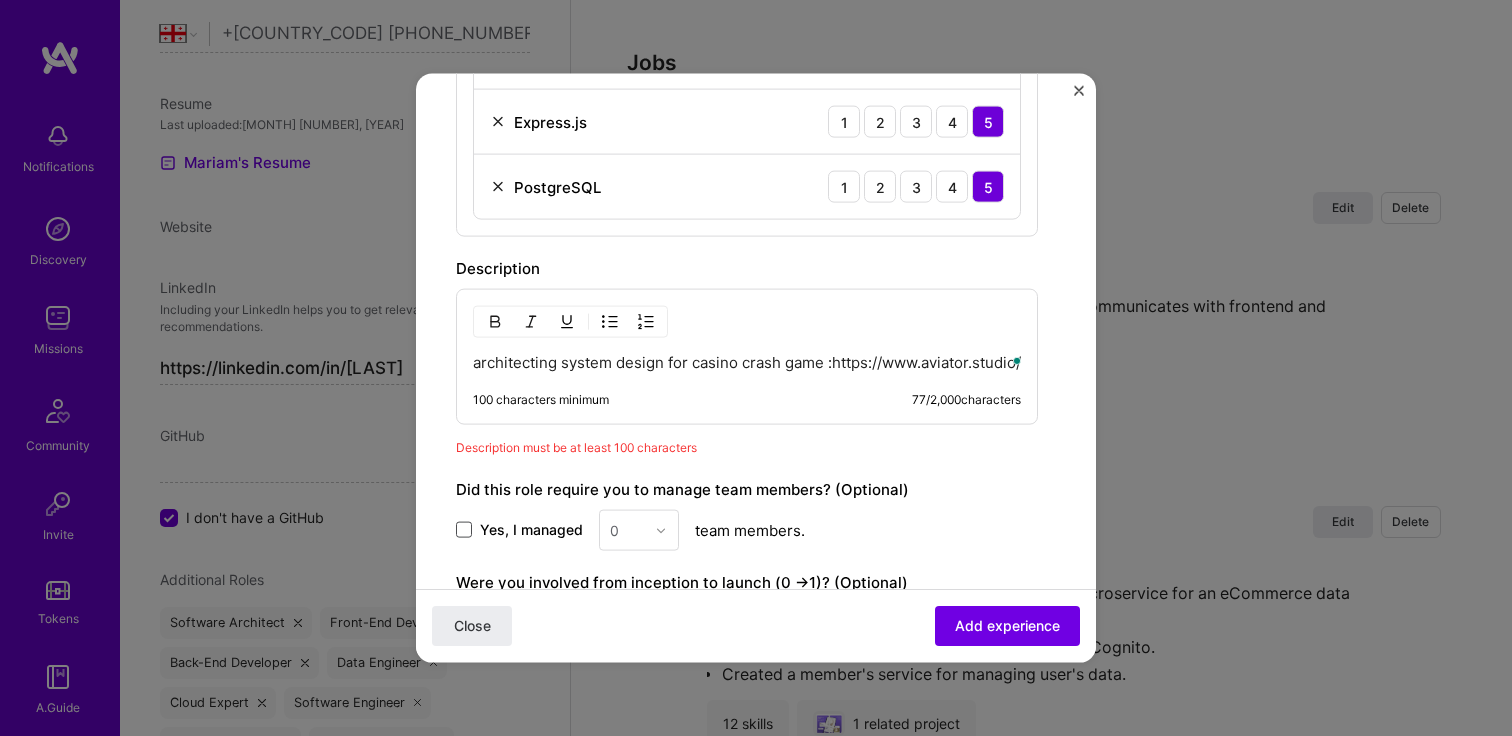 scroll, scrollTop: 1041, scrollLeft: 0, axis: vertical 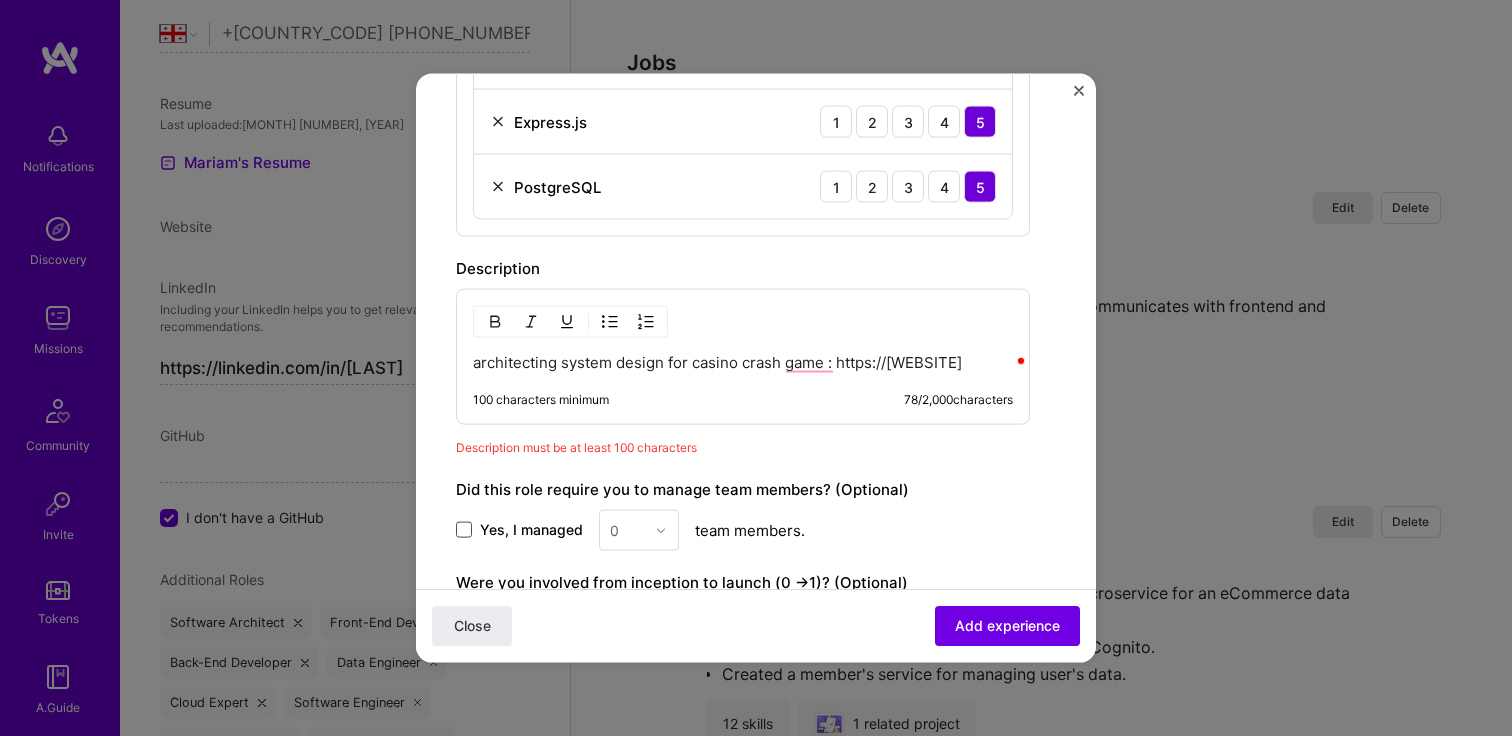 click on "architecting system design for casino crash game : https://[WEBSITE]" at bounding box center (743, 363) 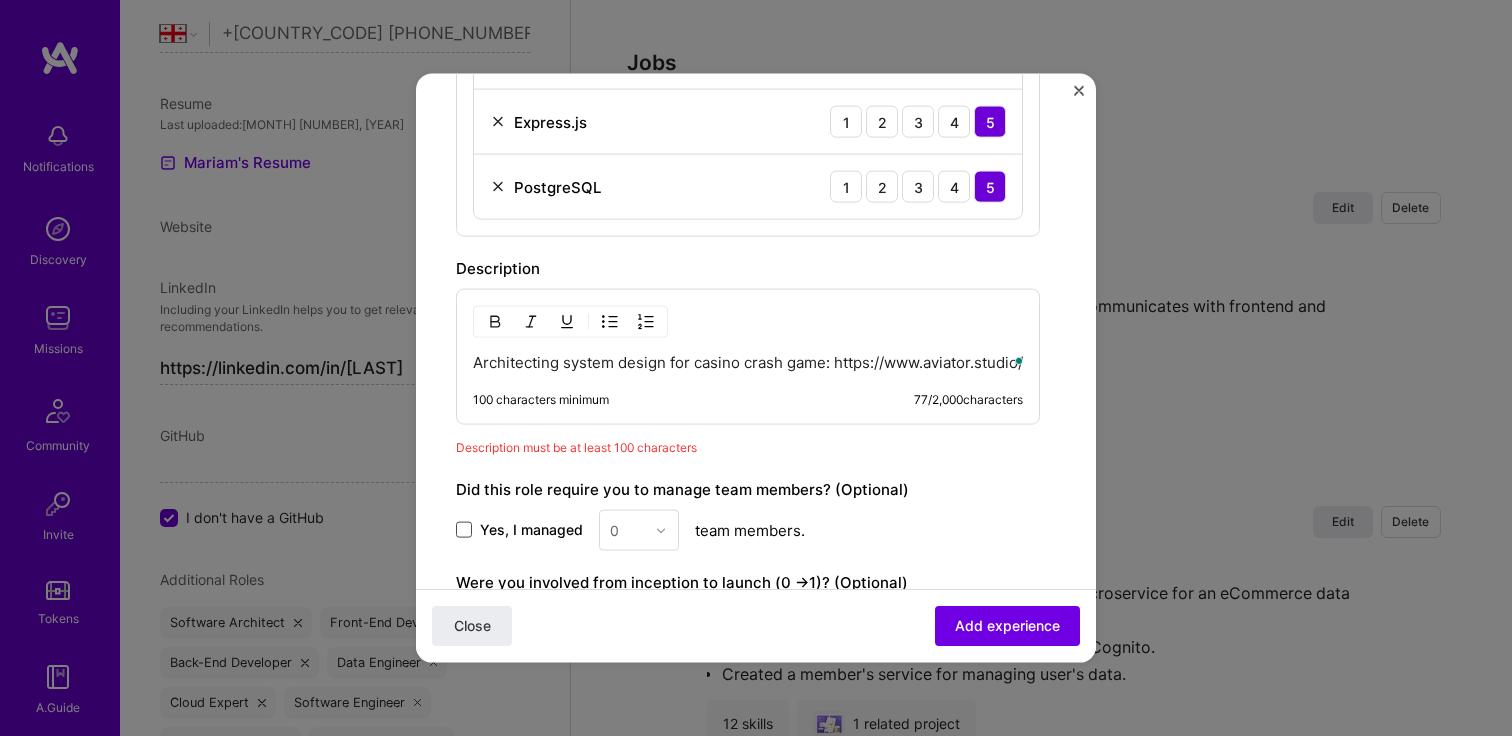 click on "Architecting system design for casino crash game: https://www.aviator.studio/ 100 characters minimum 77 / 2,000  characters" at bounding box center [748, 357] 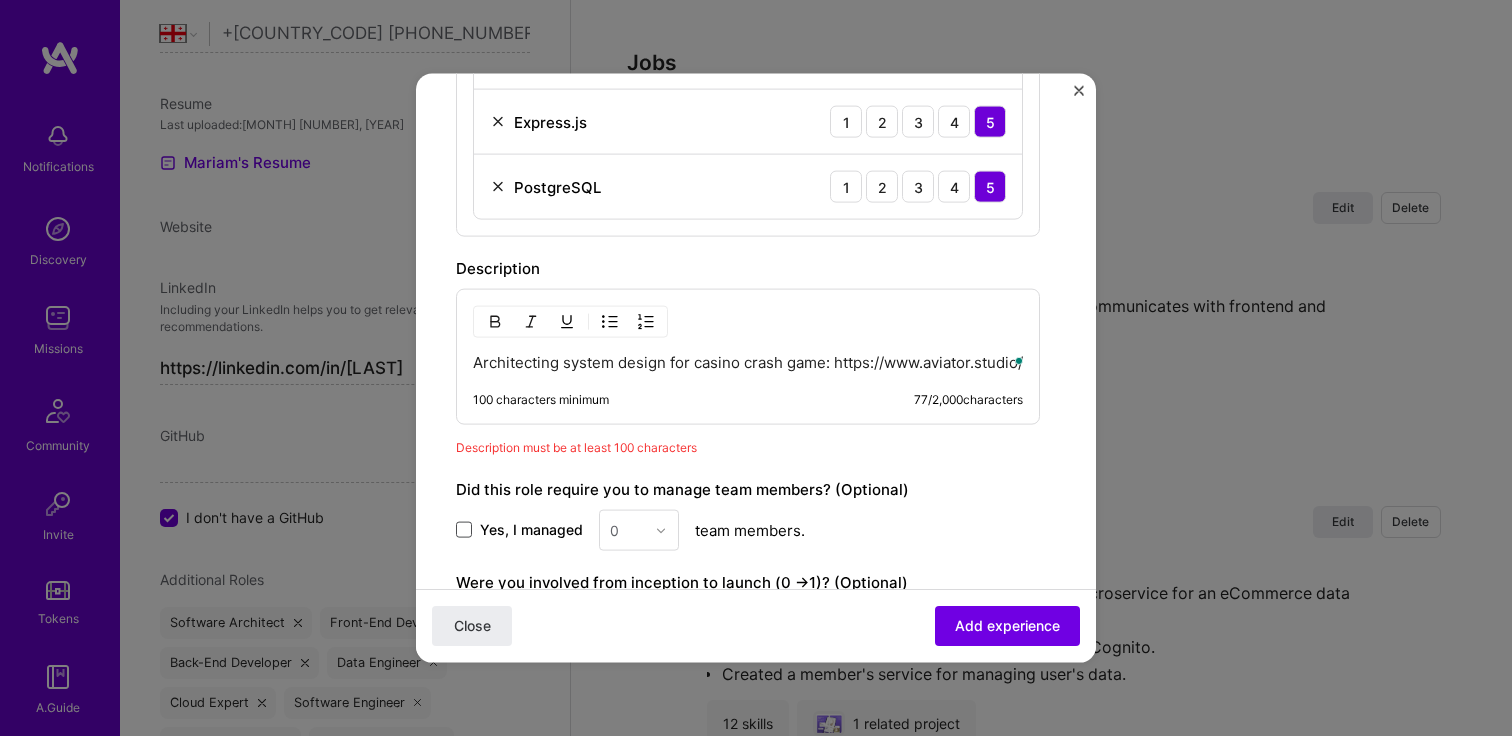 click on "Architecting system design for casino crash game: https://www.aviator.studio/ 100 characters minimum 77 / 2,000  characters" at bounding box center [748, 357] 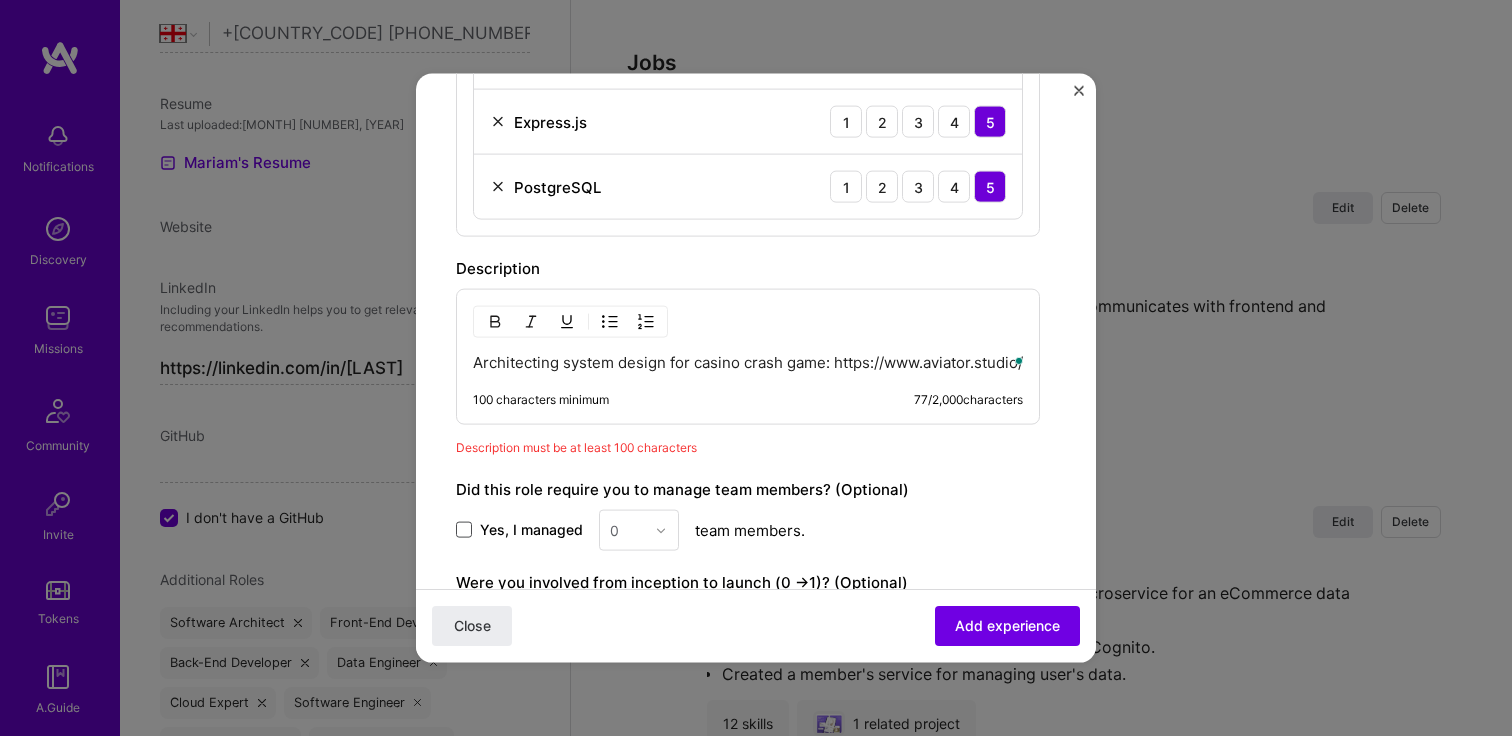 click on "Architecting system design for casino crash game: https://www.aviator.studio/" at bounding box center [748, 363] 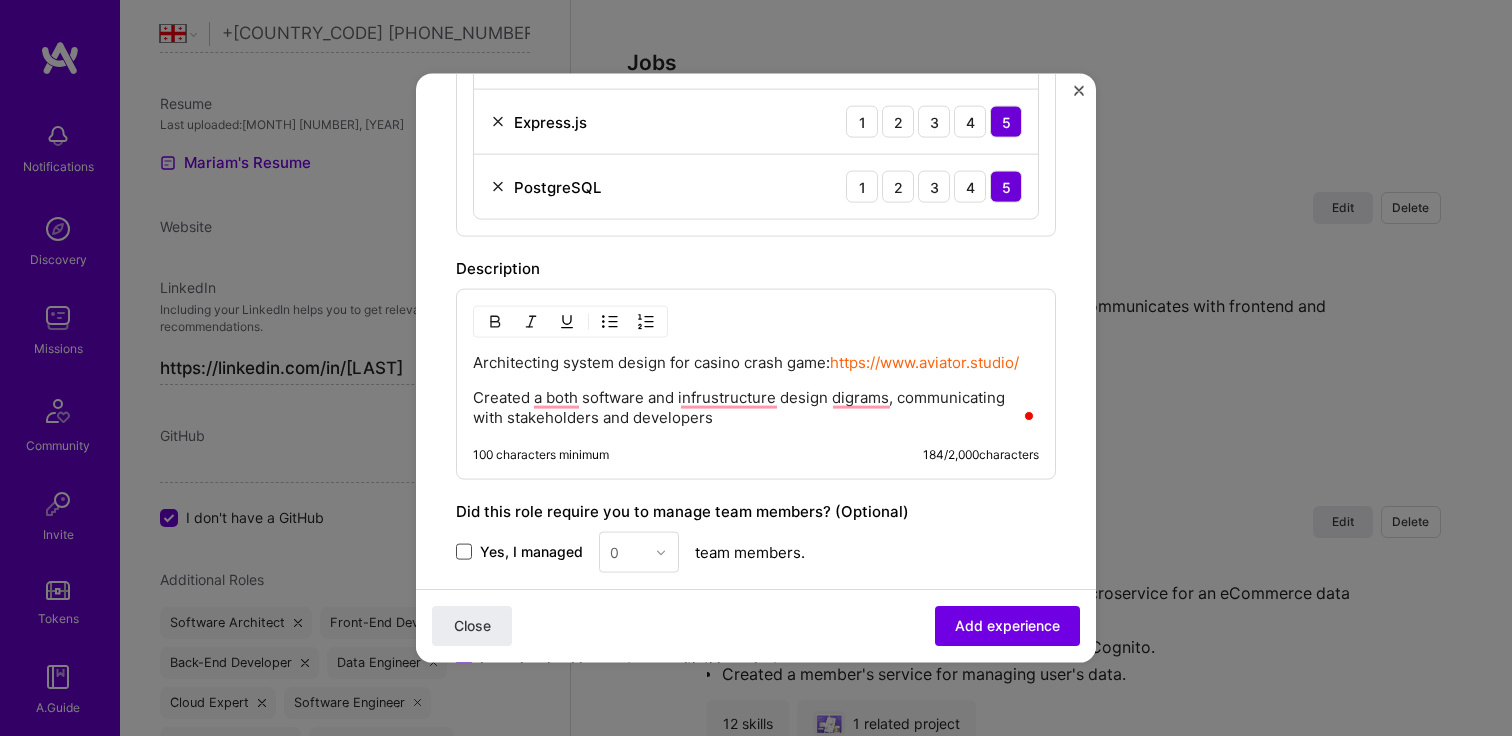 click on "Created a both software and infrustructure design digrams, communicating with stakeholders and developers" at bounding box center (756, 408) 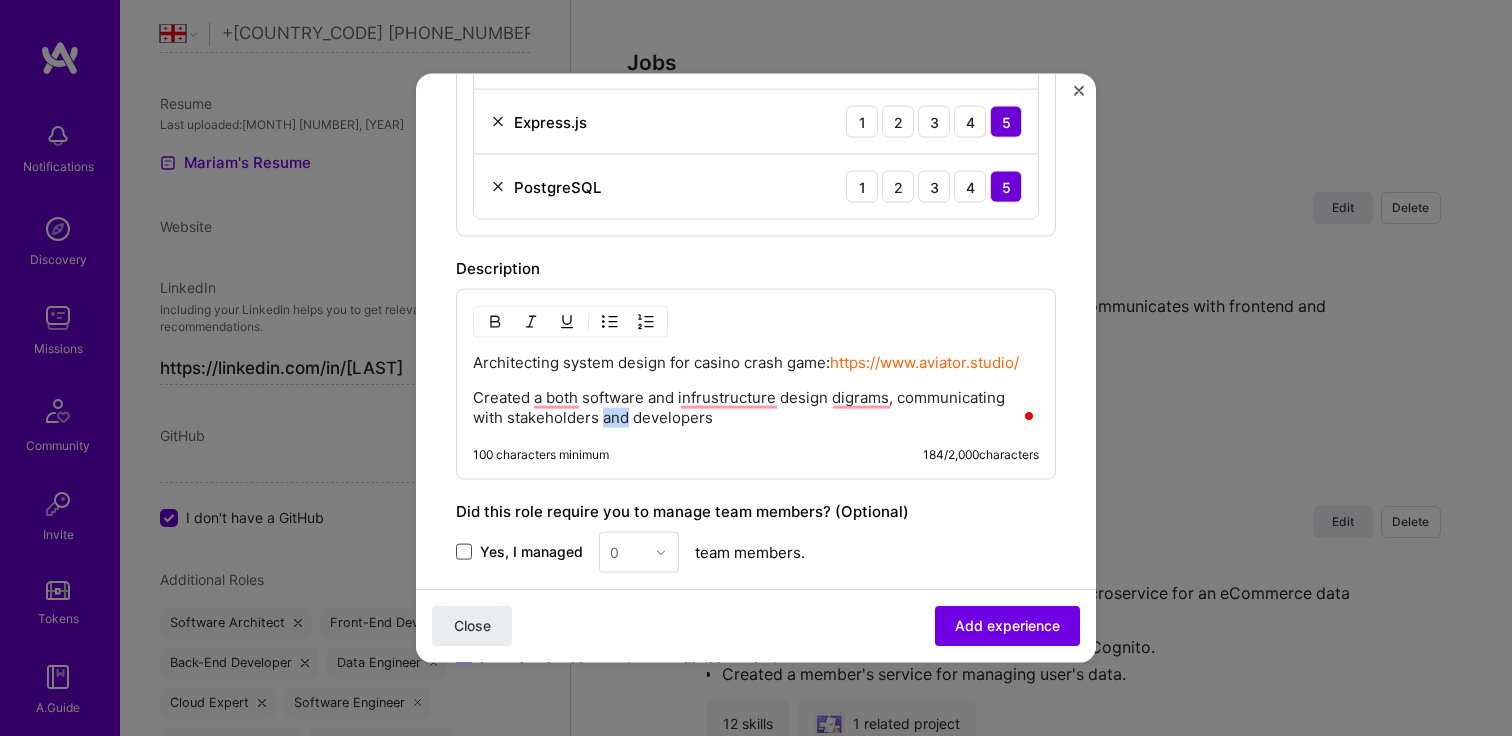 click on "Created a both software and infrustructure design digrams, communicating with stakeholders and developers" at bounding box center (756, 408) 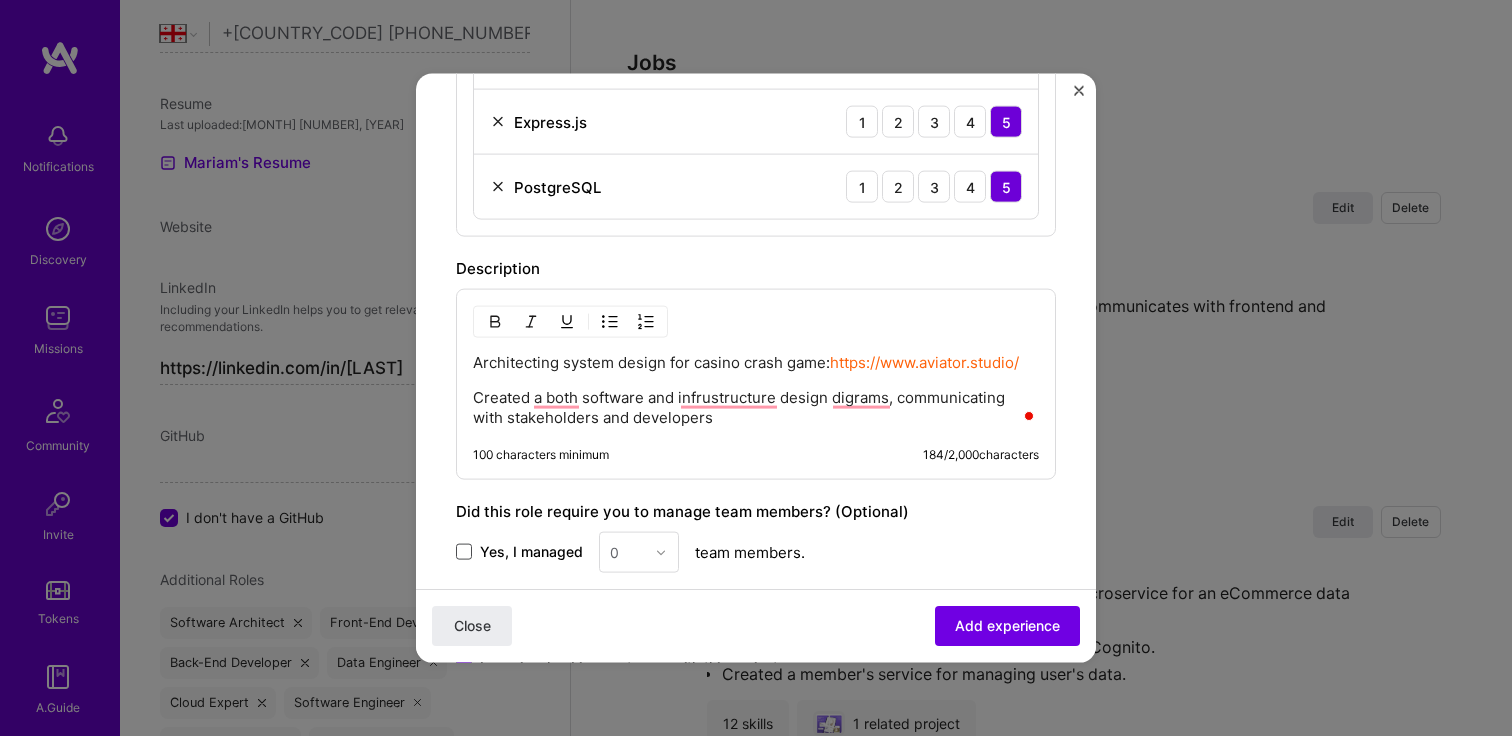 click on "Created a both software and infrustructure design digrams, communicating with stakeholders and developers" at bounding box center [756, 408] 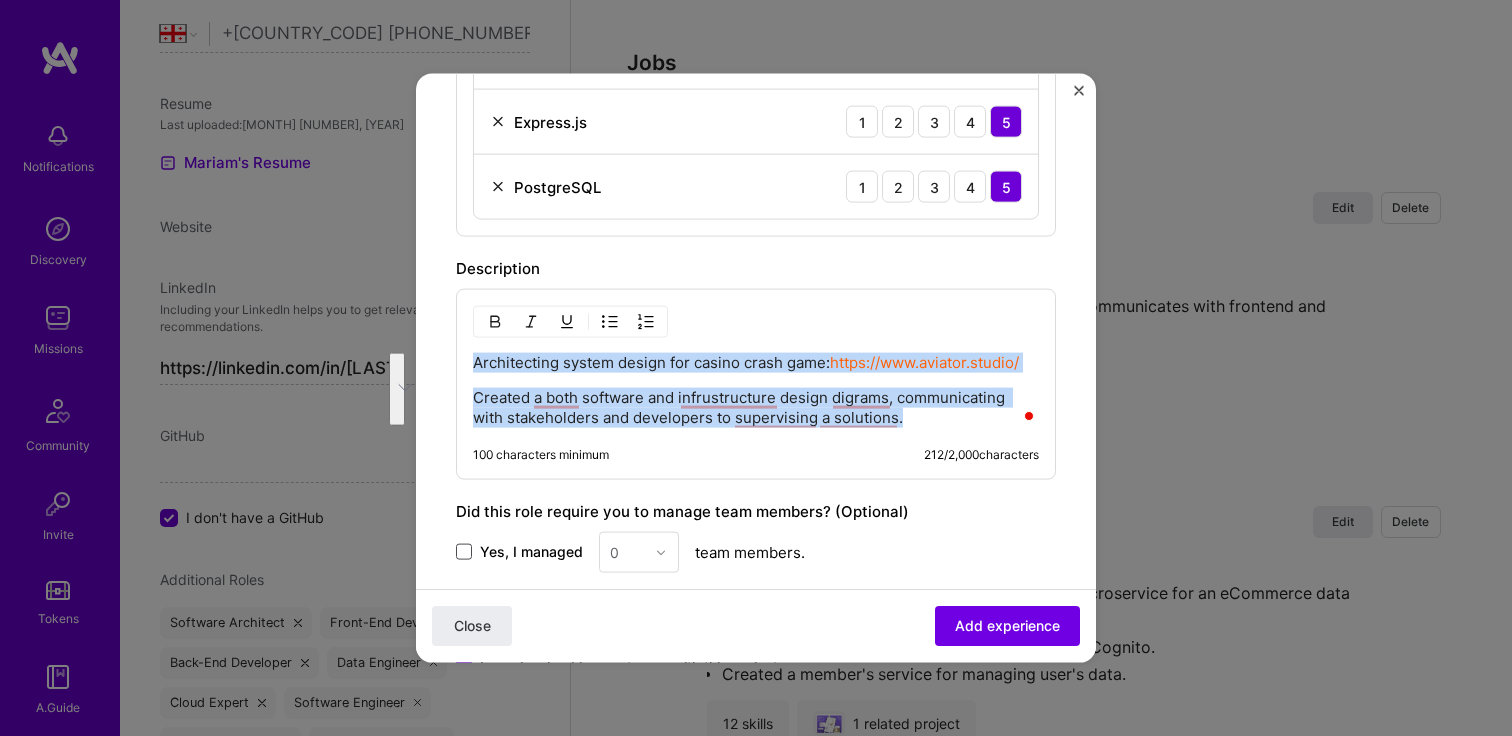 drag, startPoint x: 914, startPoint y: 423, endPoint x: 459, endPoint y: 370, distance: 458.07642 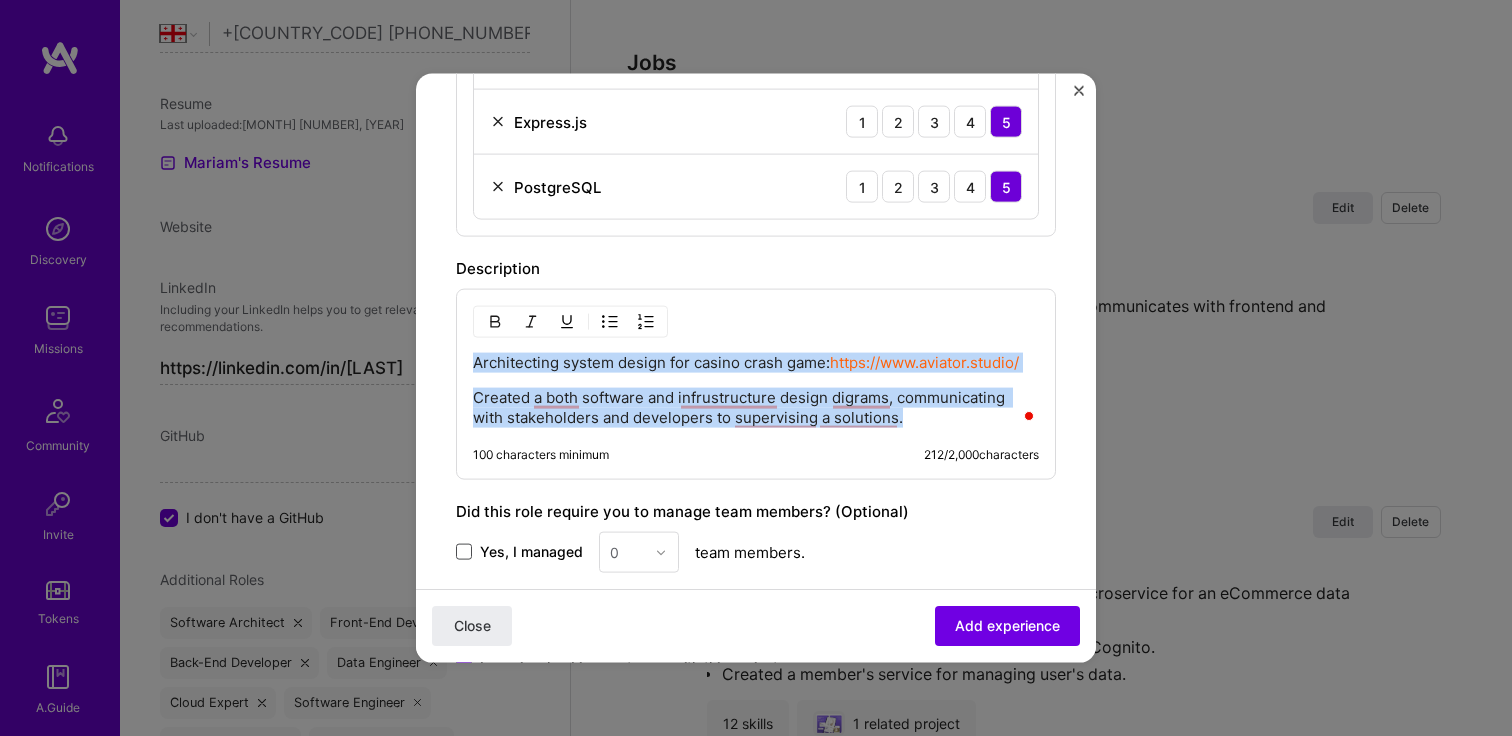 scroll, scrollTop: 1041, scrollLeft: 0, axis: vertical 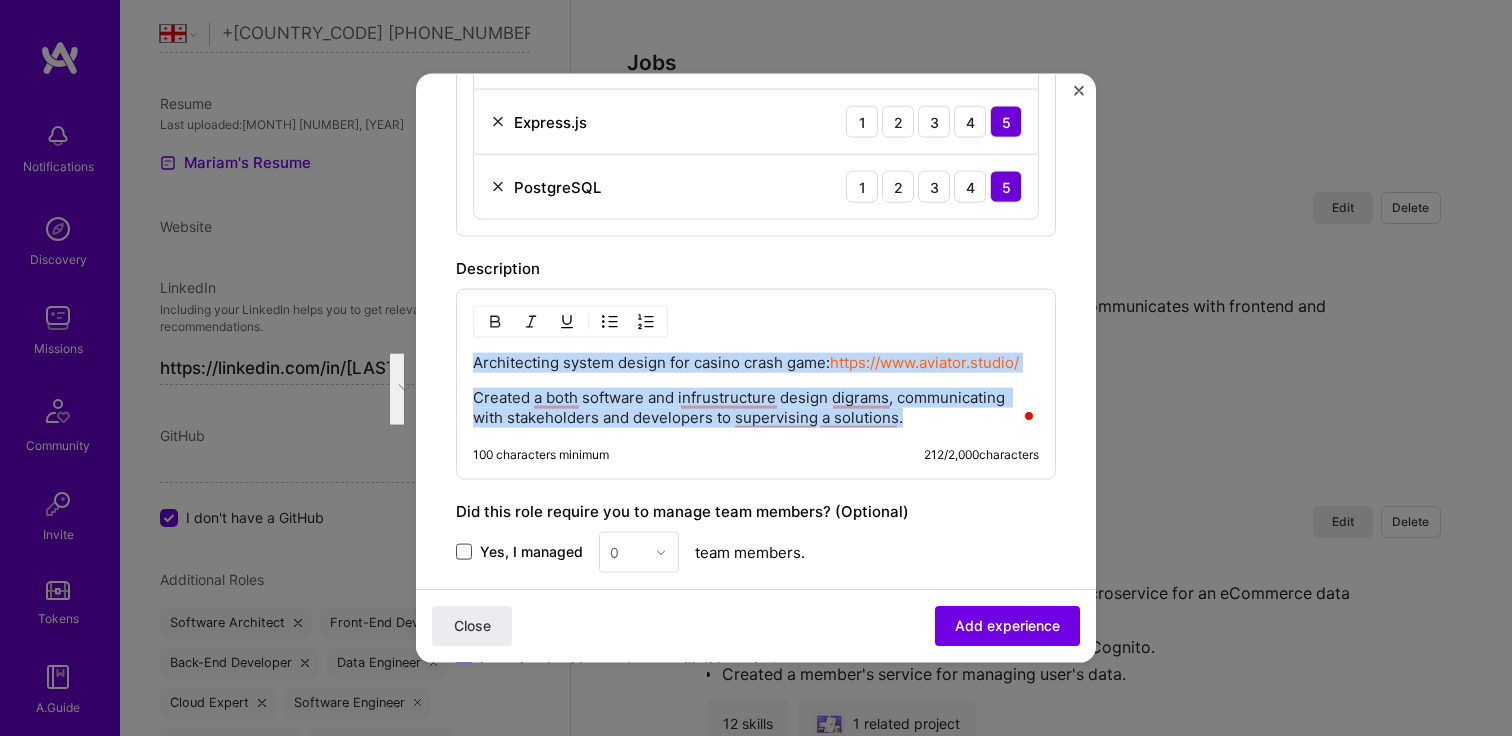 click on "Created a both software and infrustructure design digrams, communicating with stakeholders and developers to supervising a solutions." at bounding box center (756, 408) 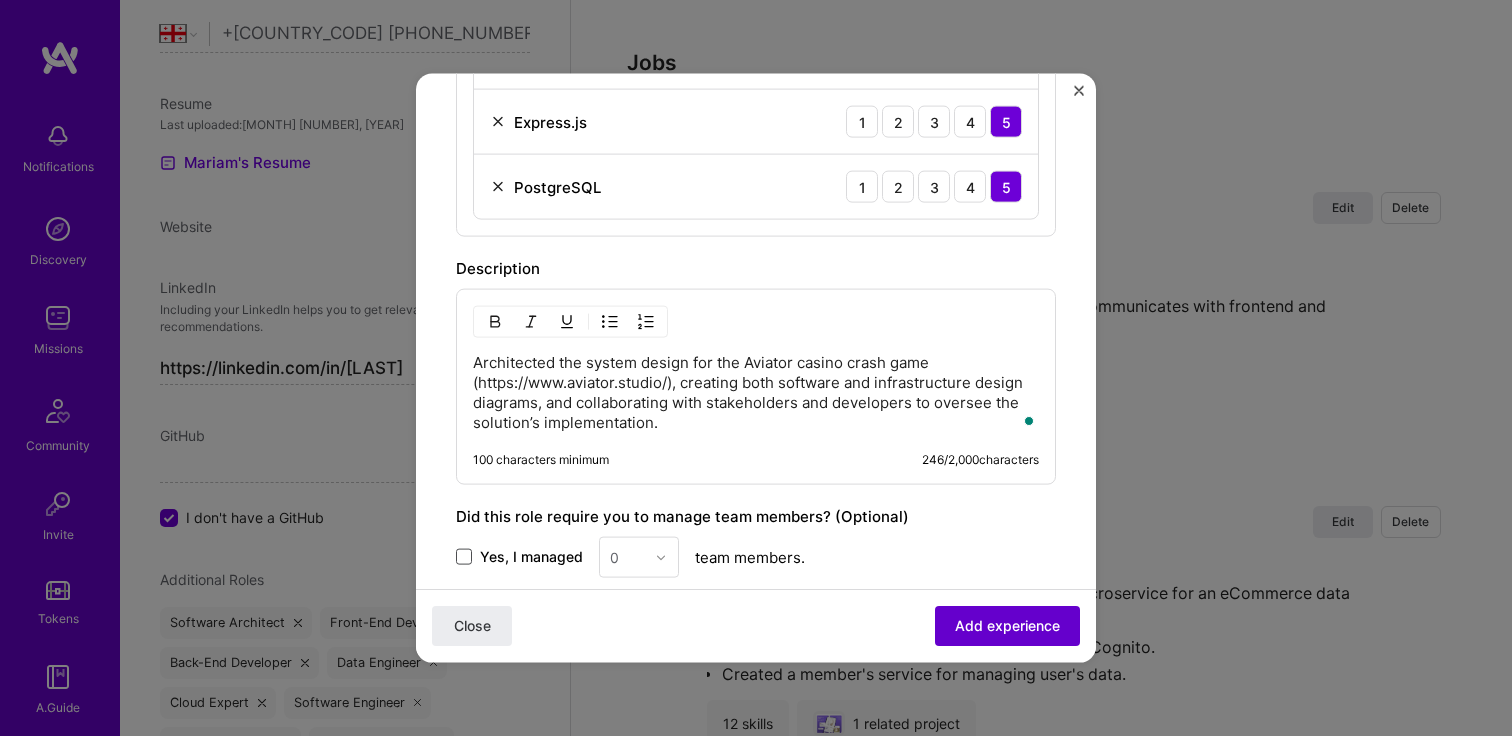 click on "Add experience" at bounding box center [1007, 626] 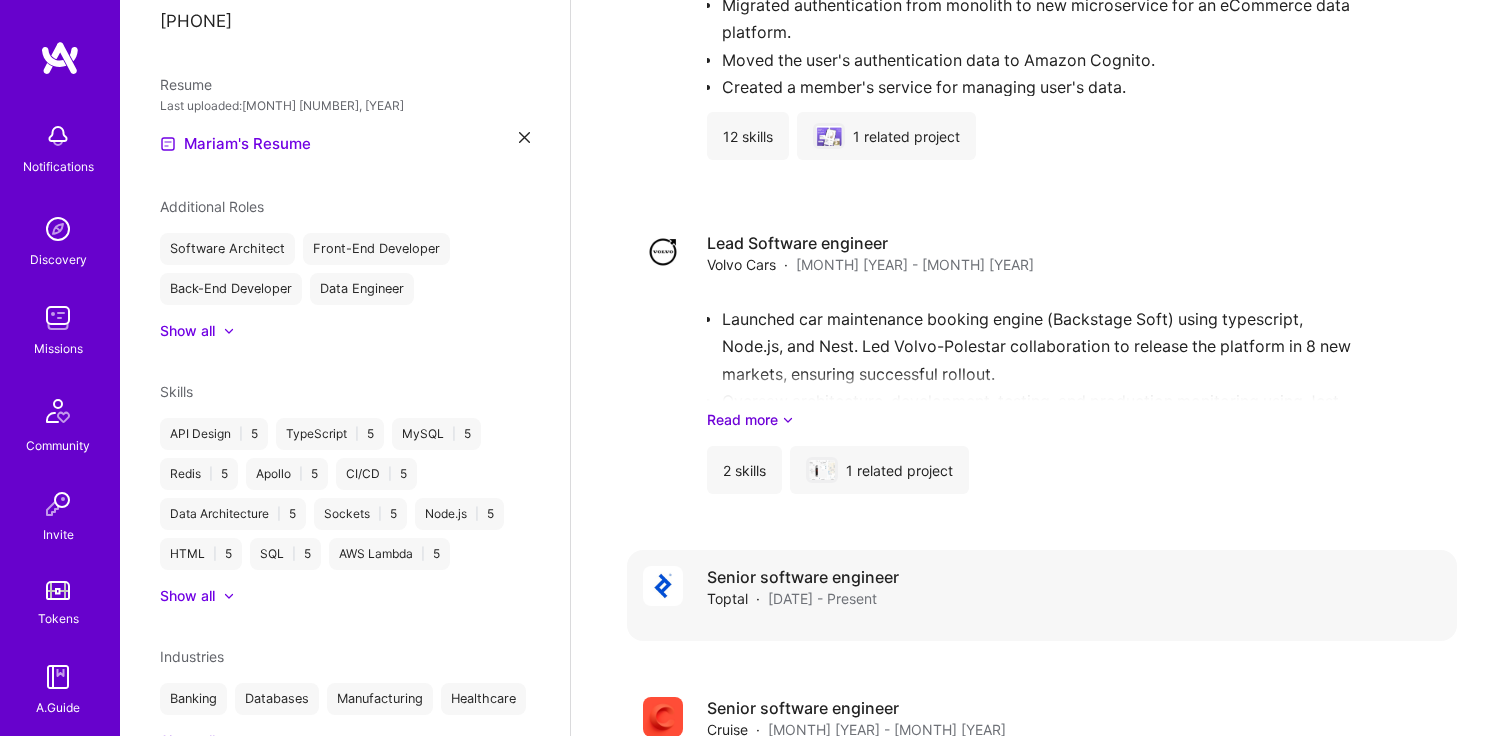 scroll, scrollTop: 713, scrollLeft: 0, axis: vertical 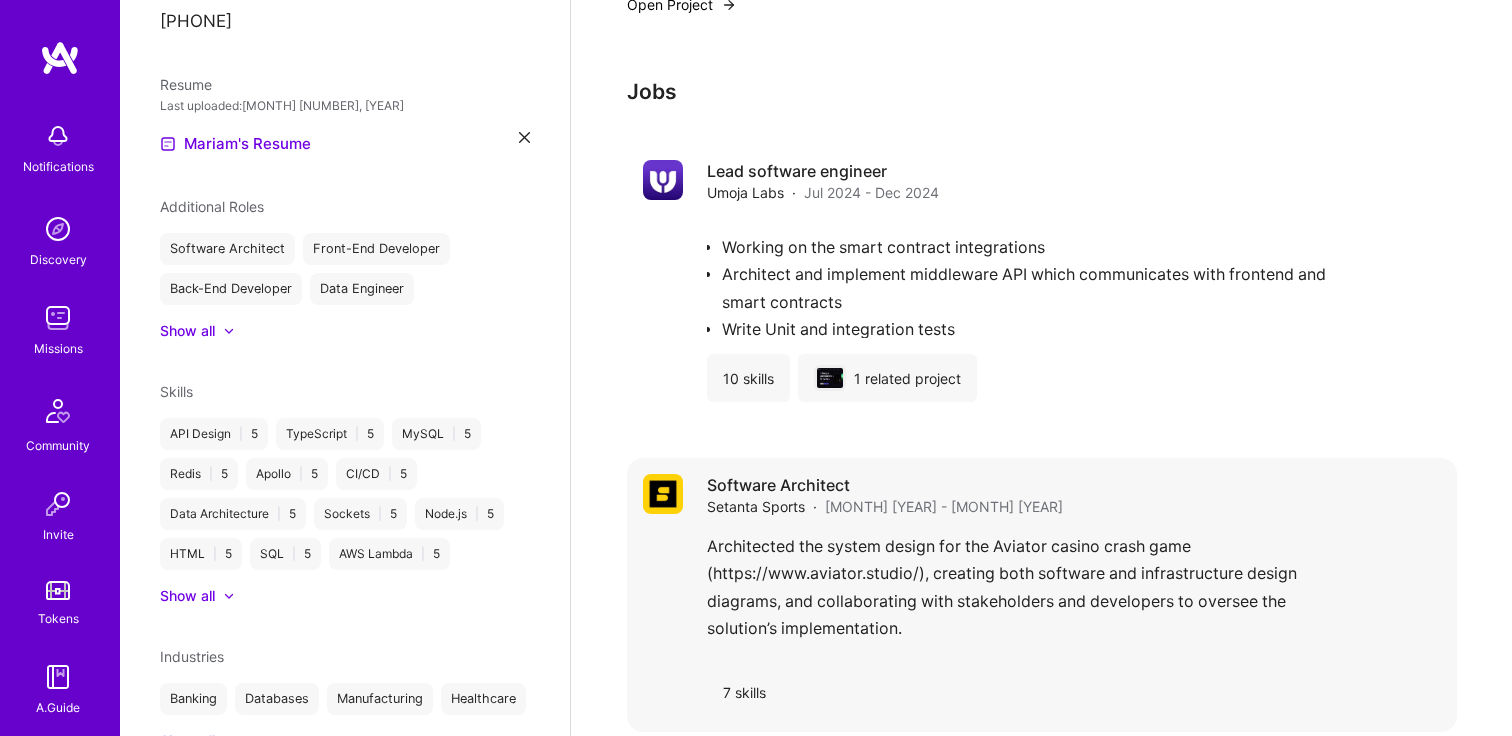 click on "Architected the system design for the Aviator casino crash game (https://www.aviator.studio/), creating both software and infrastructure design diagrams, and collaborating with stakeholders and developers to oversee the solution’s implementation." at bounding box center [1074, 592] 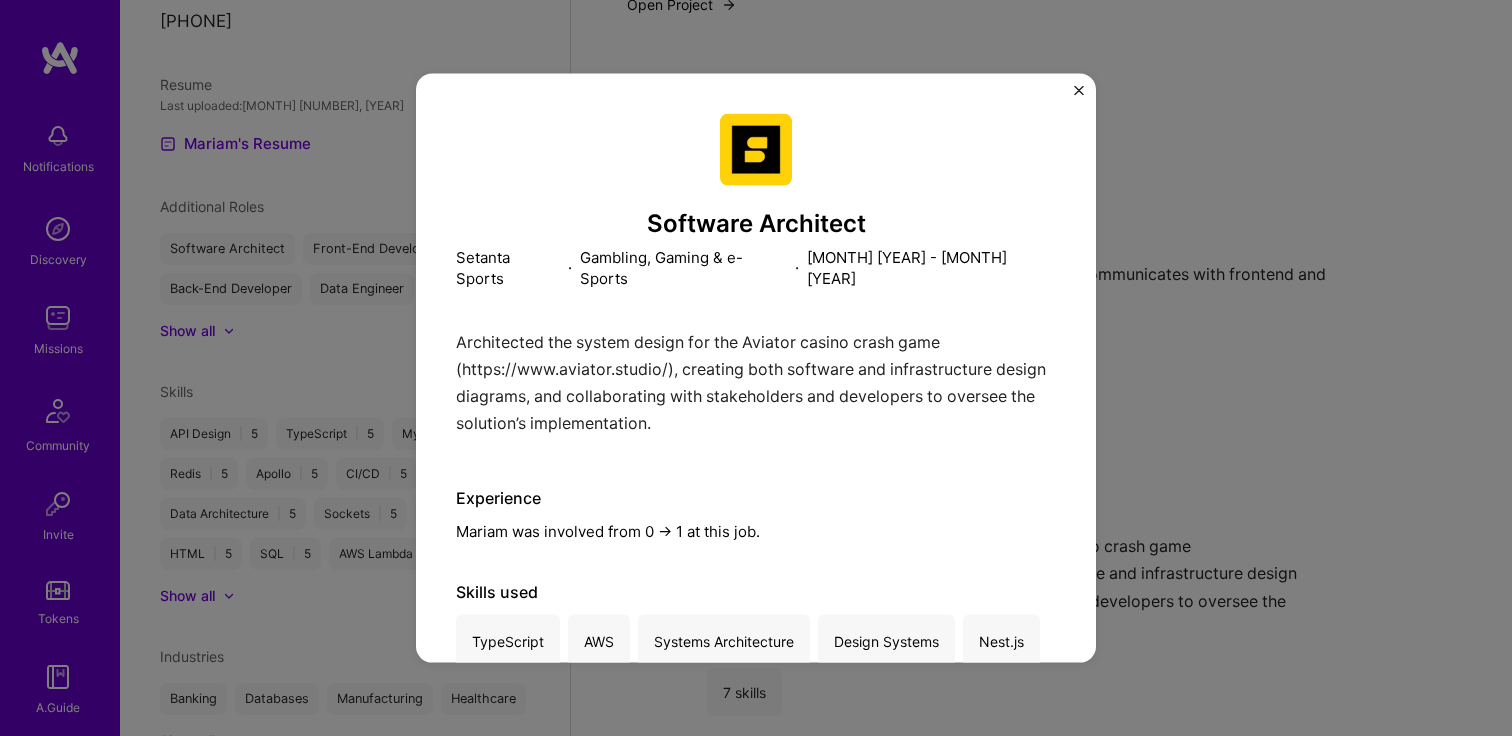 click on "Software Architect Setanta Sports   ·     Gambling, Gaming & e-Sports     ·   May 2024 - July 2025   Architected the system design for the Aviator casino crash game (https://www.aviator.studio/), creating both software and infrastructure design diagrams, and collaborating with stakeholders and developers to oversee the solution’s implementation. Experience Mariam was involved from 0 -> 1 at this job. Skills used TypeScript AWS Systems Architecture Design Systems Nest.js Express.js PostgreSQL" at bounding box center [756, 368] 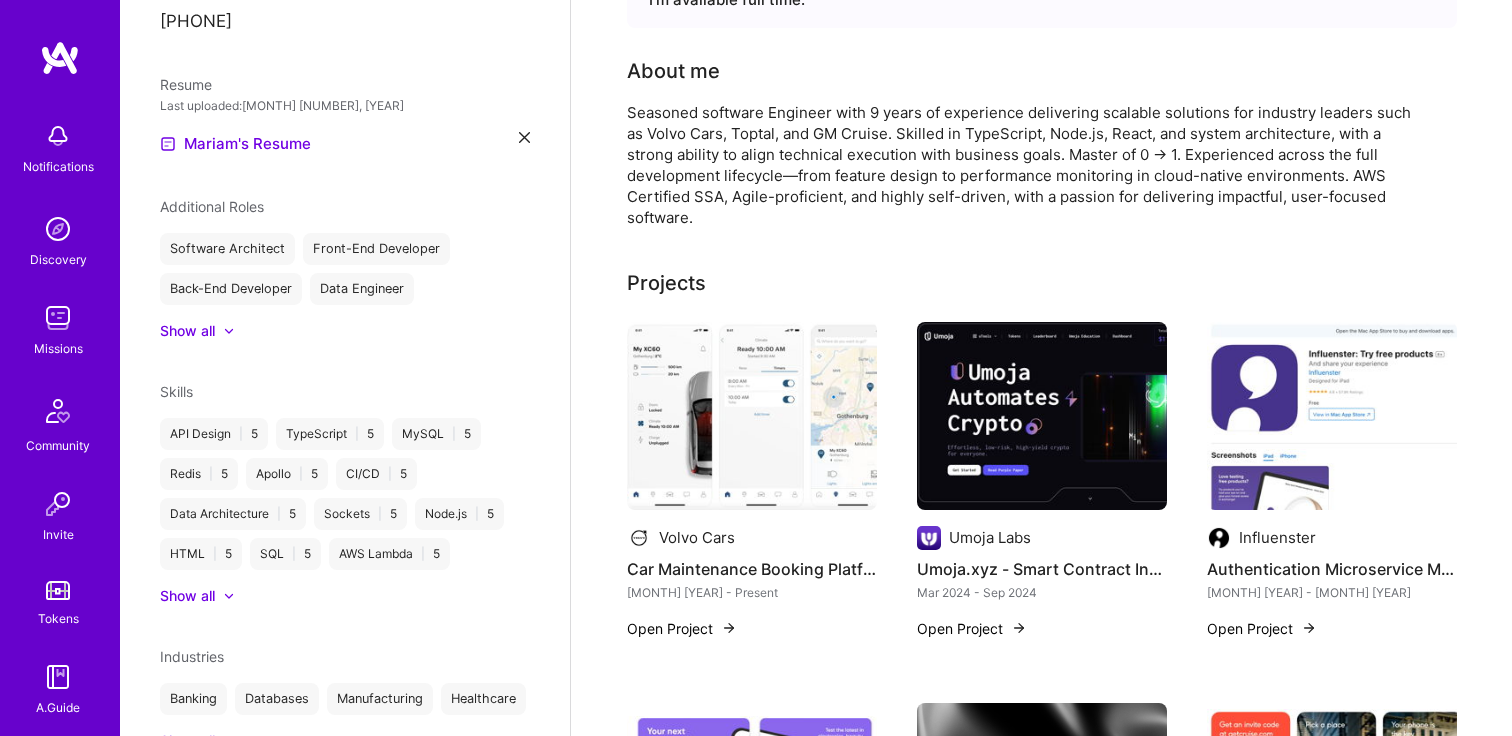 scroll, scrollTop: 0, scrollLeft: 0, axis: both 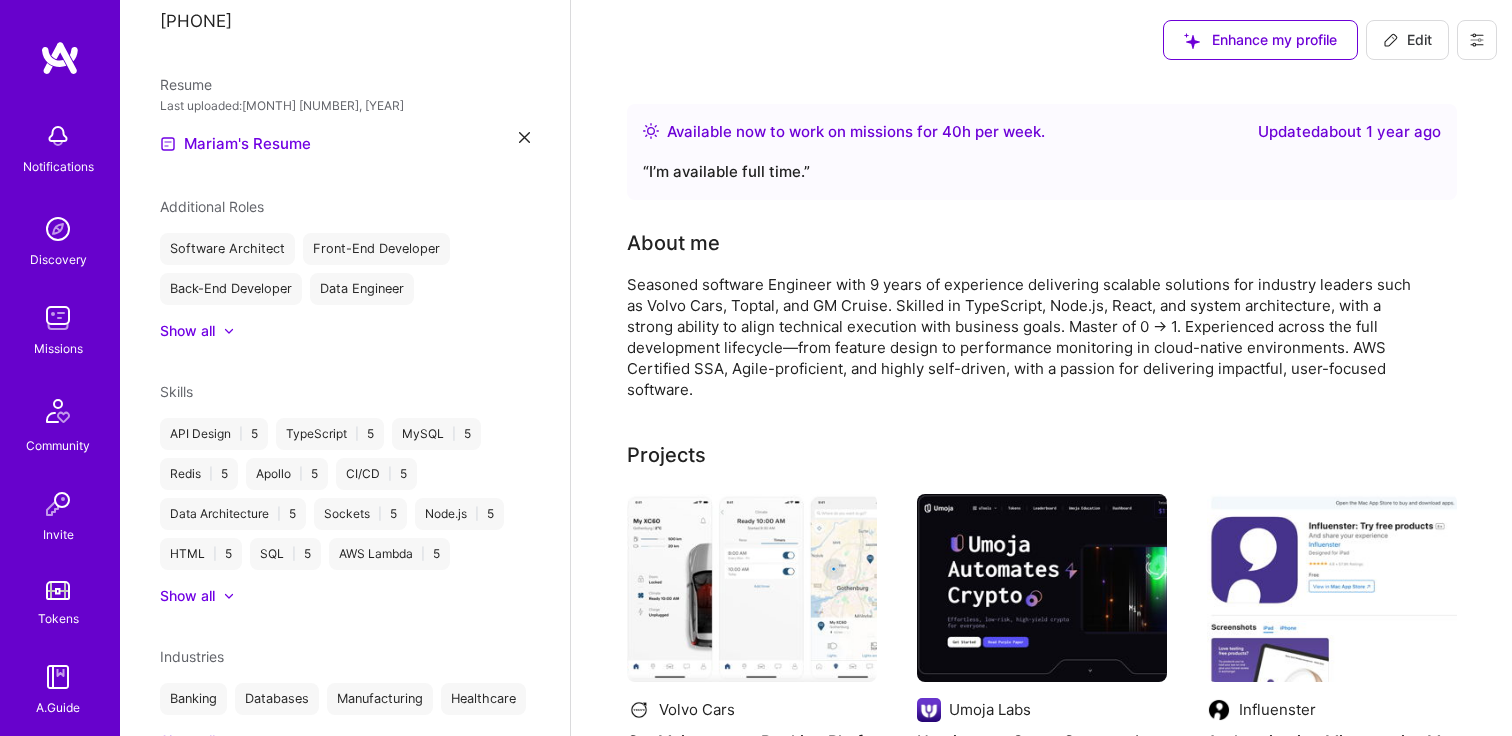 click on "Edit" at bounding box center [1407, 40] 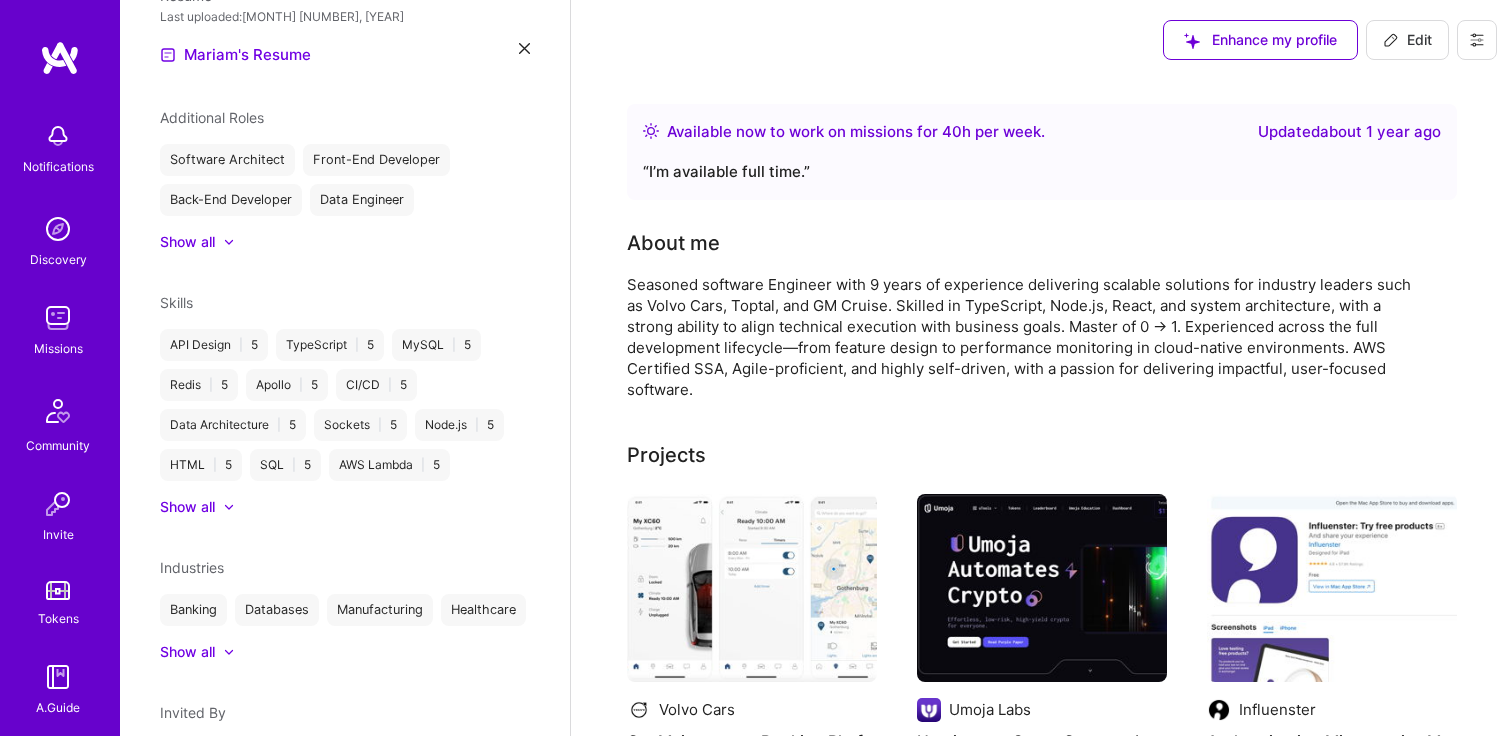 select on "GE" 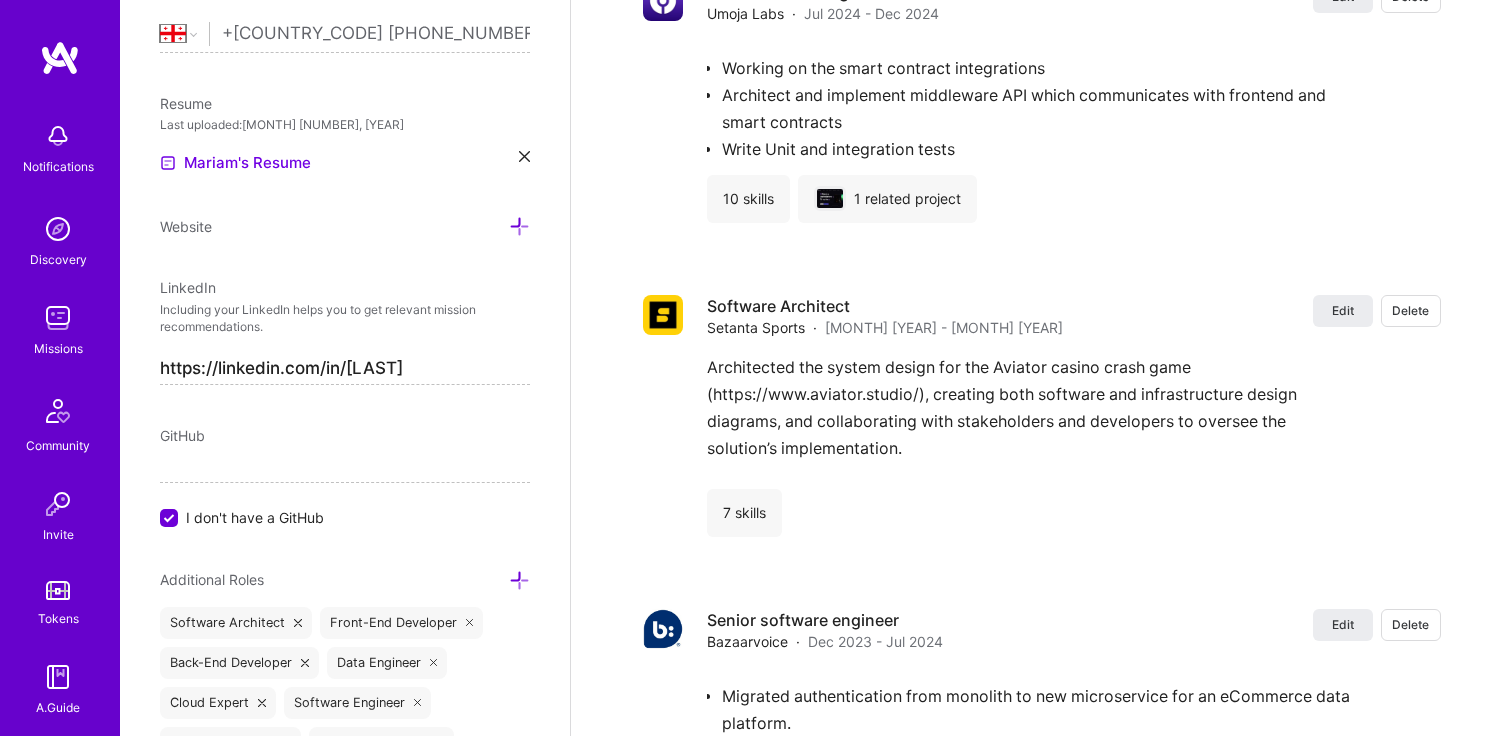 scroll, scrollTop: 2924, scrollLeft: 0, axis: vertical 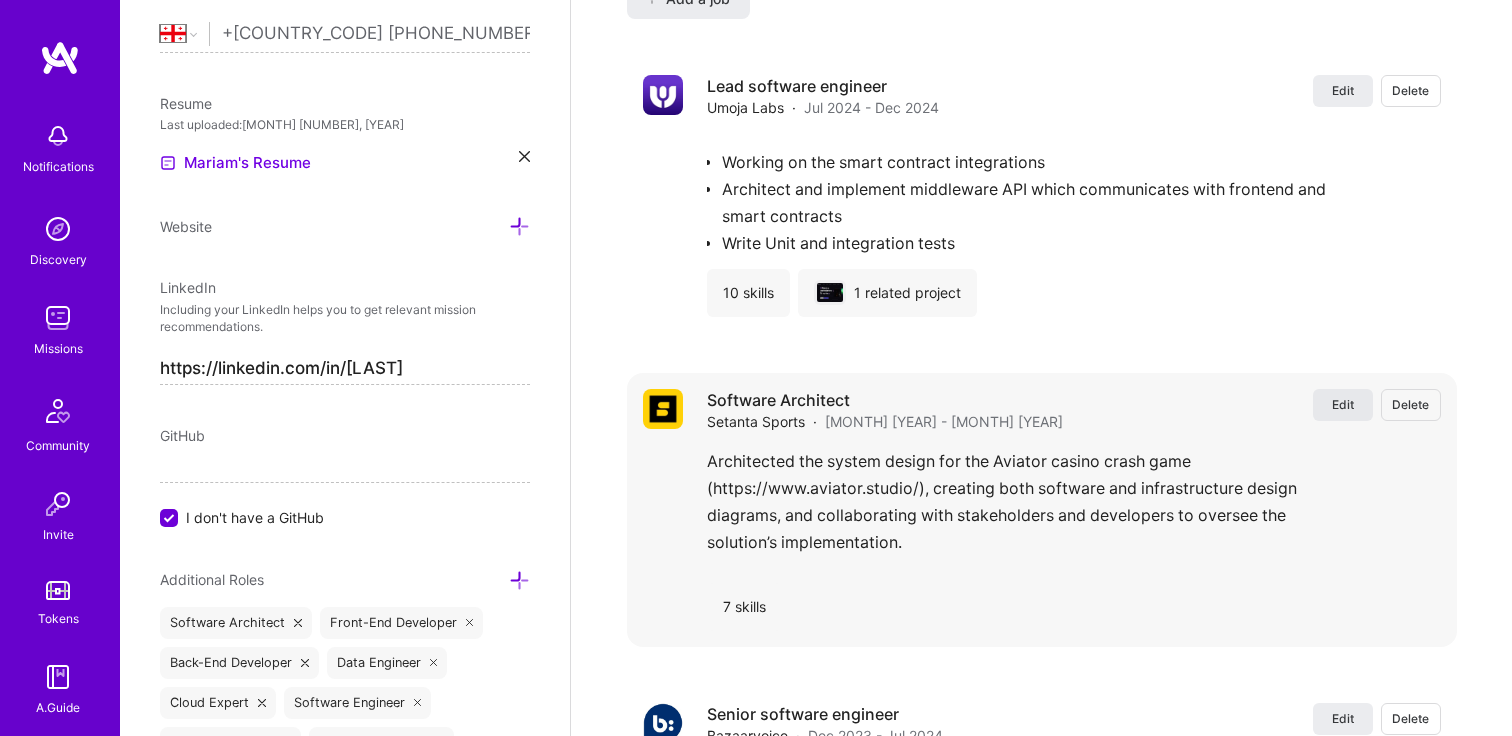 click on "Edit" at bounding box center (1343, 405) 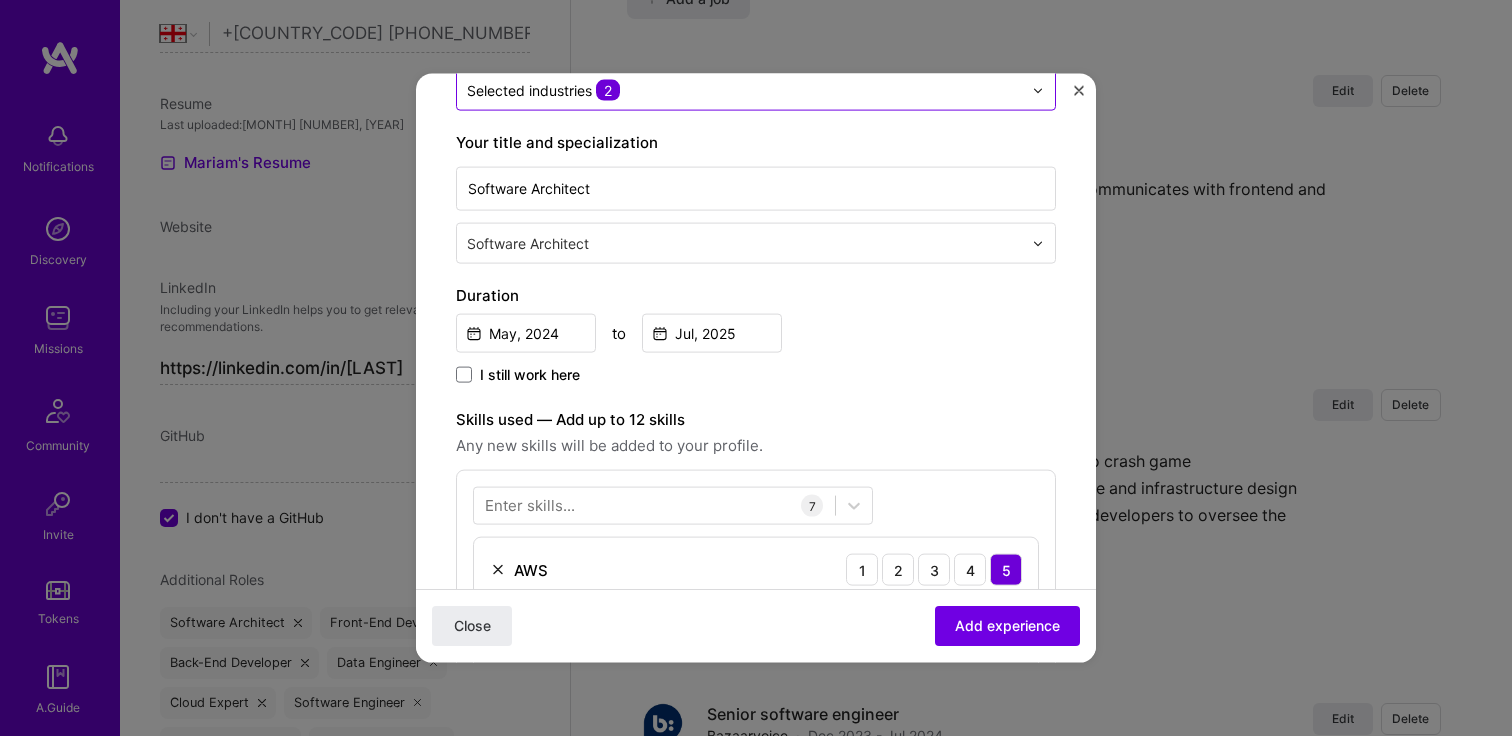 scroll, scrollTop: 158, scrollLeft: 0, axis: vertical 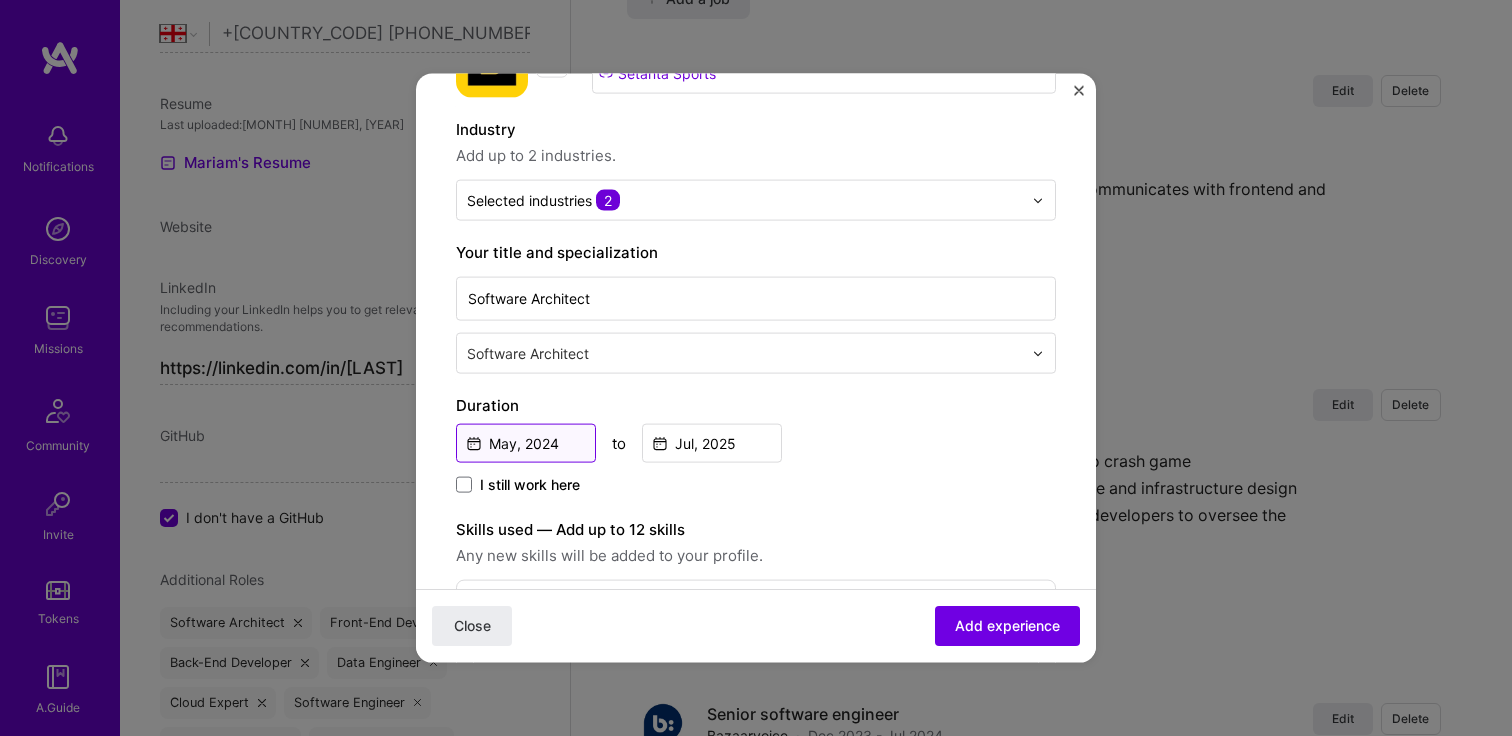 click on "May, 2024" at bounding box center [526, 443] 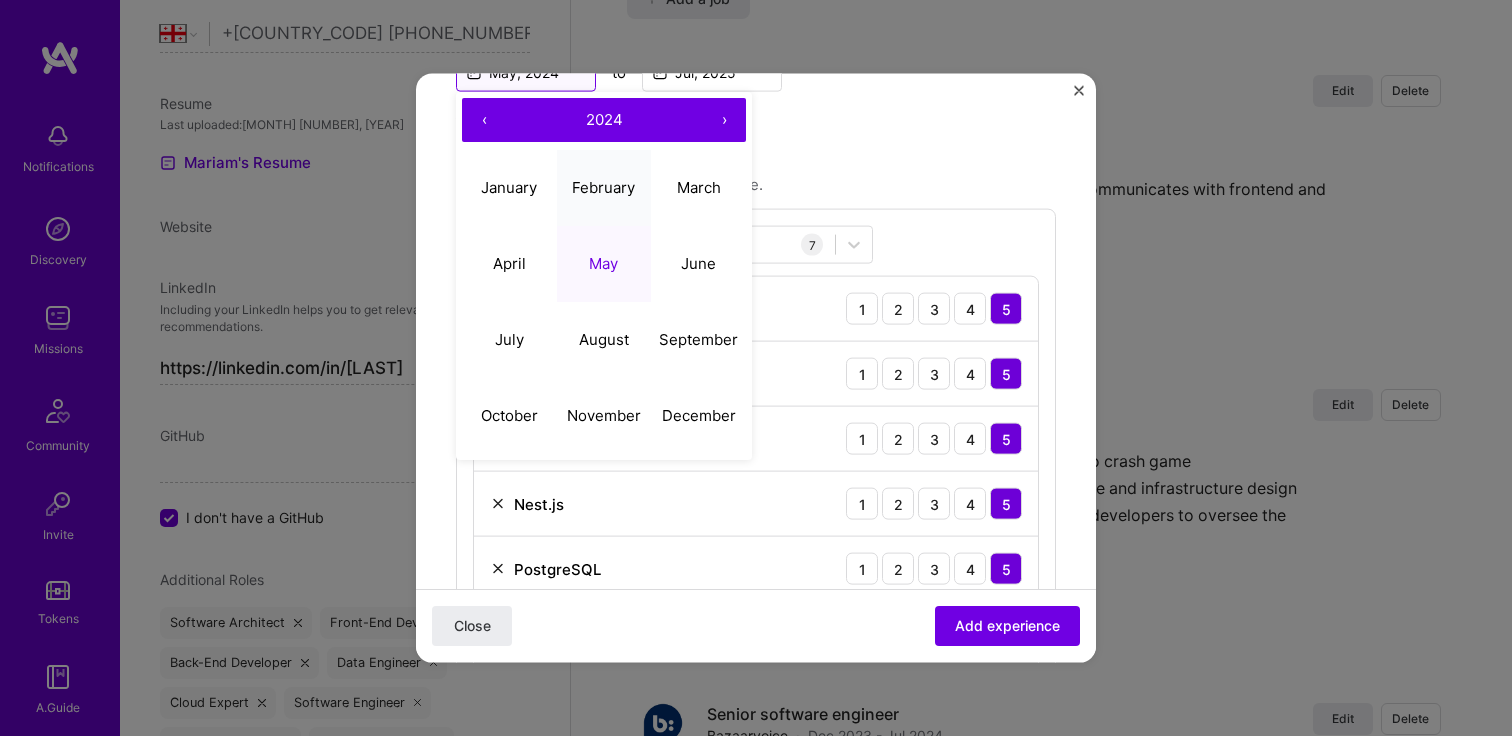 scroll, scrollTop: 549, scrollLeft: 0, axis: vertical 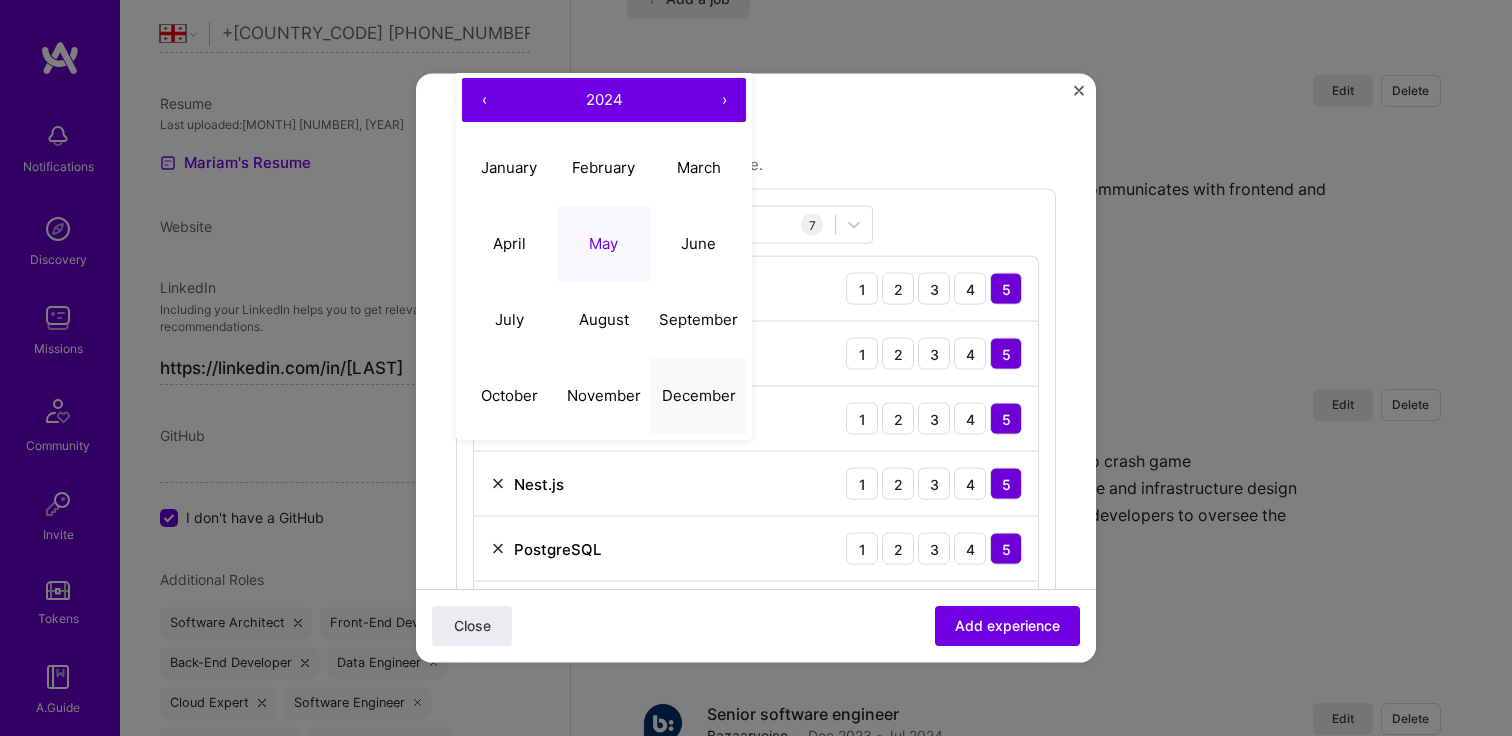 click on "December" at bounding box center [698, 395] 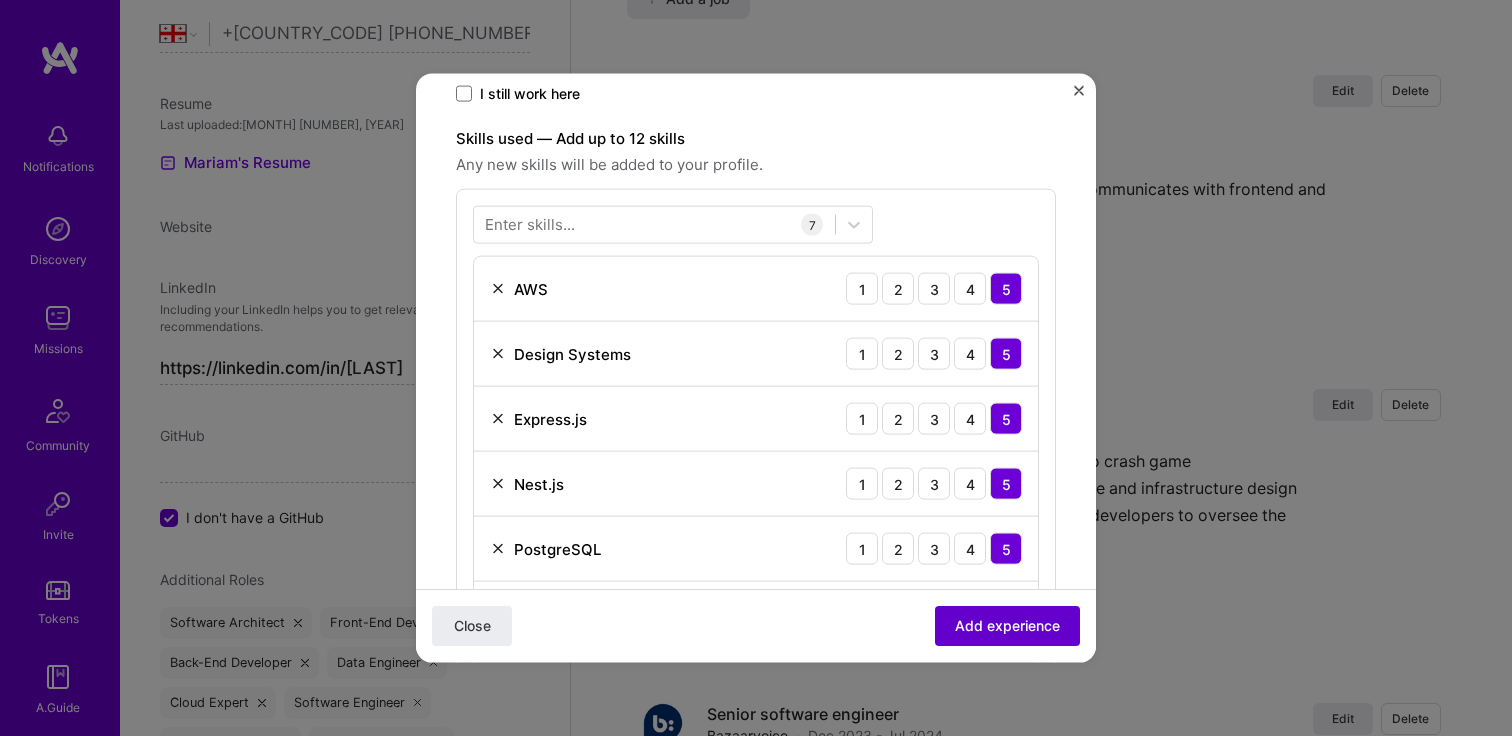 click on "Add experience" at bounding box center (1007, 626) 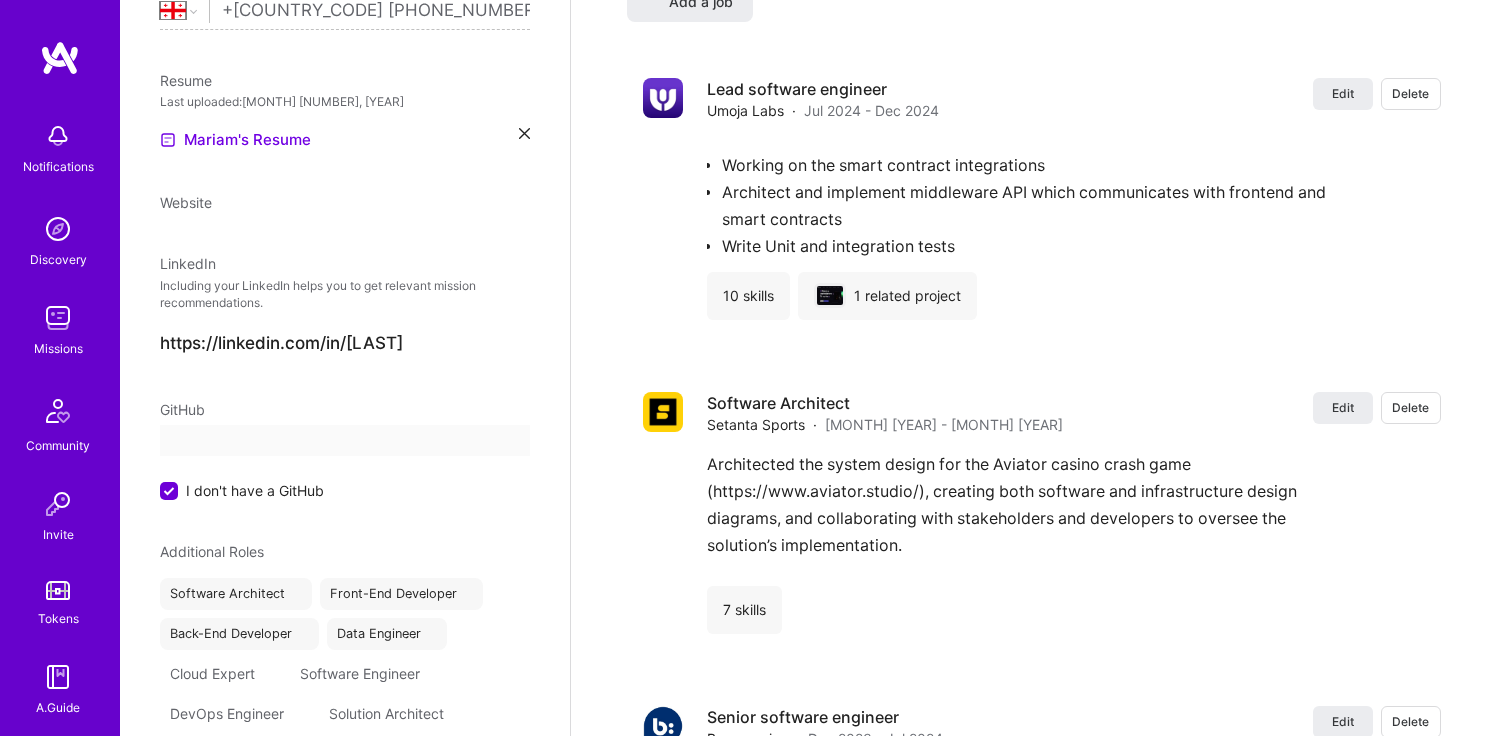 scroll, scrollTop: 0, scrollLeft: 0, axis: both 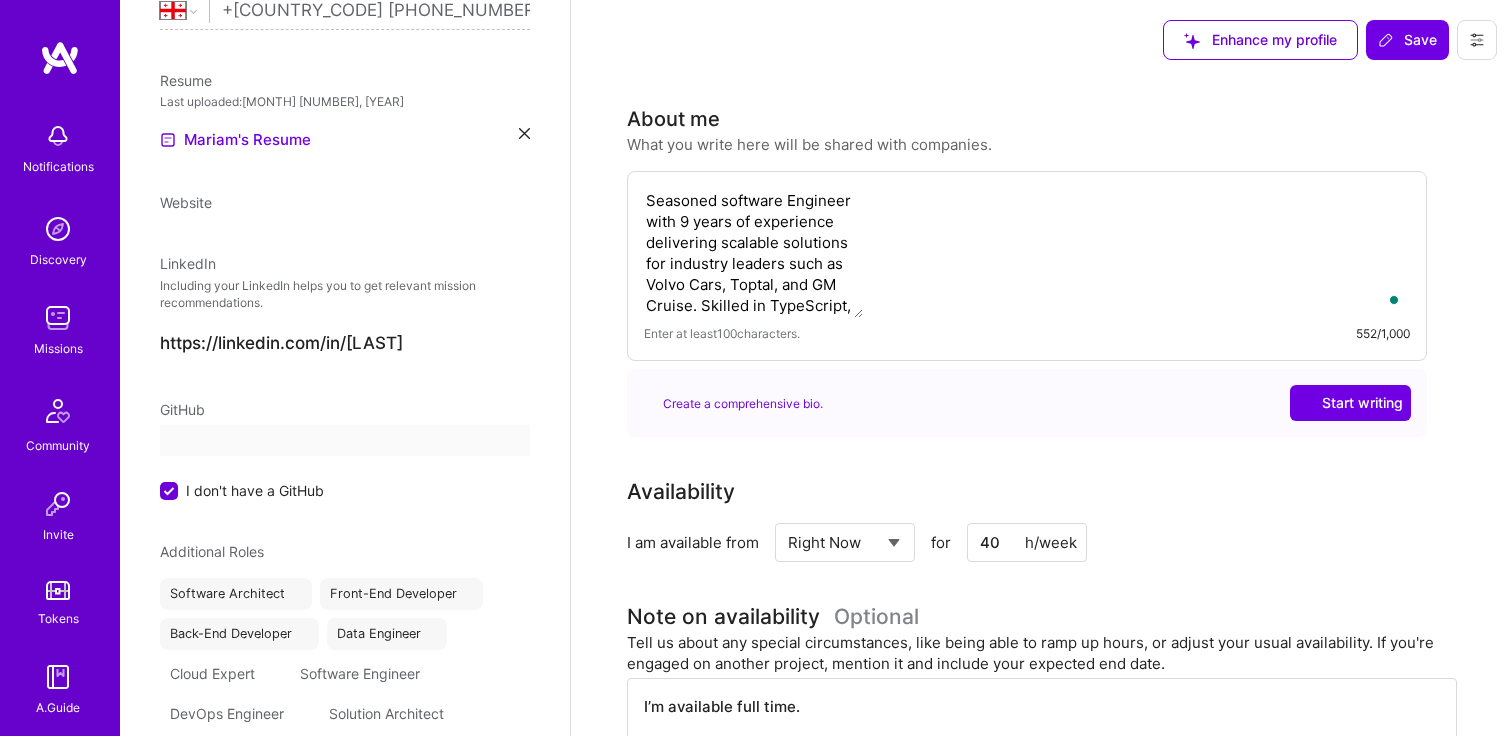 select on "GE" 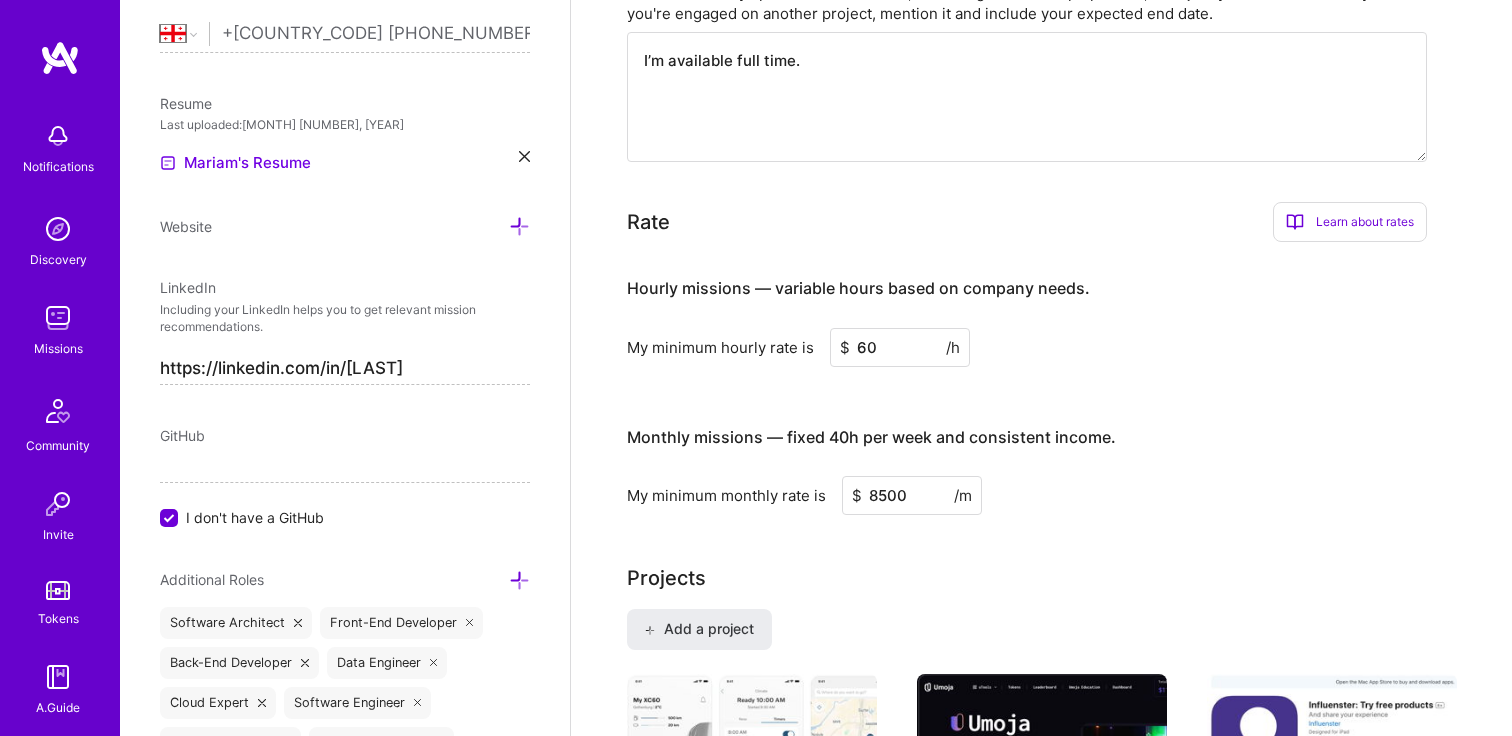 scroll, scrollTop: 656, scrollLeft: 0, axis: vertical 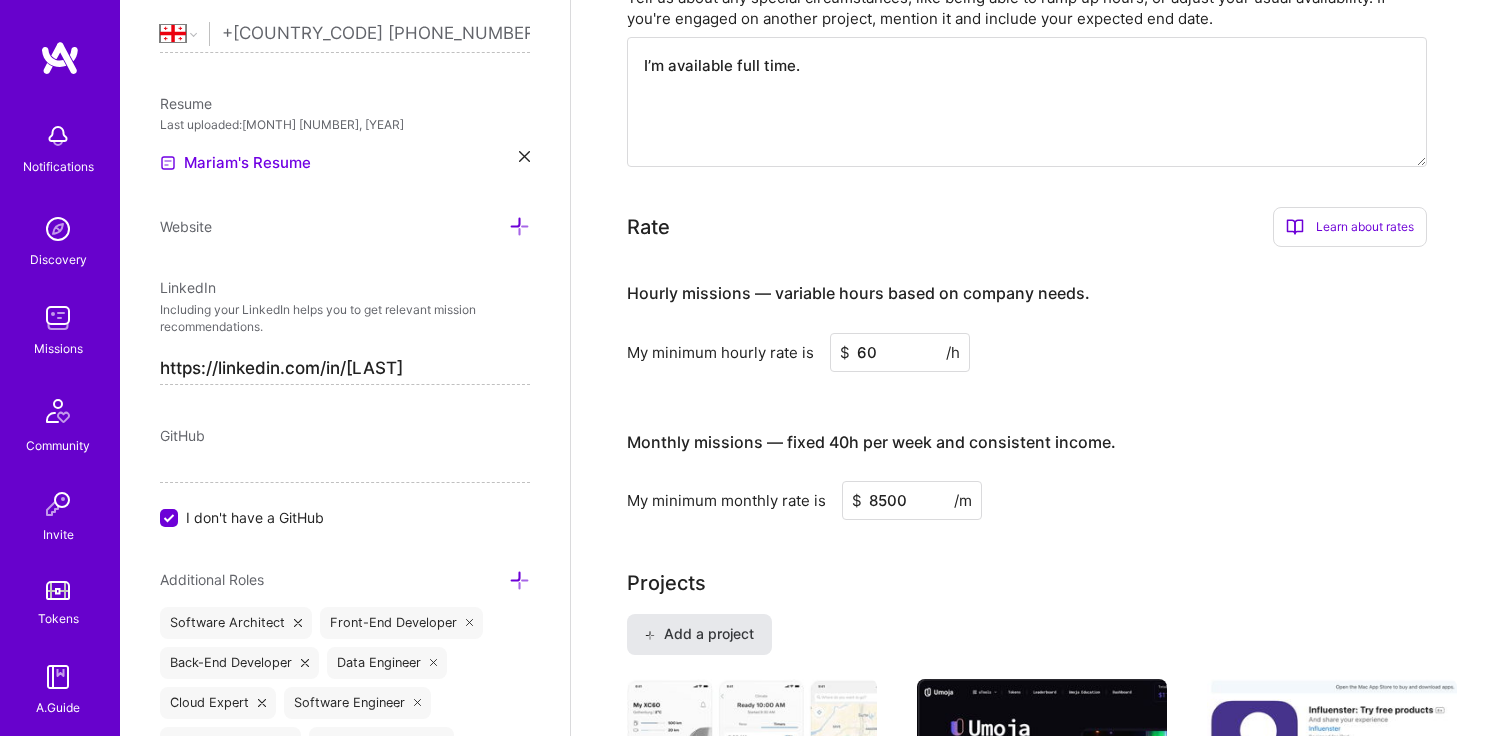click on "Add a project" at bounding box center [698, 634] 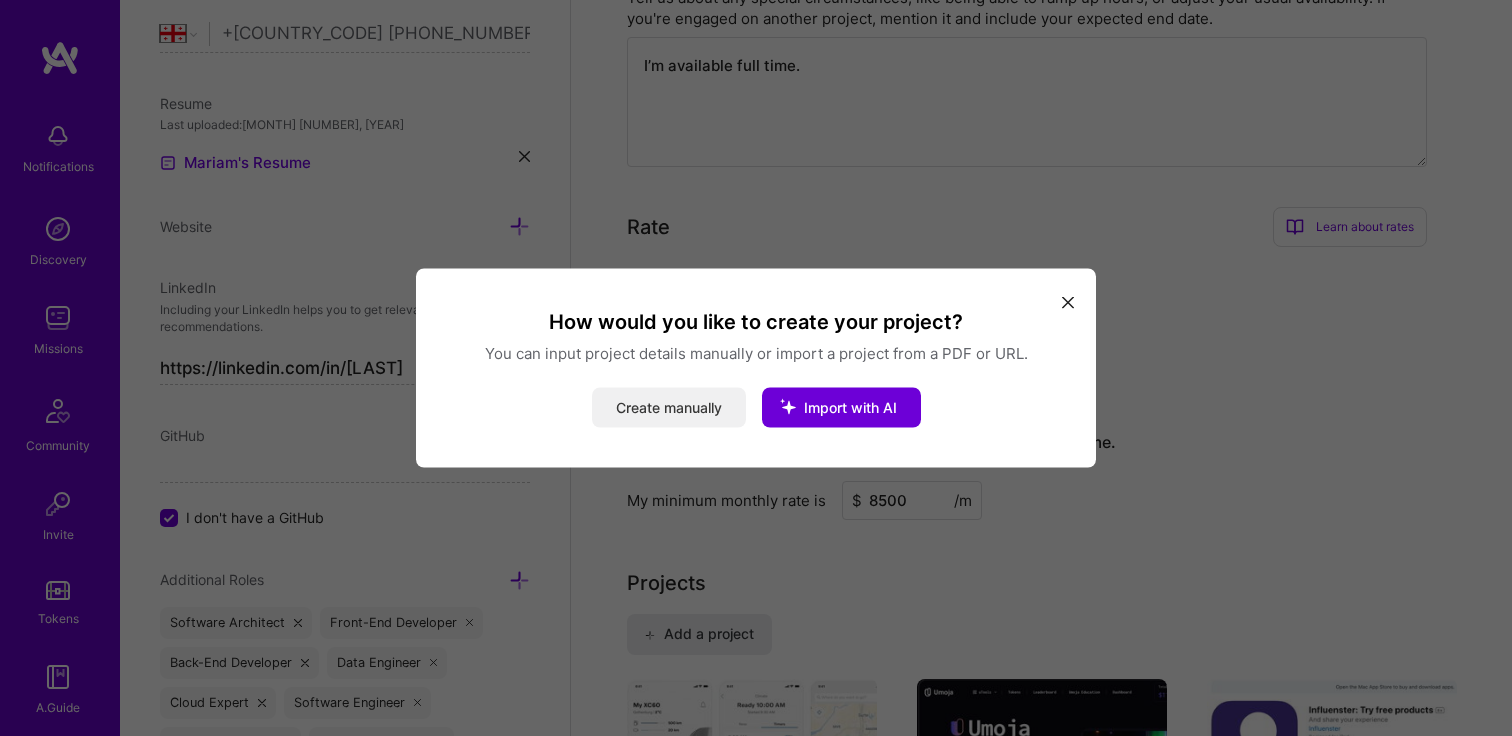 click on "Create manually" at bounding box center [669, 408] 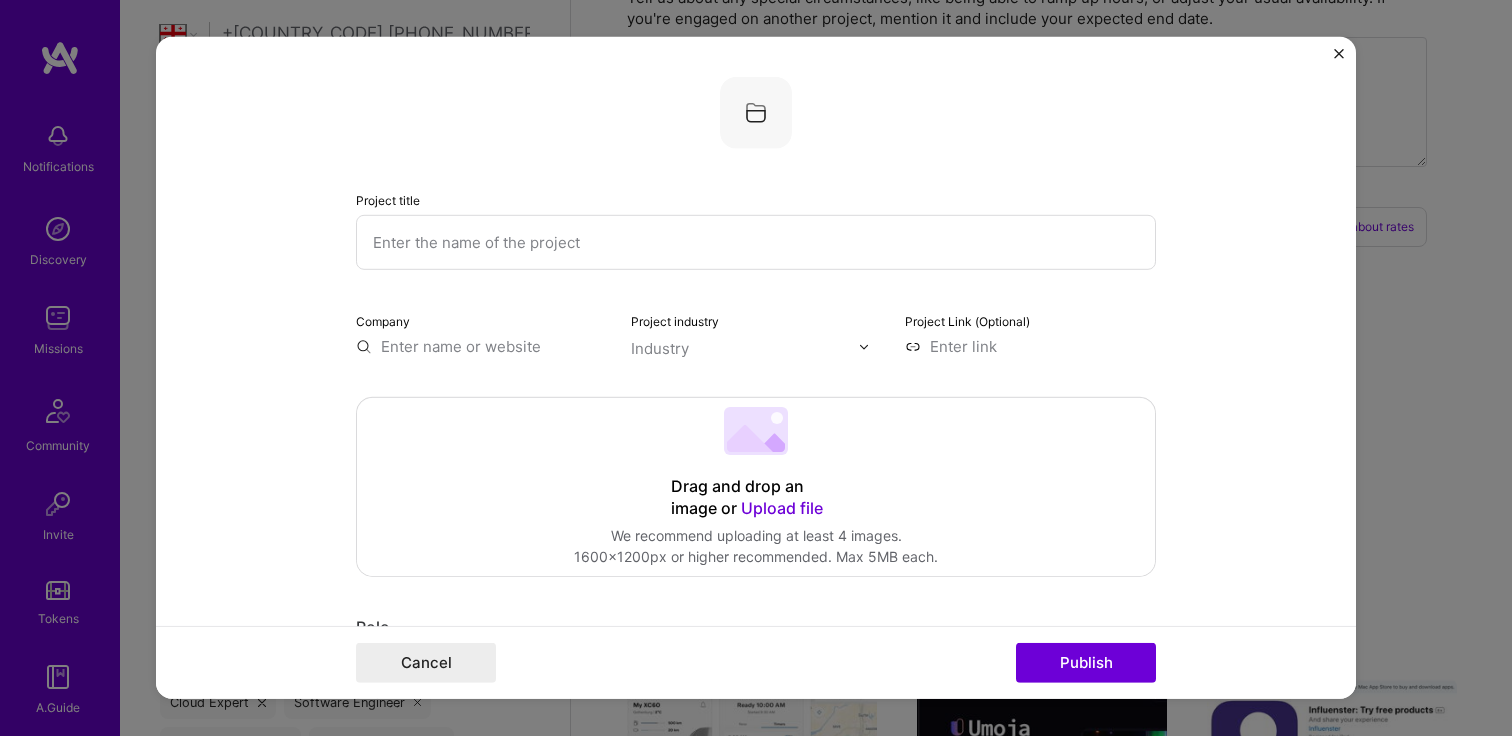 click at bounding box center (756, 242) 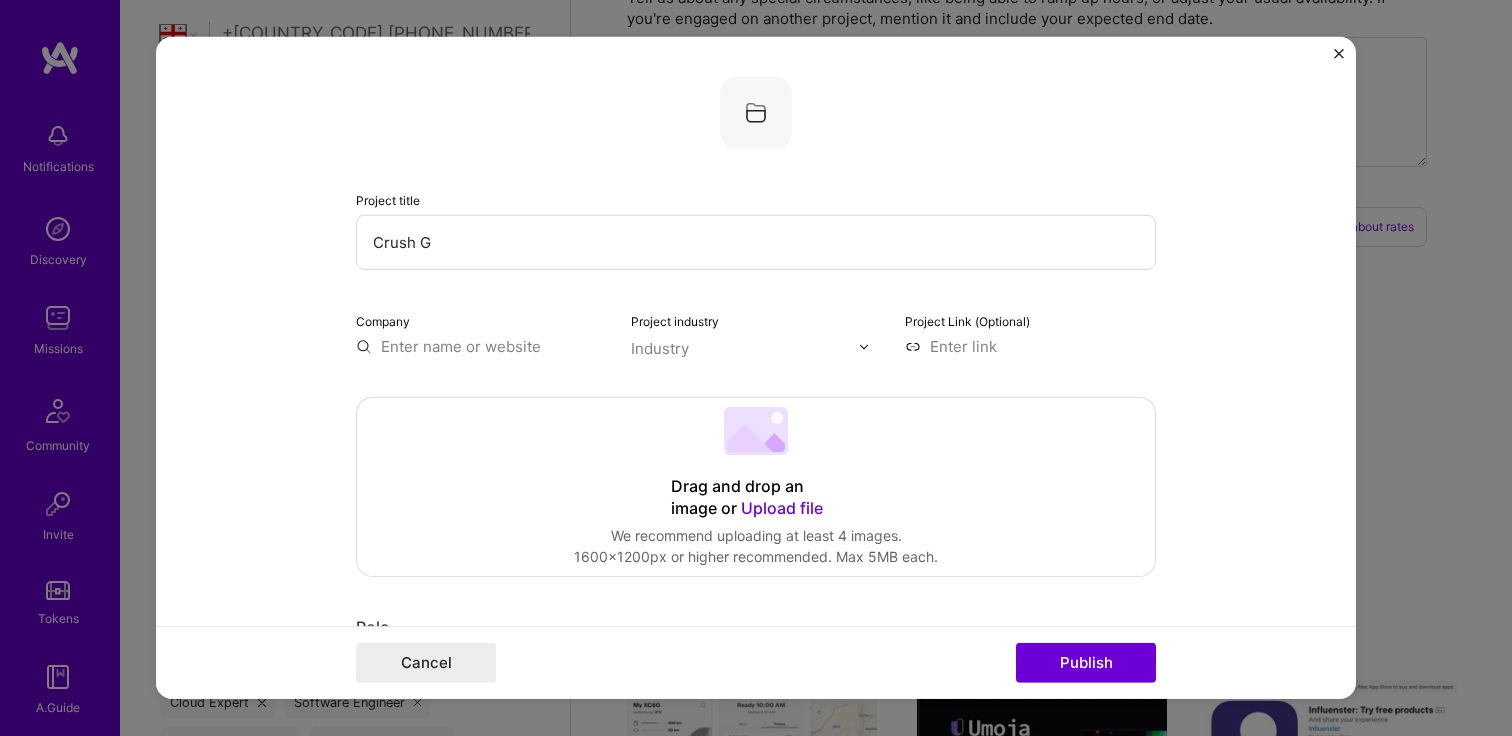 type on "Crush Ga" 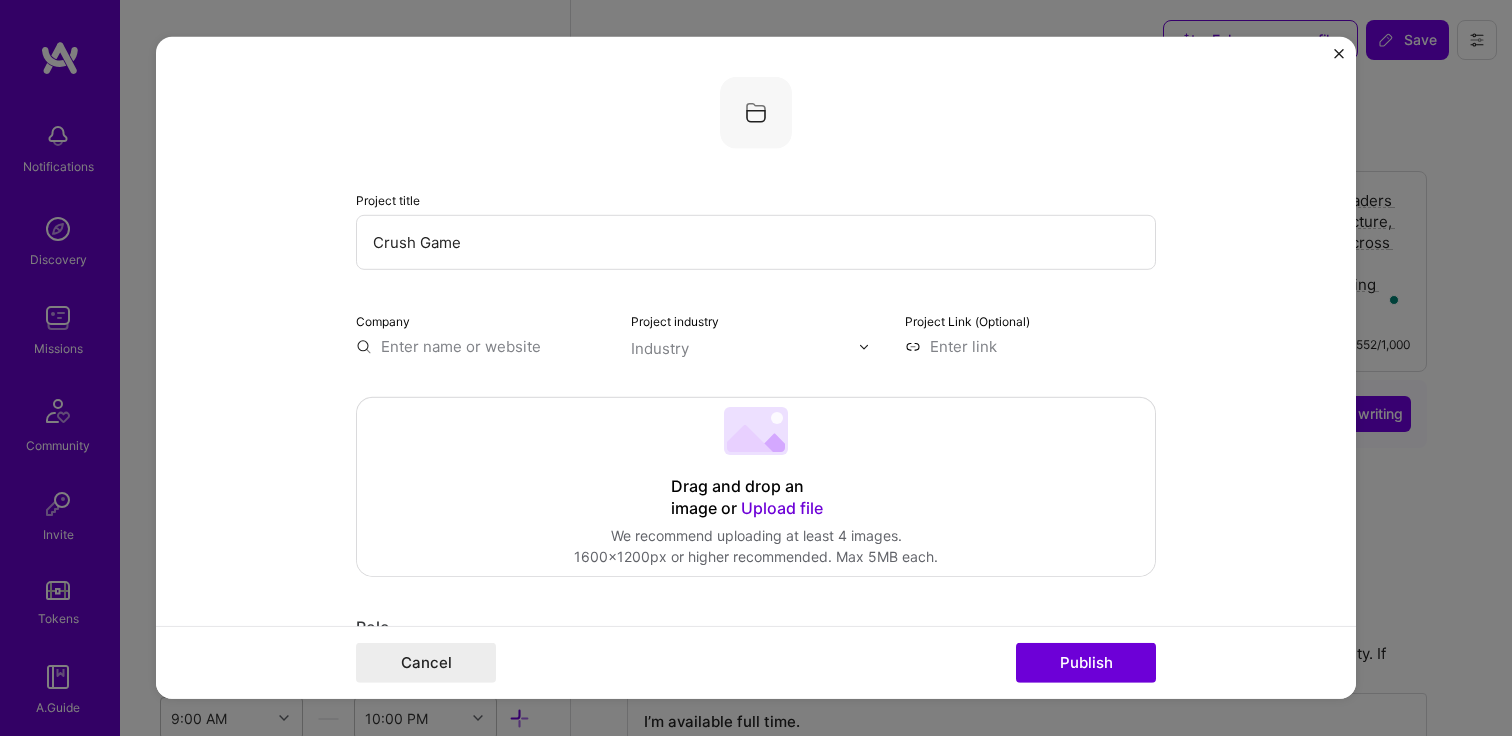 select on "GE" 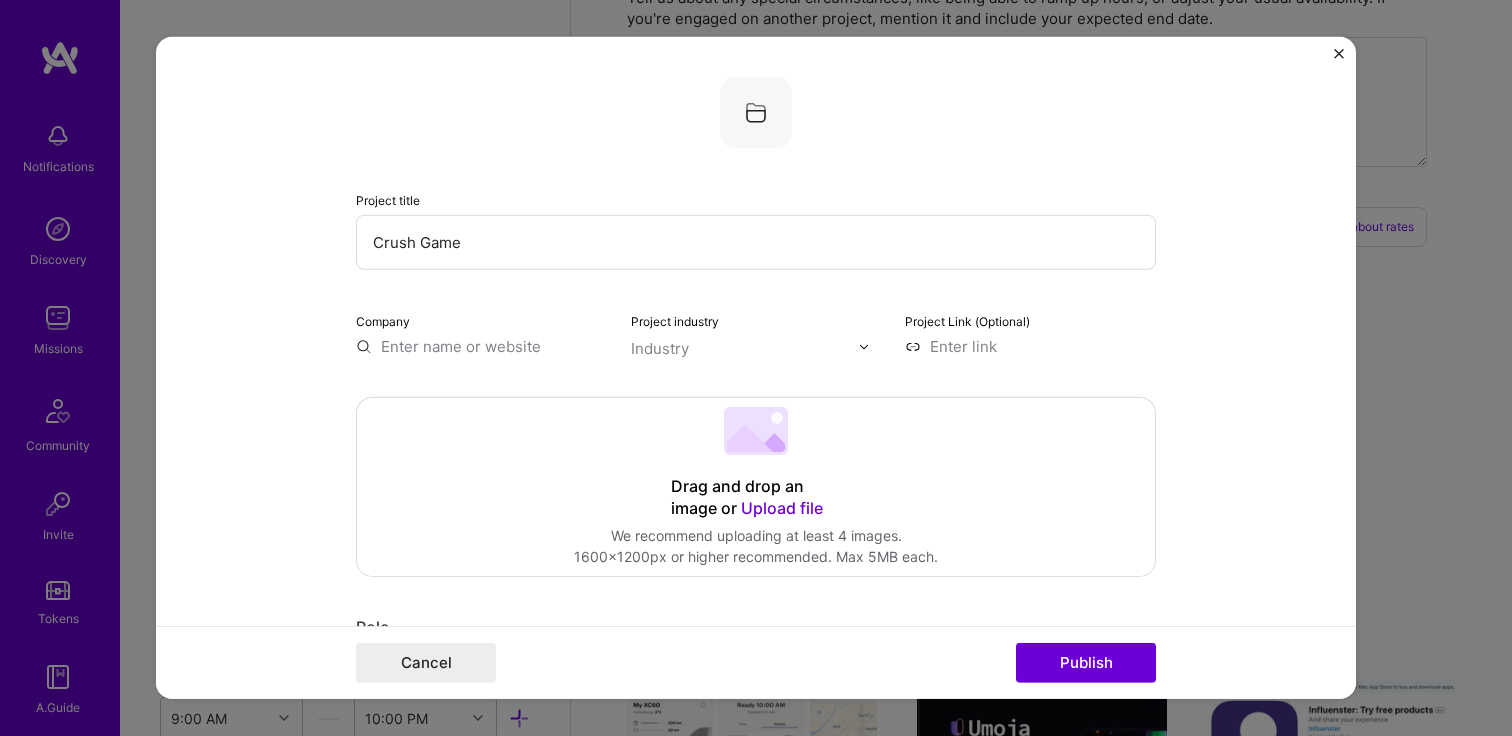 scroll, scrollTop: 802, scrollLeft: 0, axis: vertical 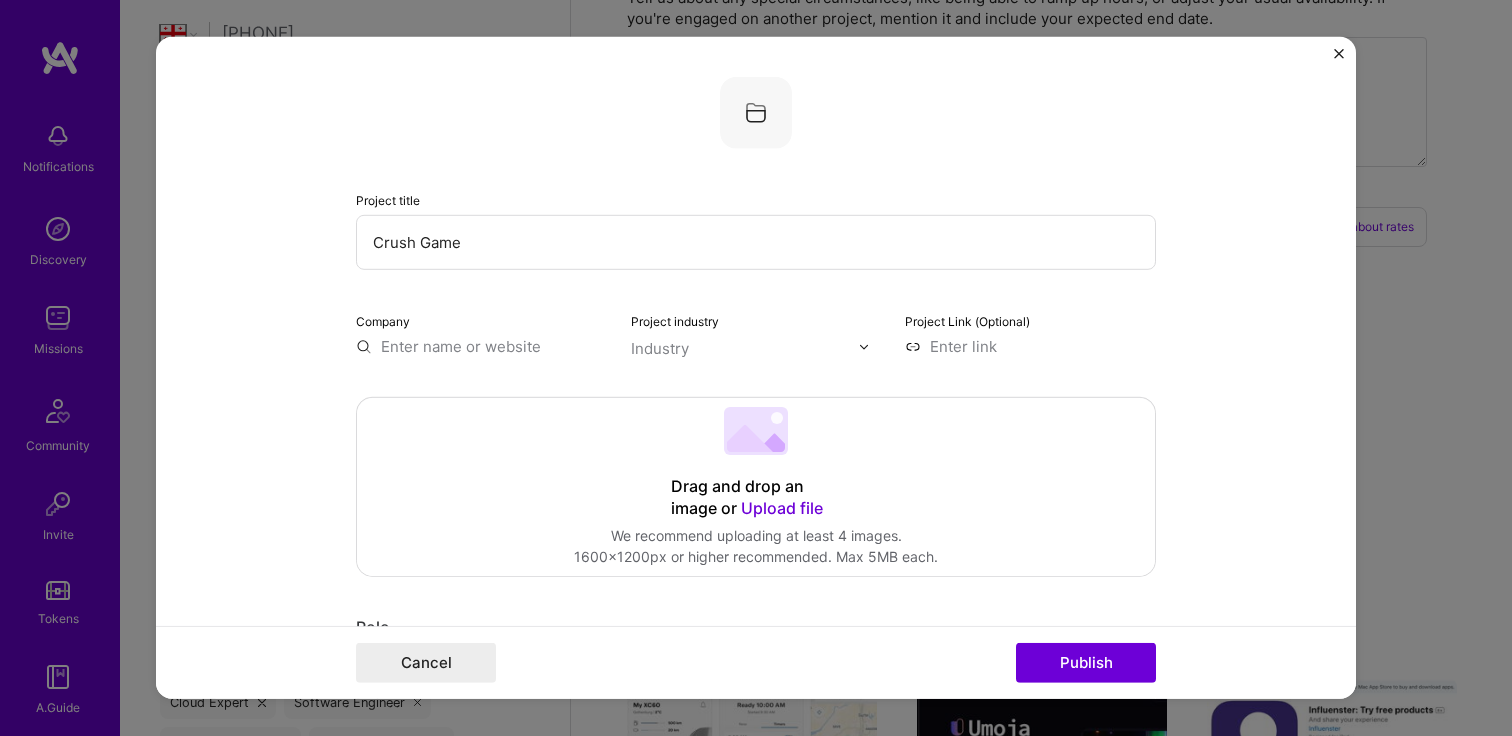click on "Crush Game" at bounding box center [756, 242] 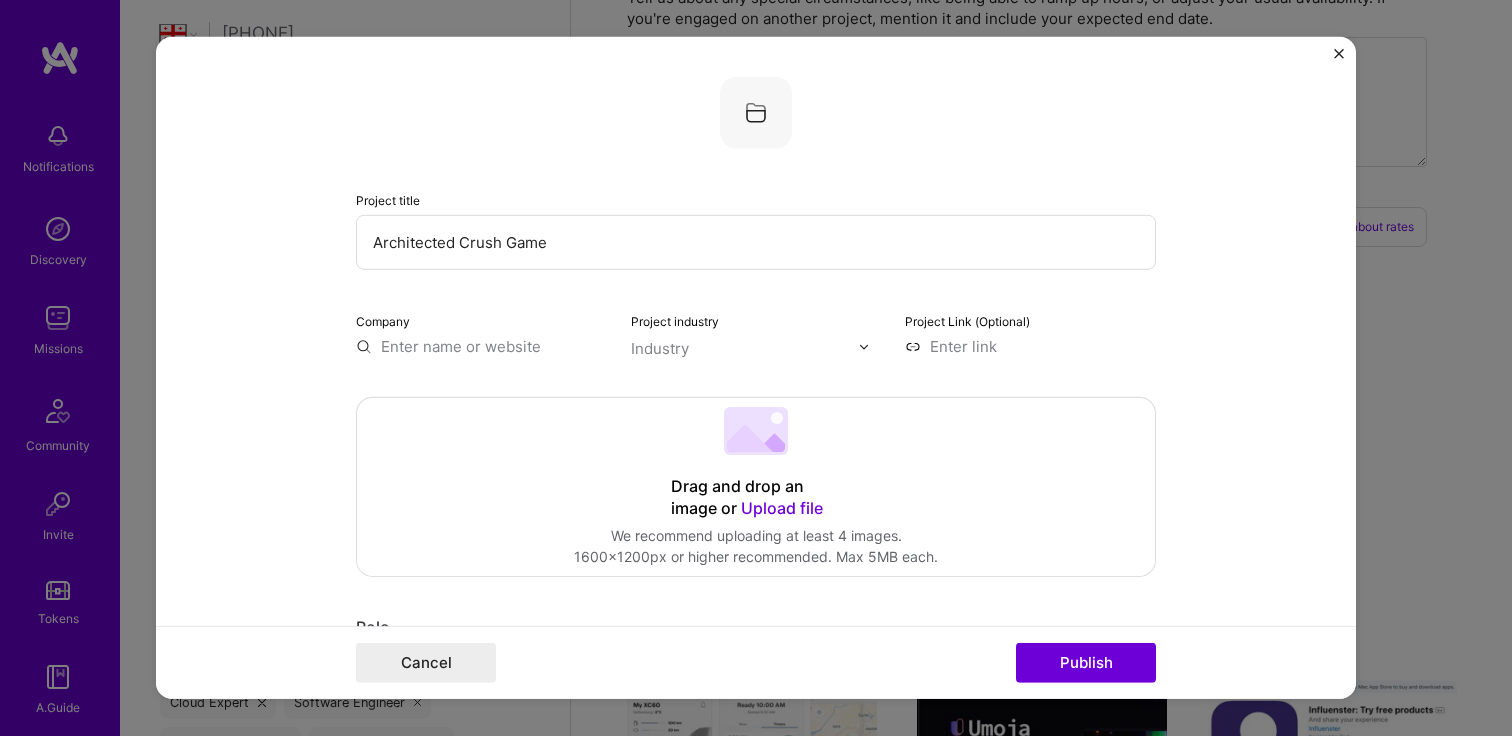 click on "Architected Crush Game" at bounding box center [756, 242] 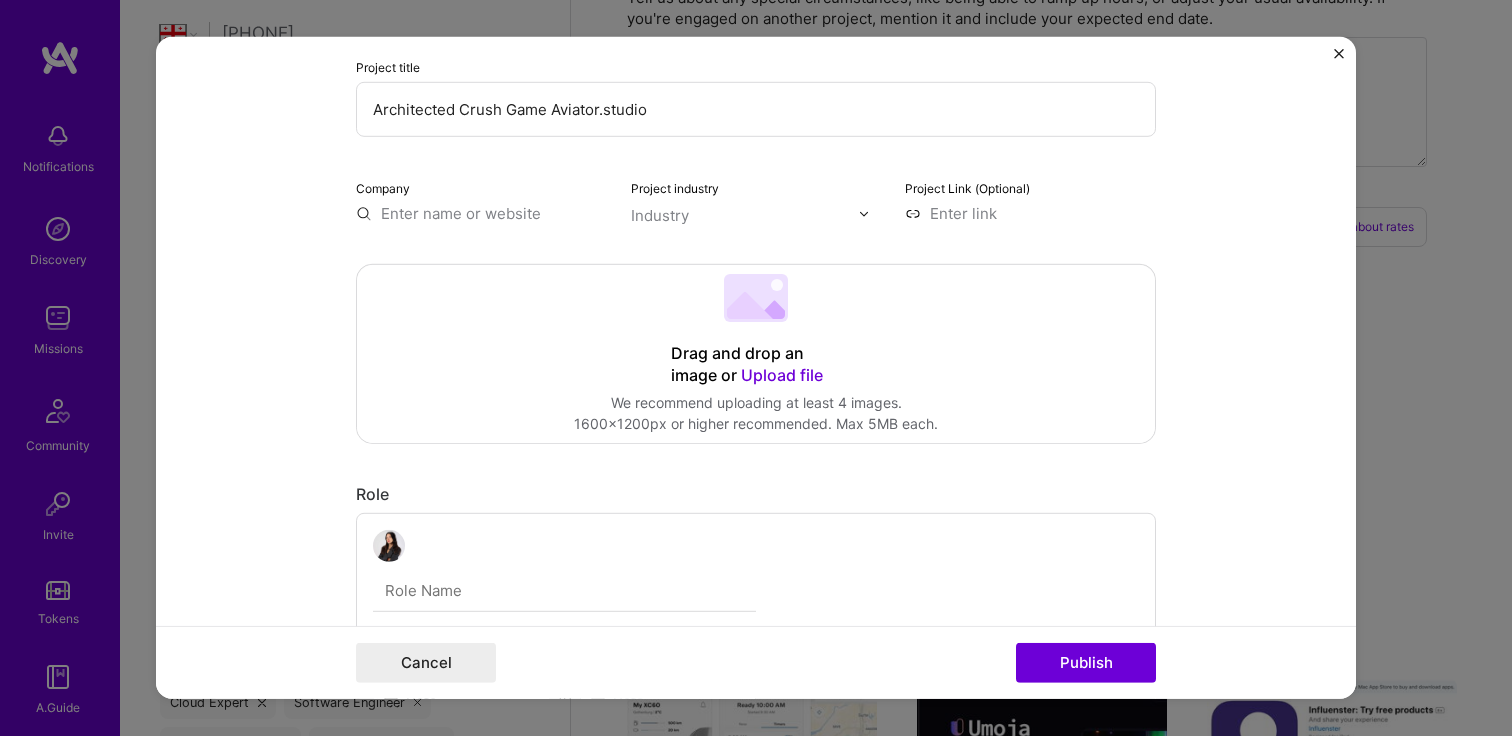 scroll, scrollTop: 139, scrollLeft: 0, axis: vertical 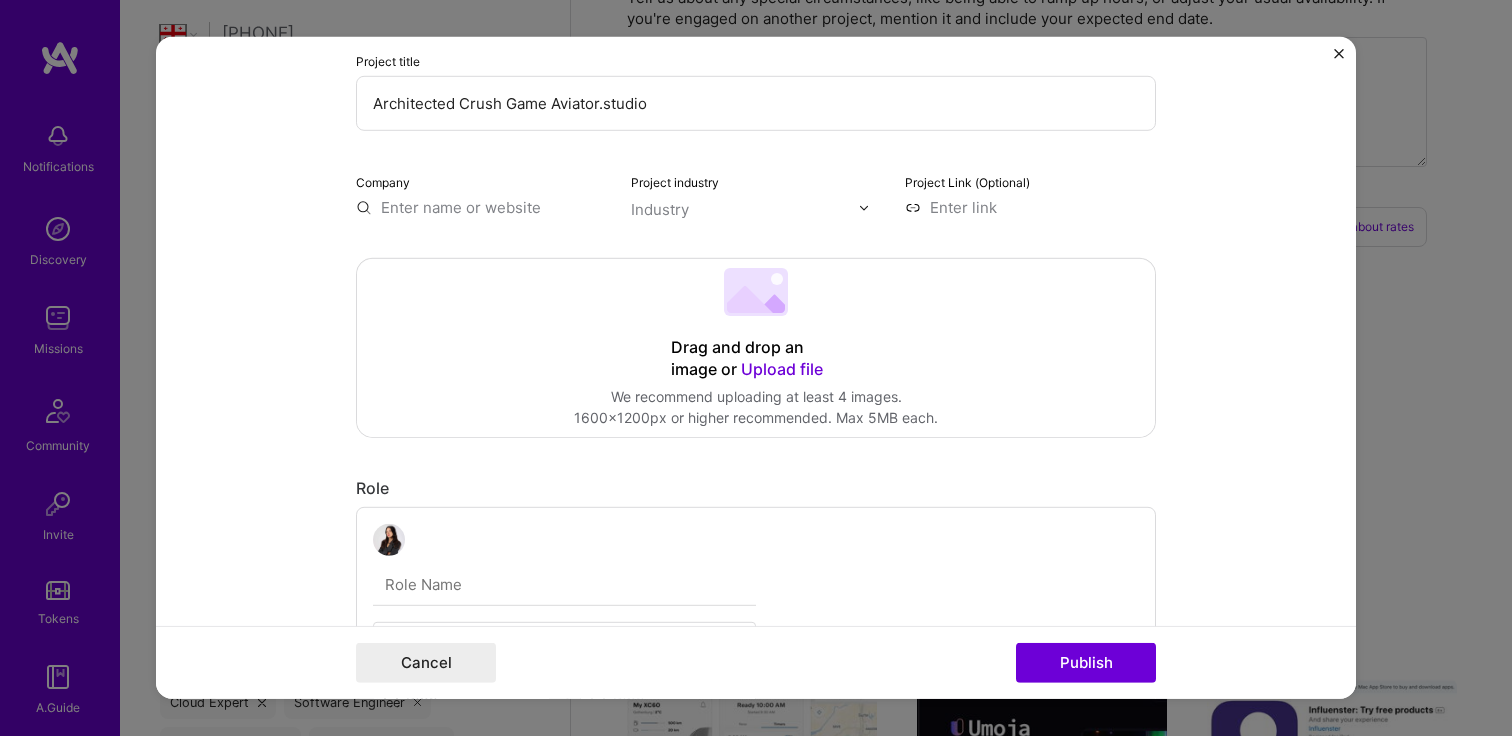 type on "Architected Crush Game Aviator.studio" 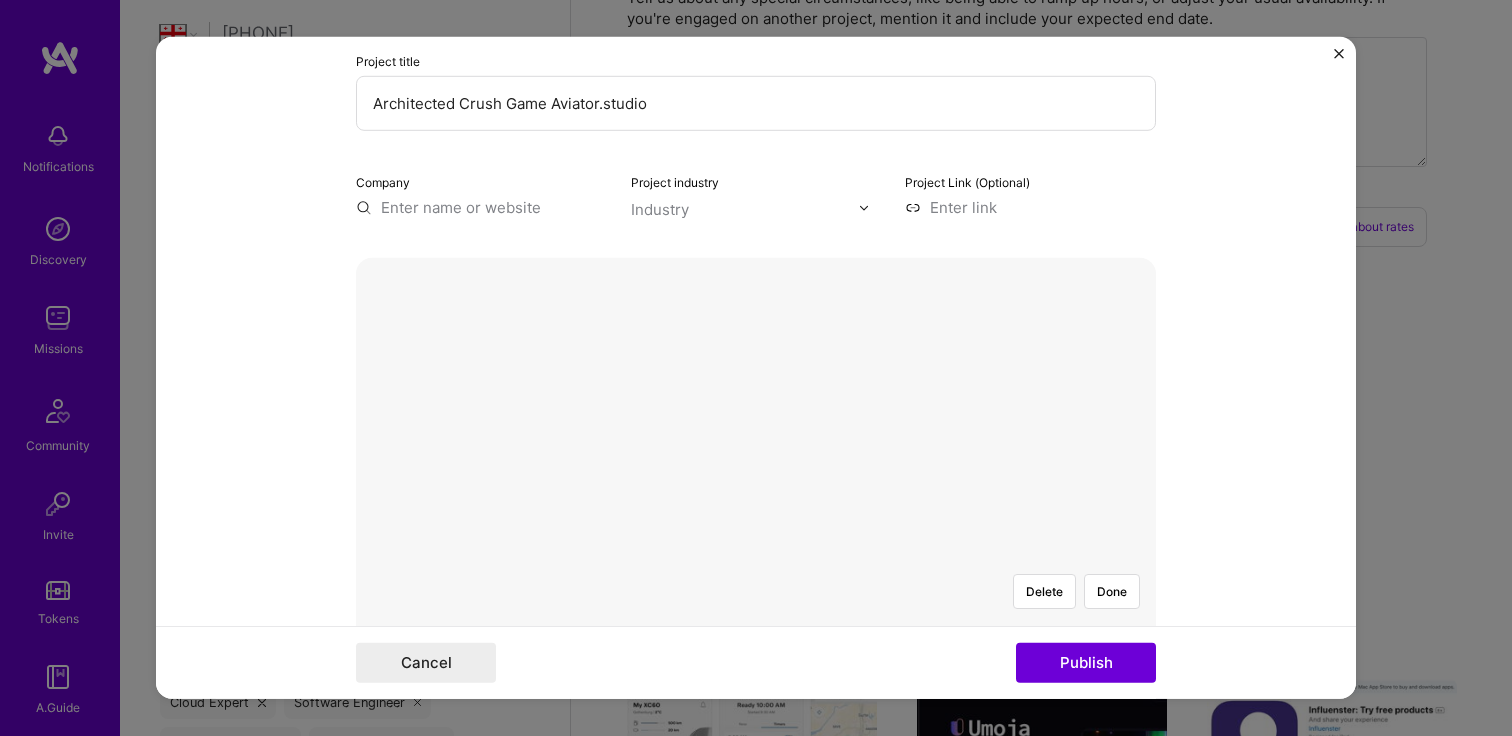 click at bounding box center (1060, 786) 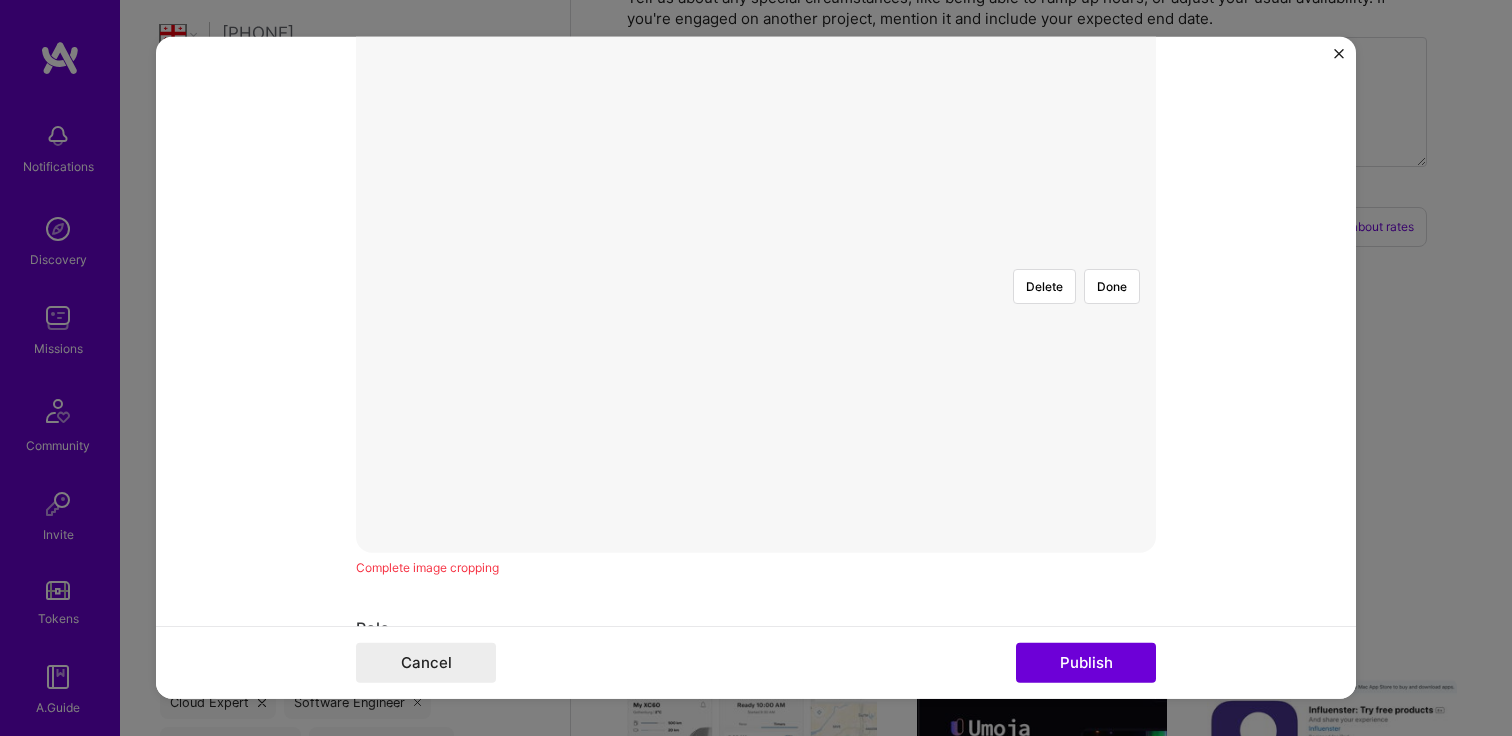 scroll, scrollTop: 433, scrollLeft: 0, axis: vertical 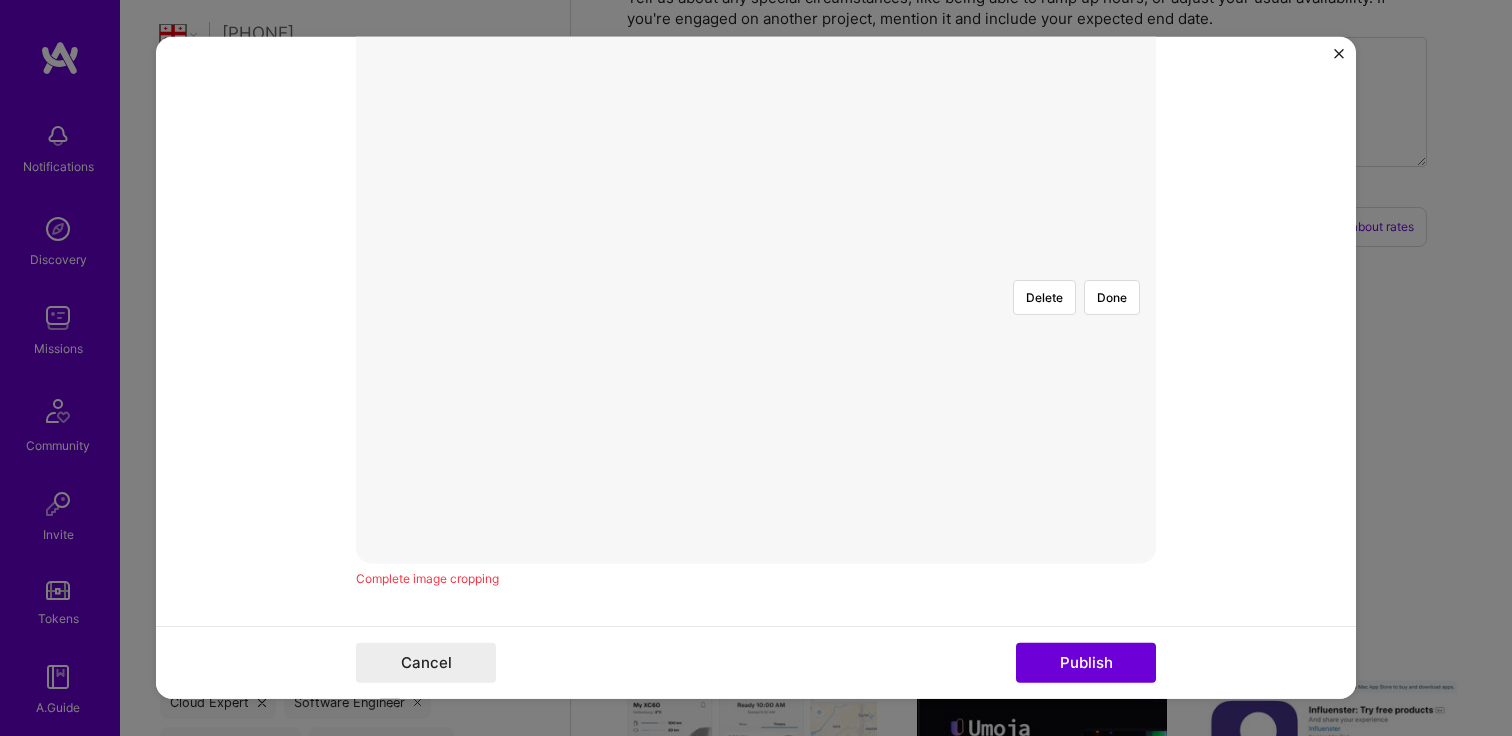 click at bounding box center [1060, 492] 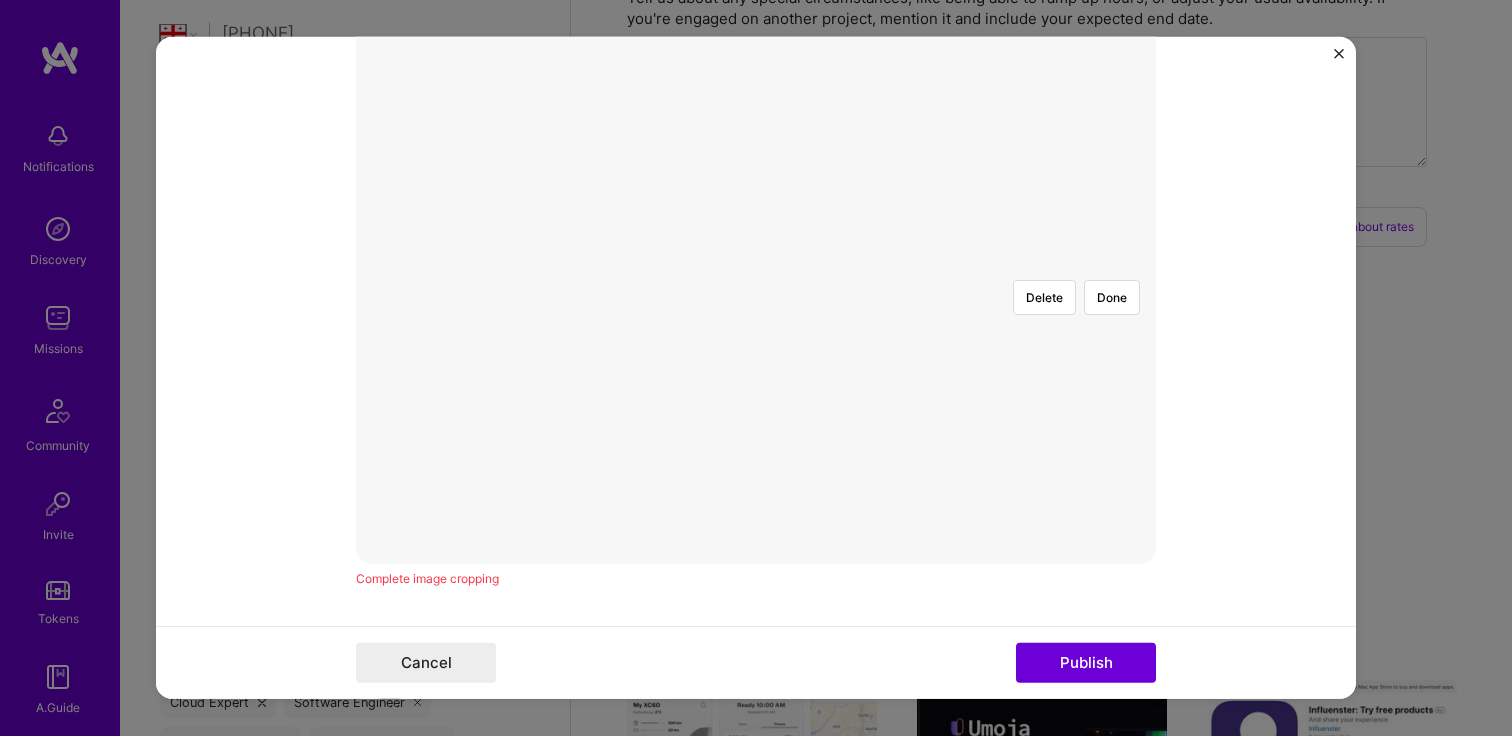 click at bounding box center (1100, 492) 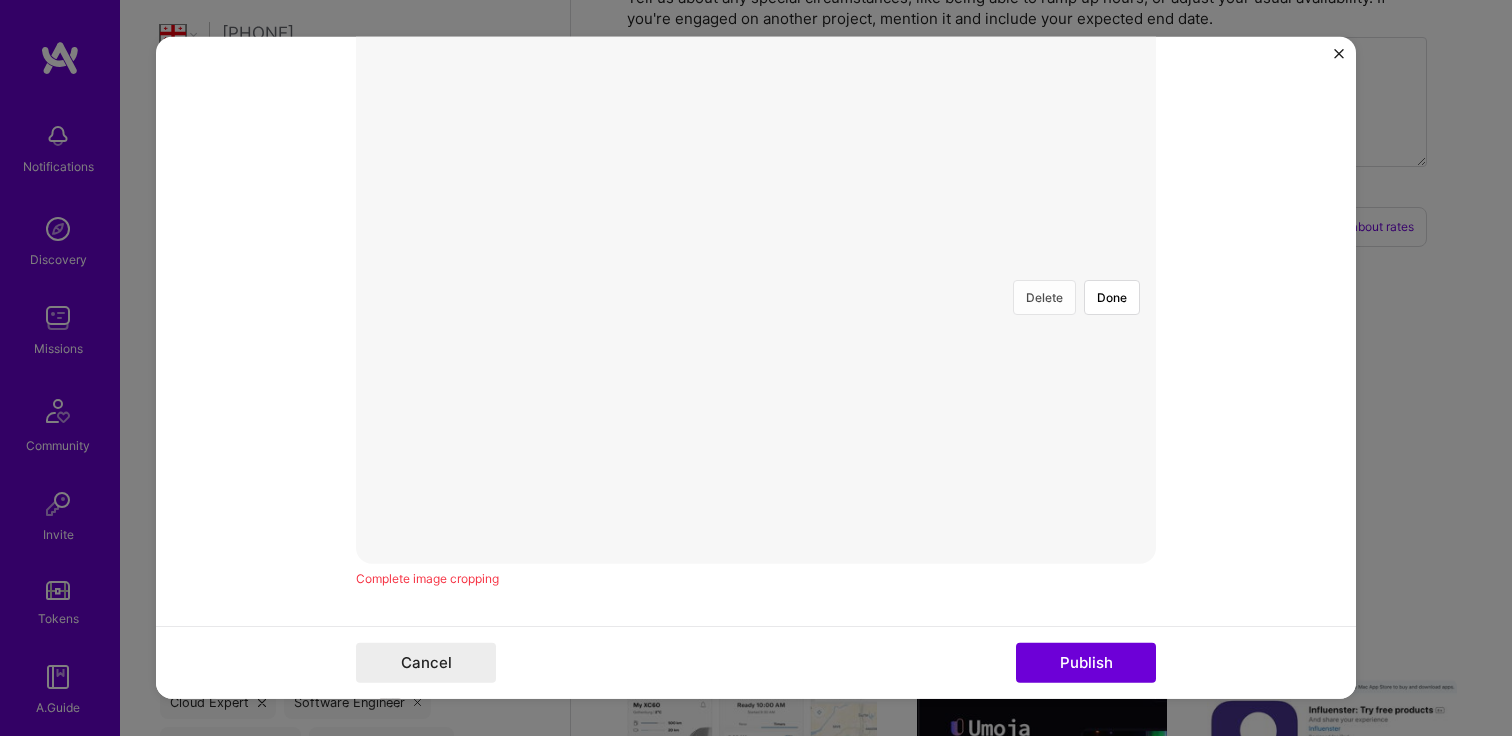 click on "Delete" at bounding box center (1044, 297) 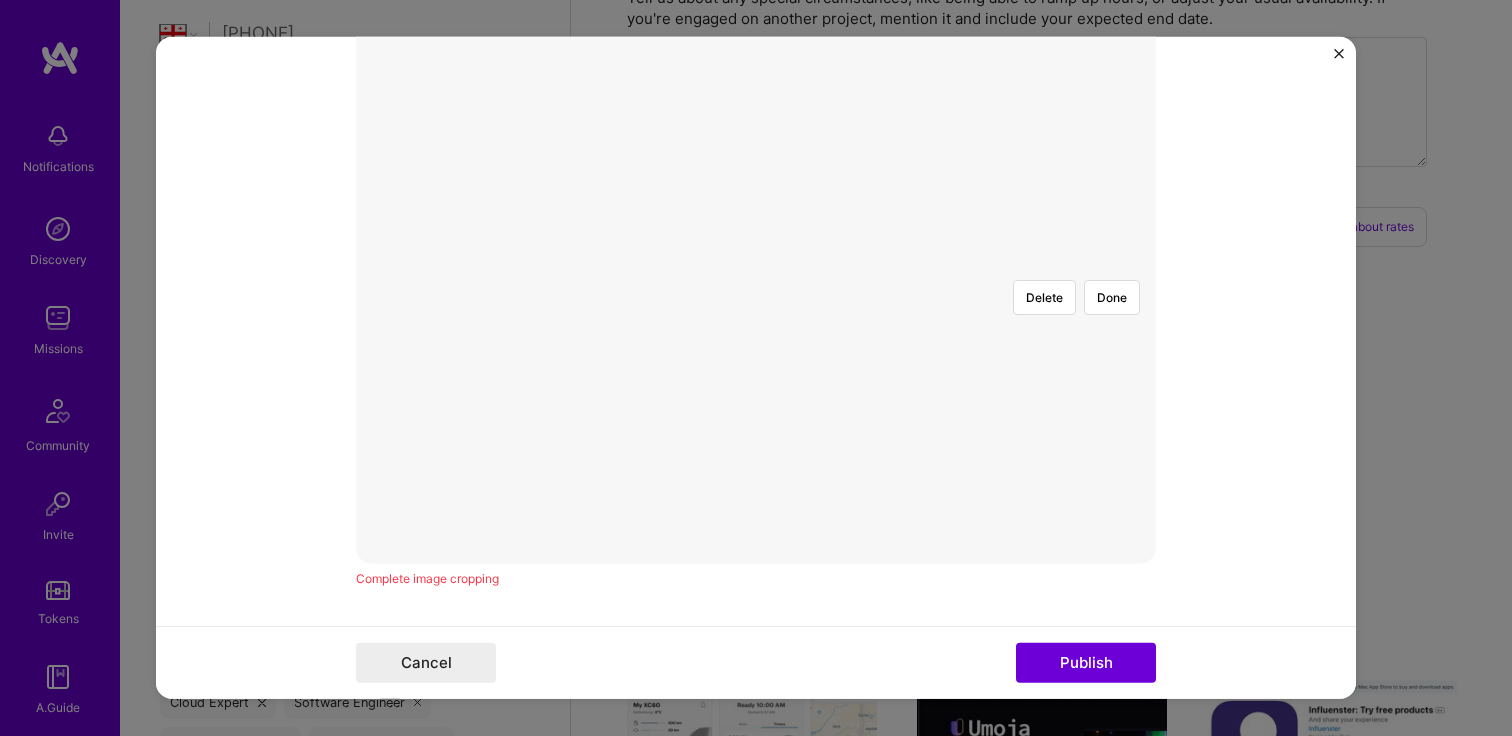 click at bounding box center (1153, 565) 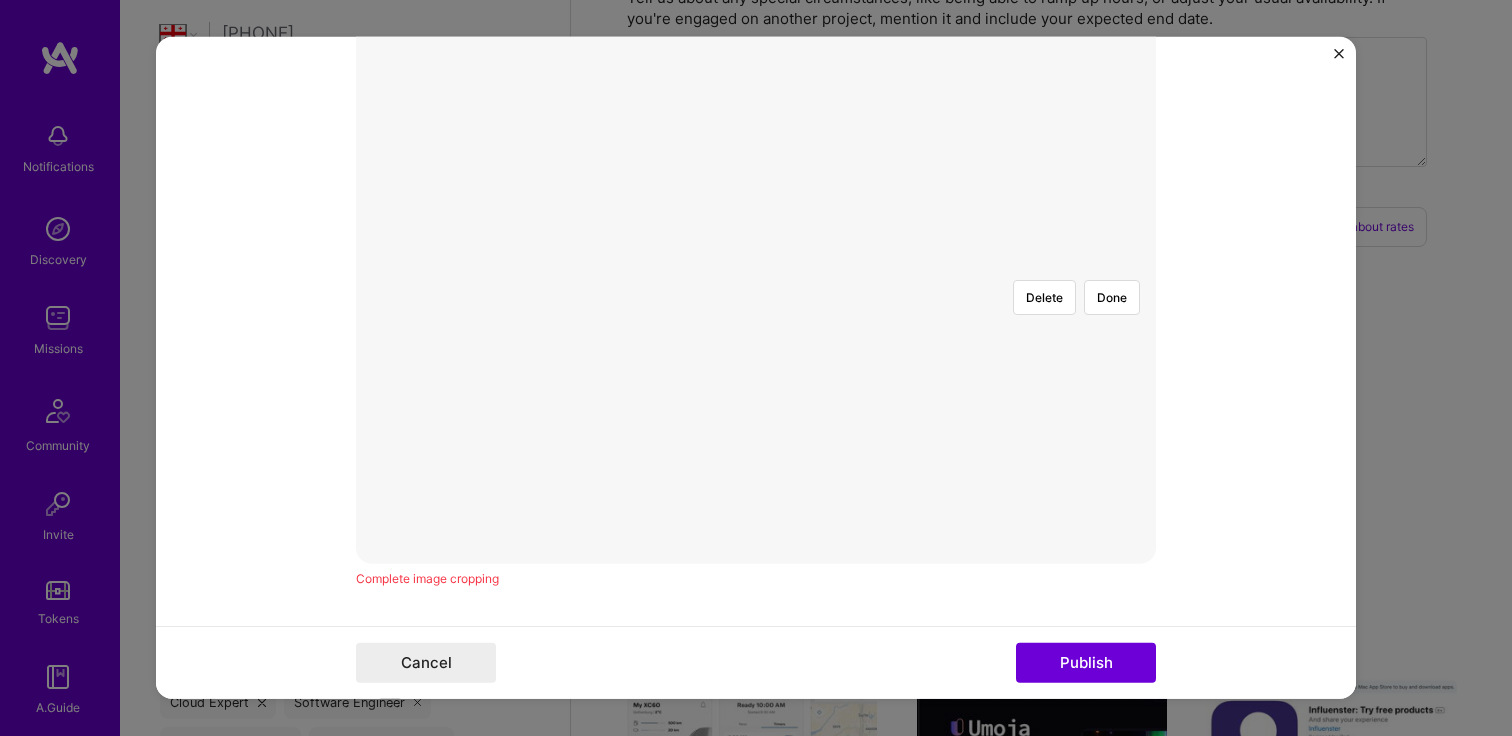 click at bounding box center (1126, 545) 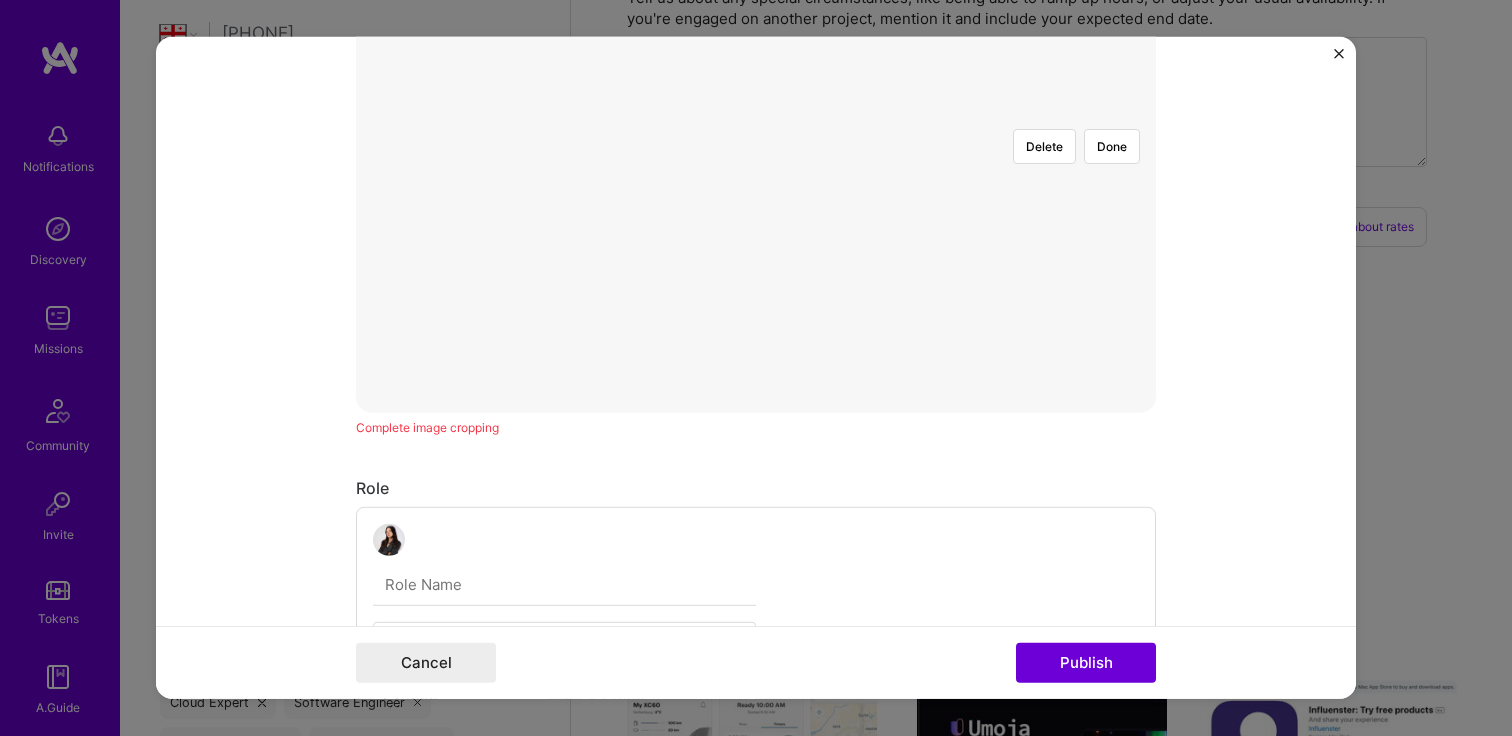 scroll, scrollTop: 622, scrollLeft: 0, axis: vertical 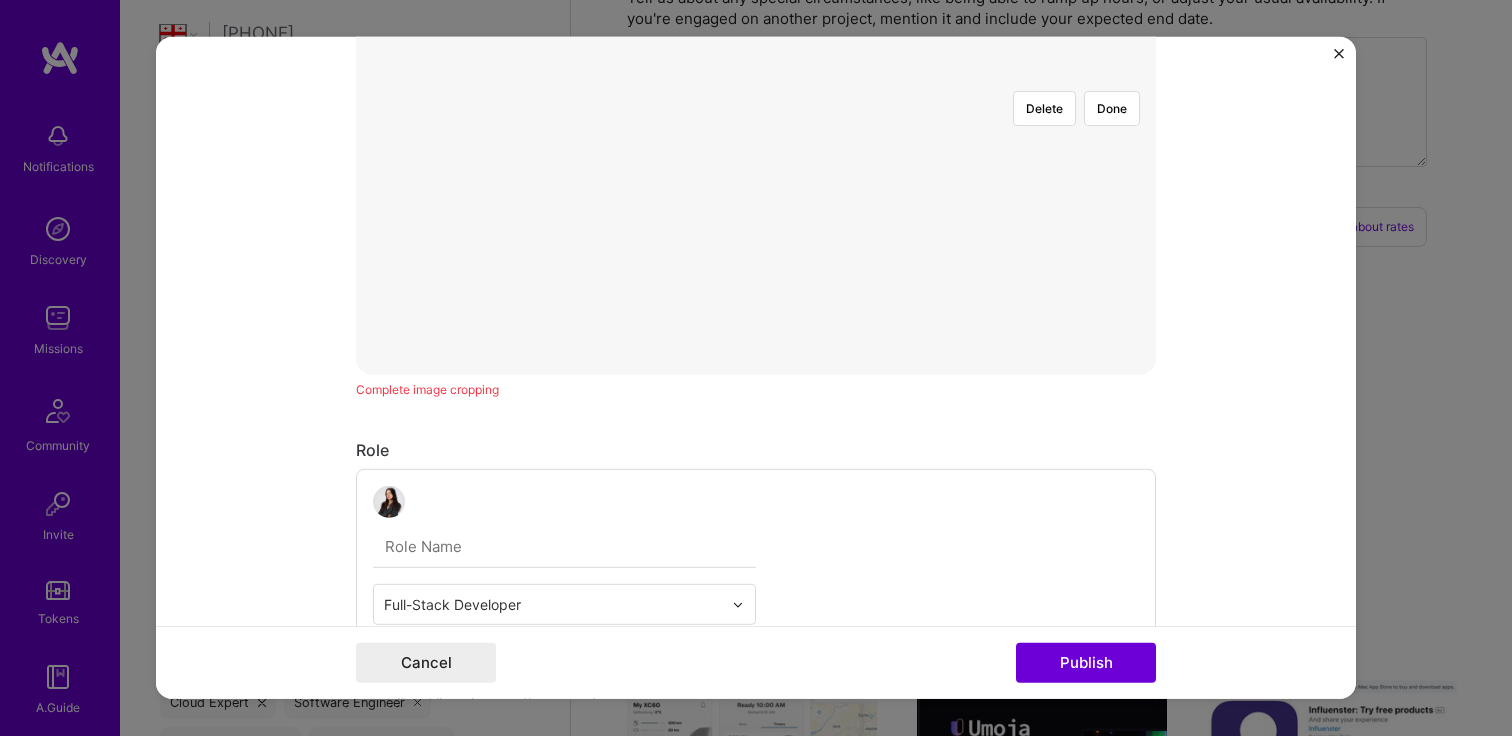 click at bounding box center [756, 75] 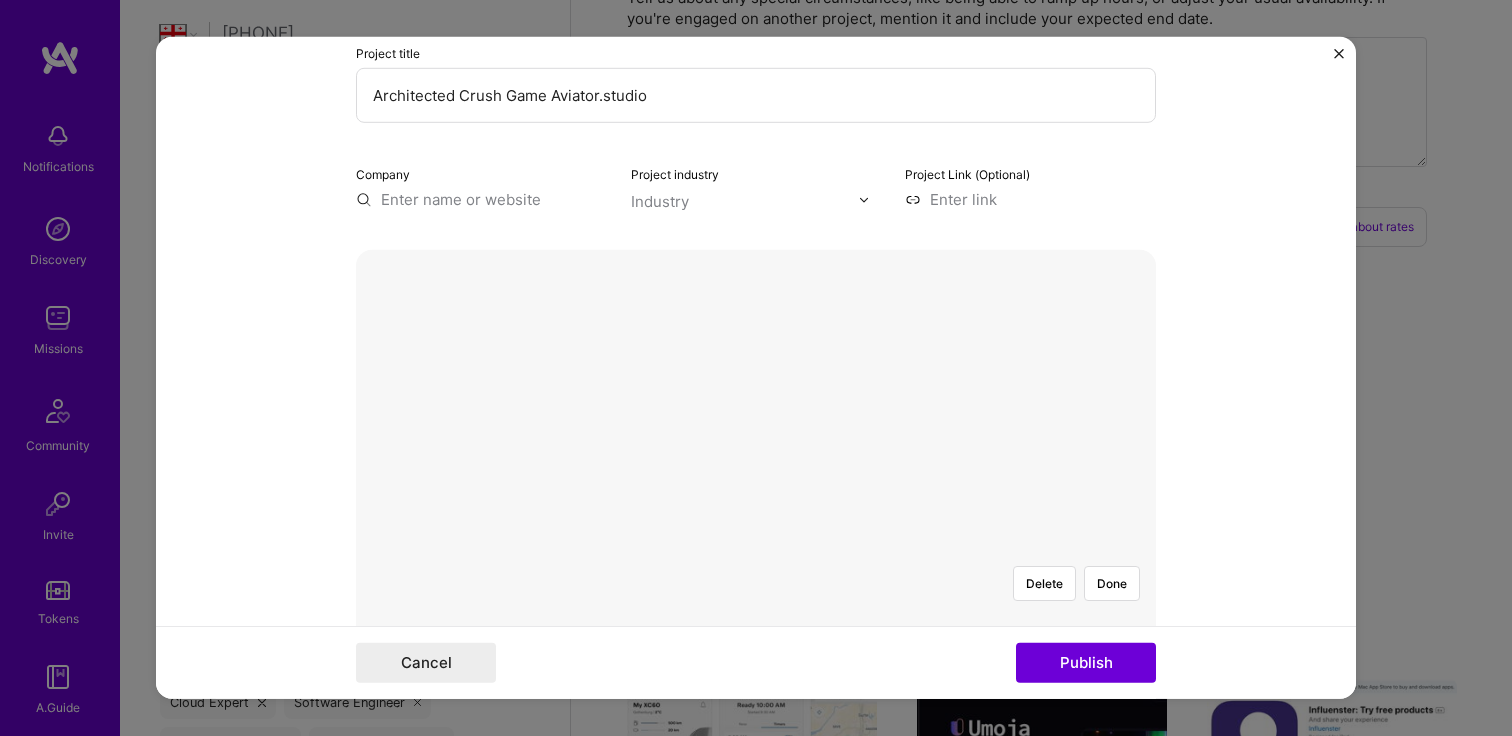 scroll, scrollTop: 143, scrollLeft: 0, axis: vertical 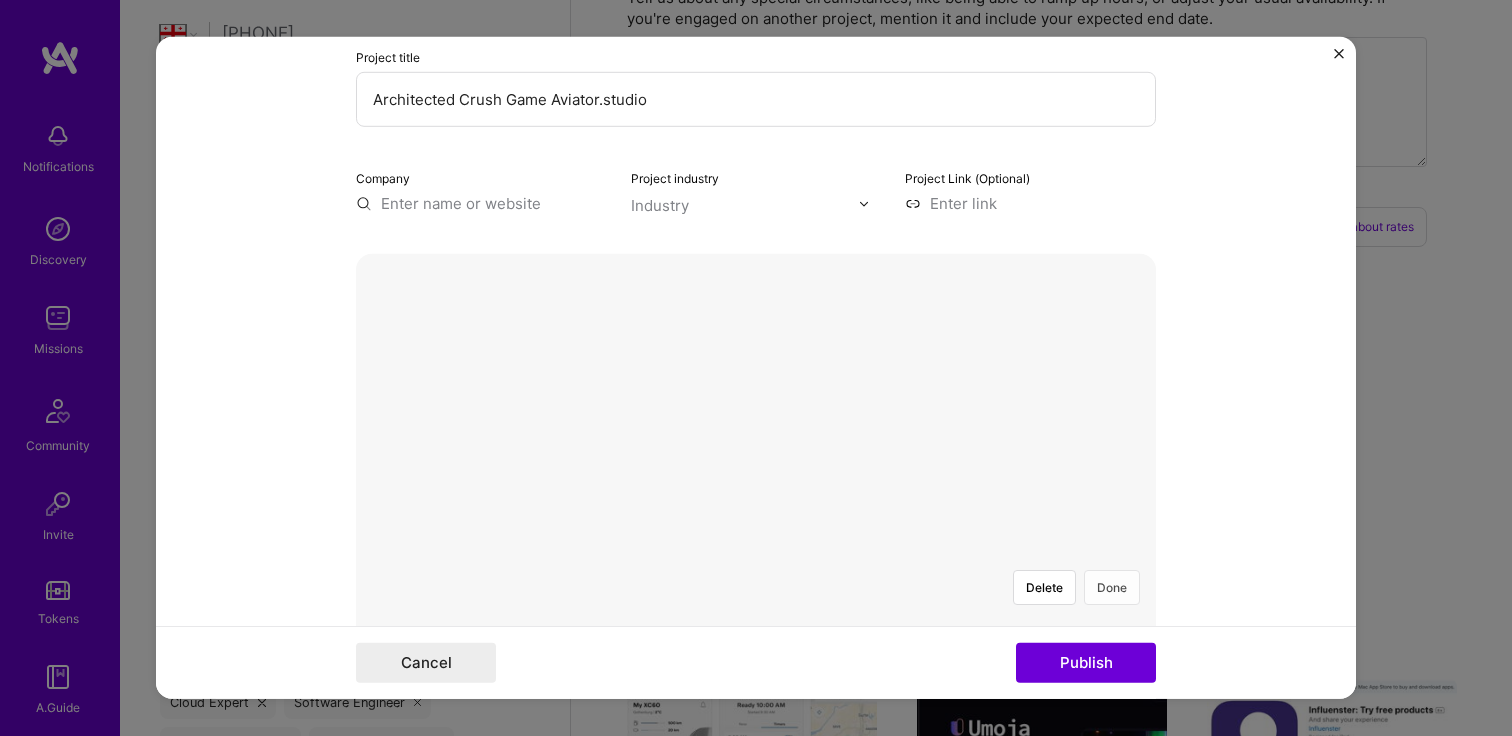 click on "Done" at bounding box center (1112, 587) 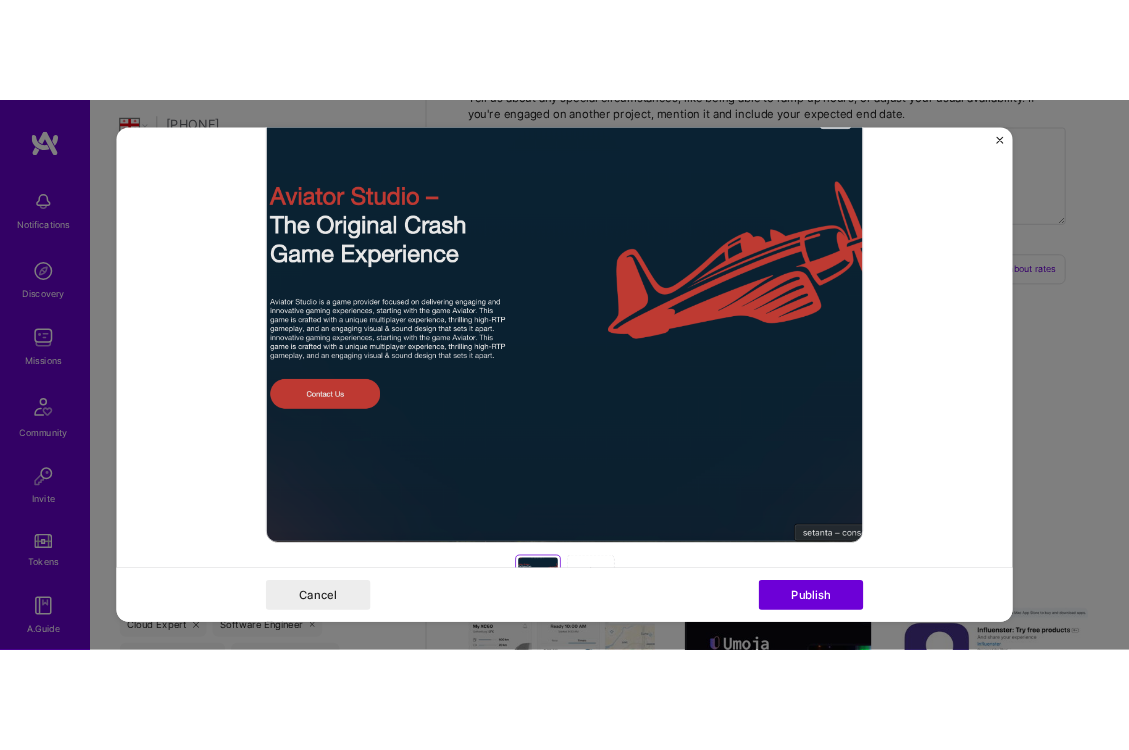 scroll, scrollTop: 279, scrollLeft: 0, axis: vertical 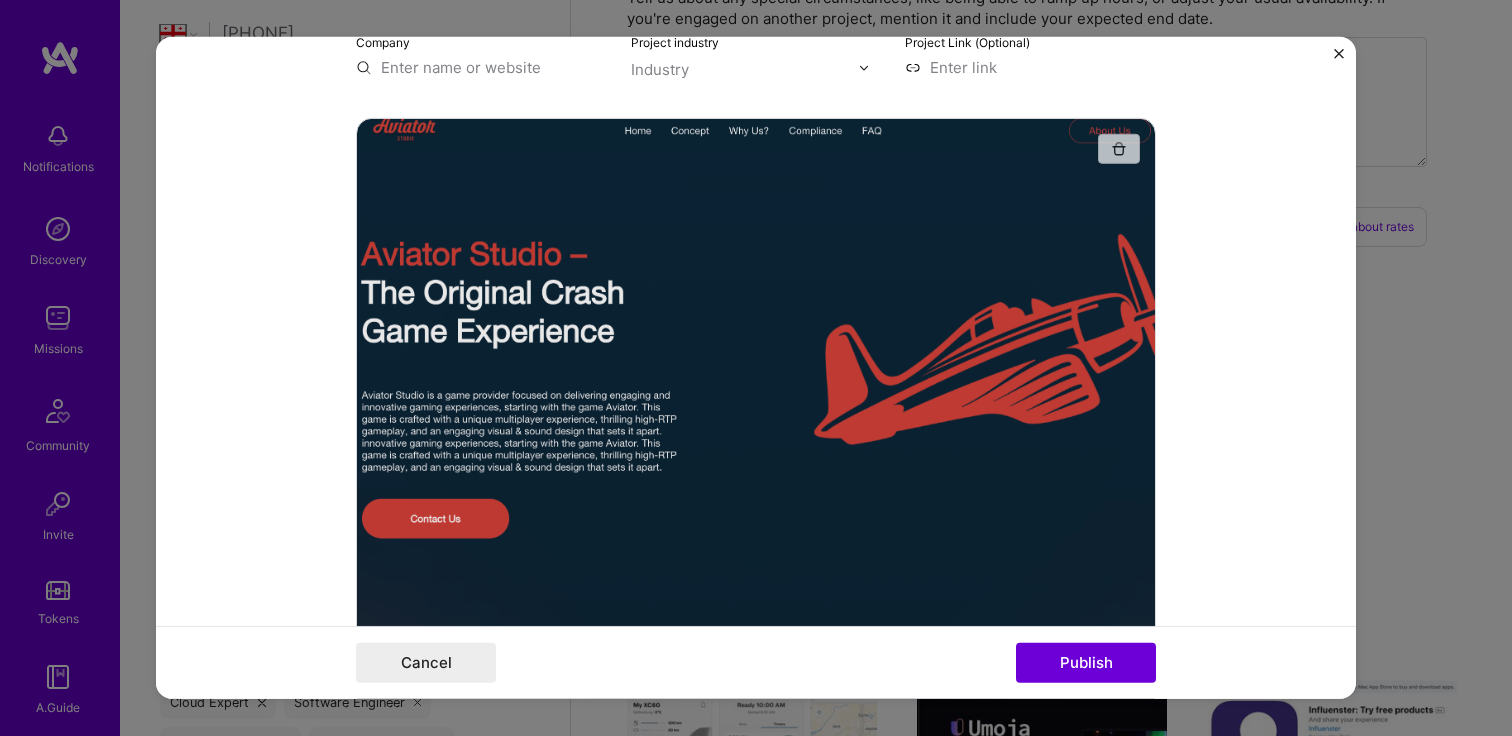 click at bounding box center [1119, 149] 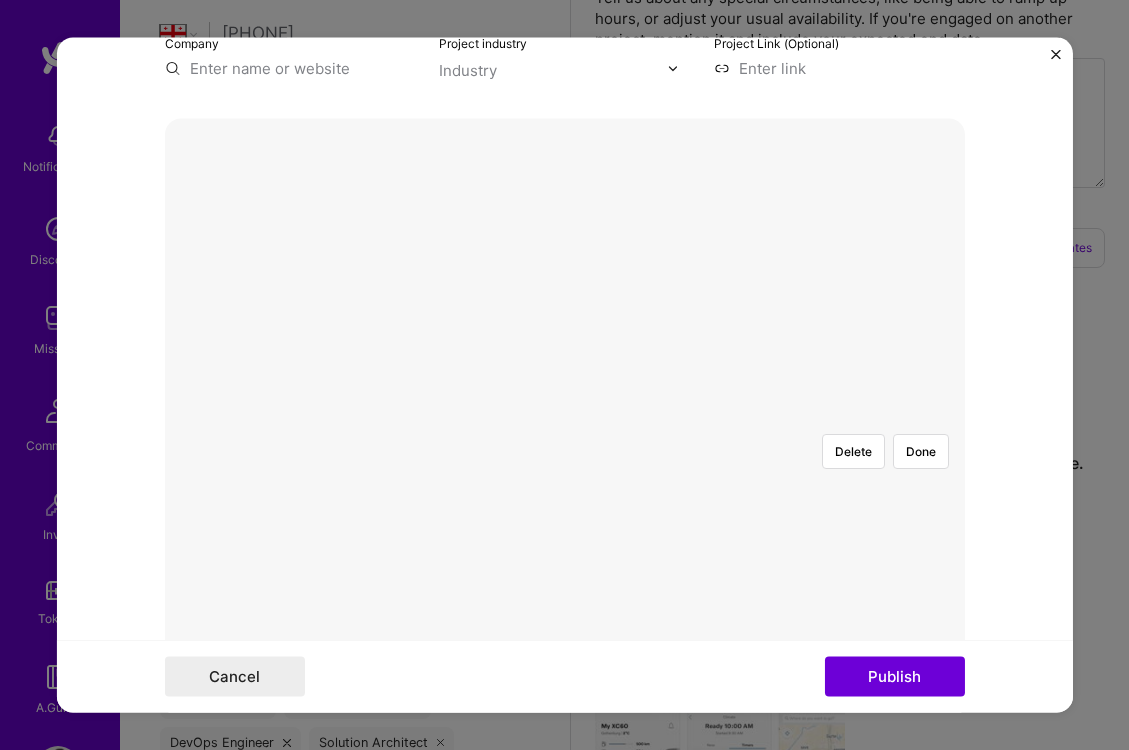 click at bounding box center (924, 689) 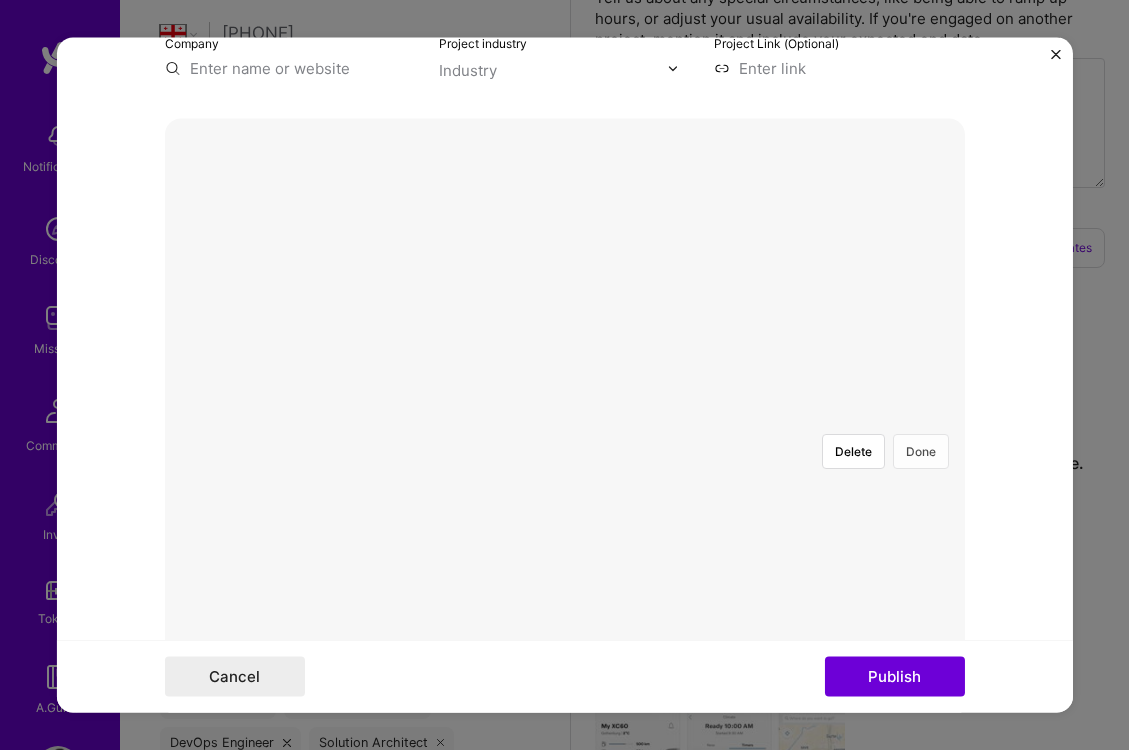click on "Done" at bounding box center [921, 452] 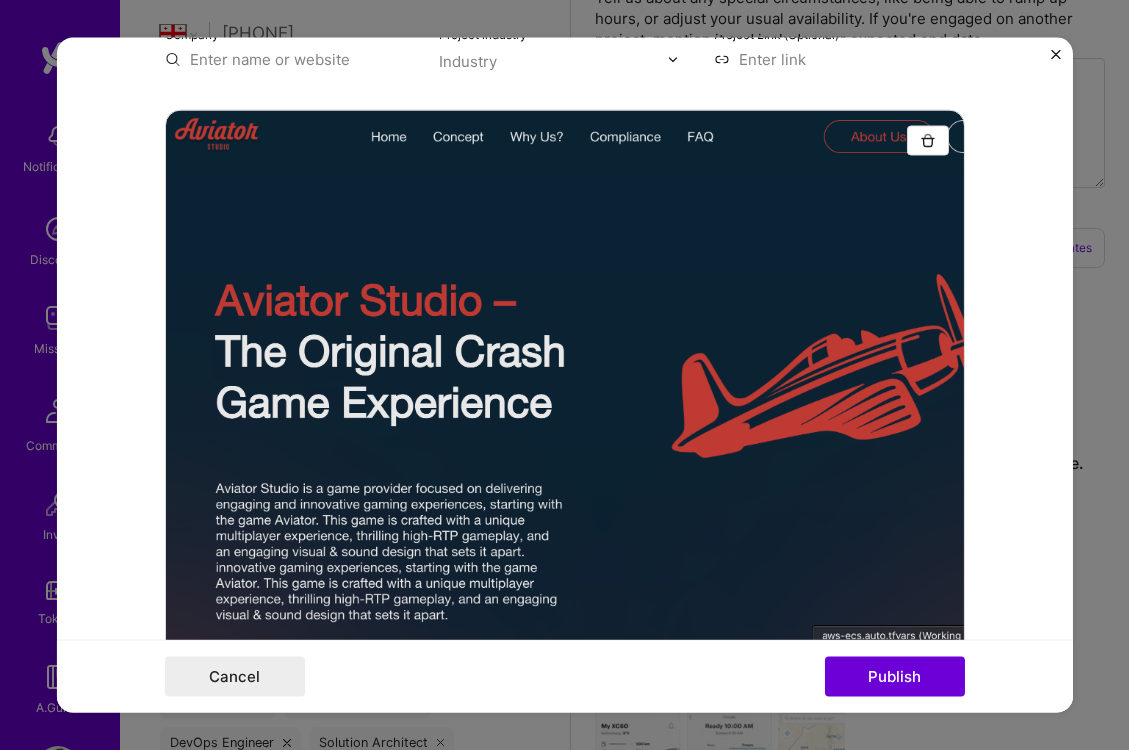 scroll, scrollTop: 252, scrollLeft: 0, axis: vertical 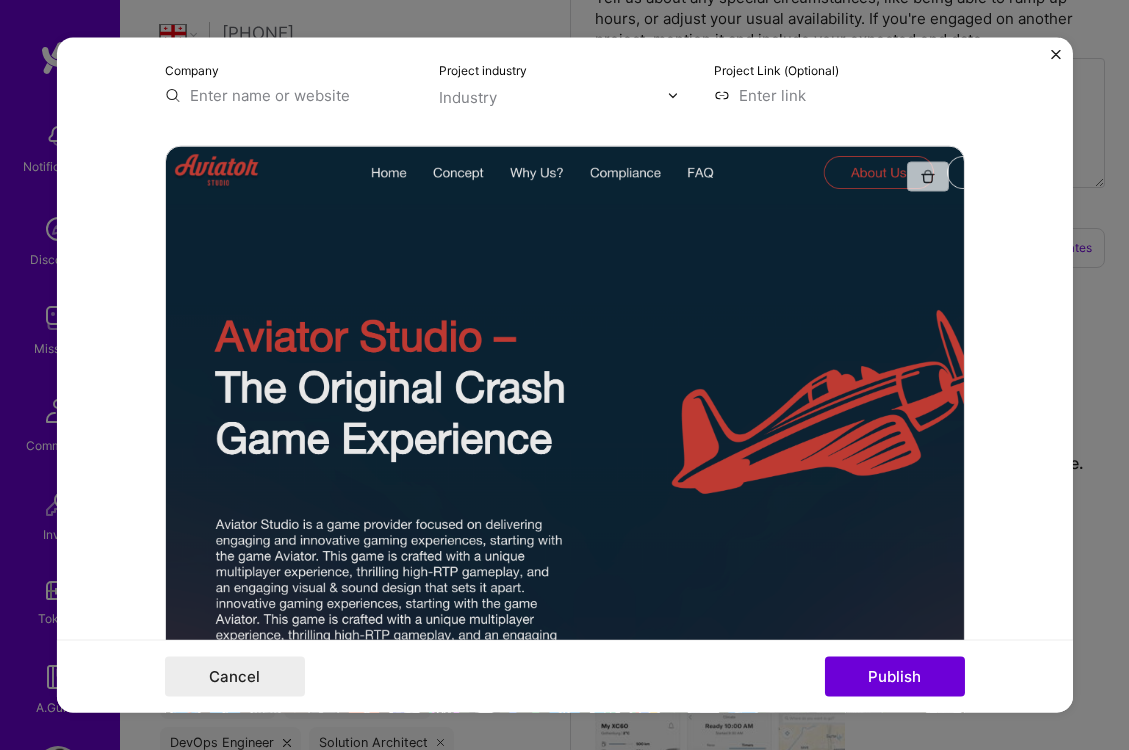 click at bounding box center [928, 177] 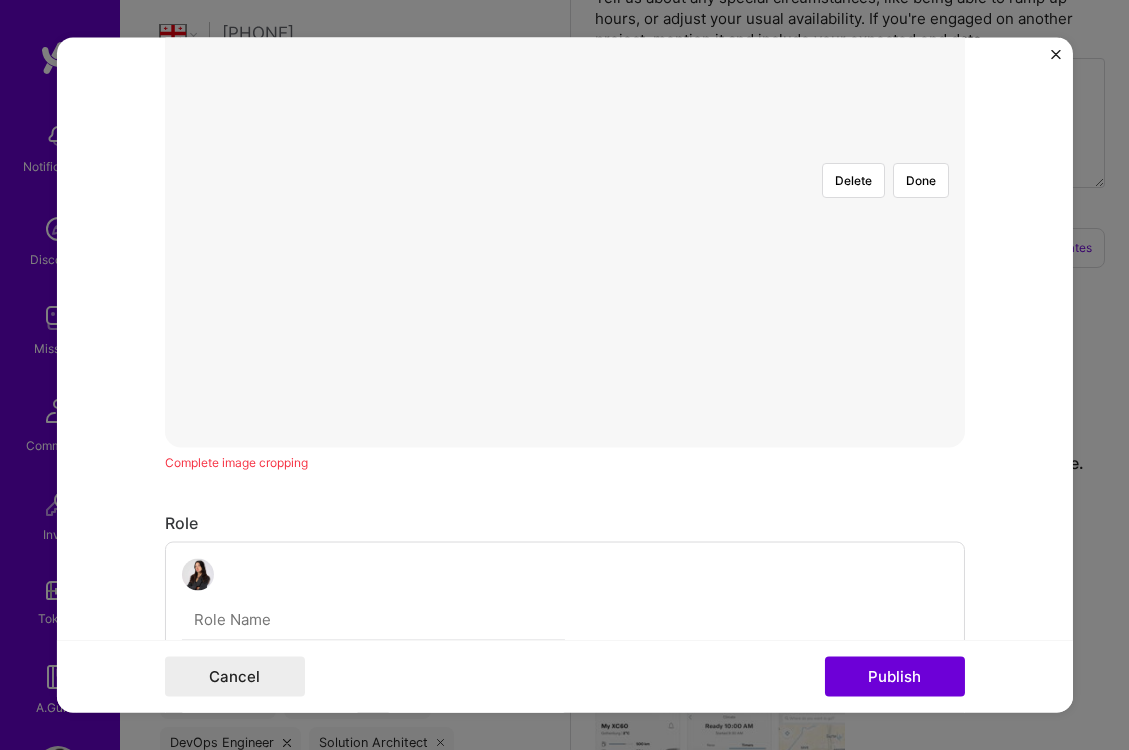 scroll, scrollTop: 516, scrollLeft: 0, axis: vertical 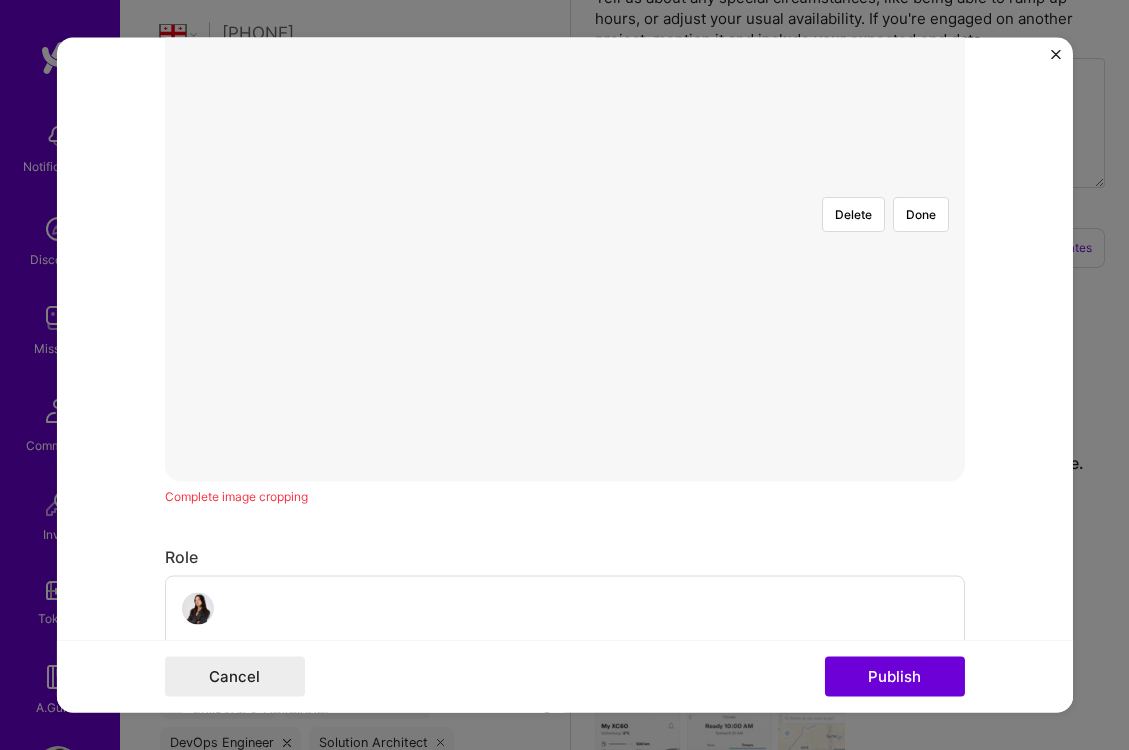 click at bounding box center [1287, 726] 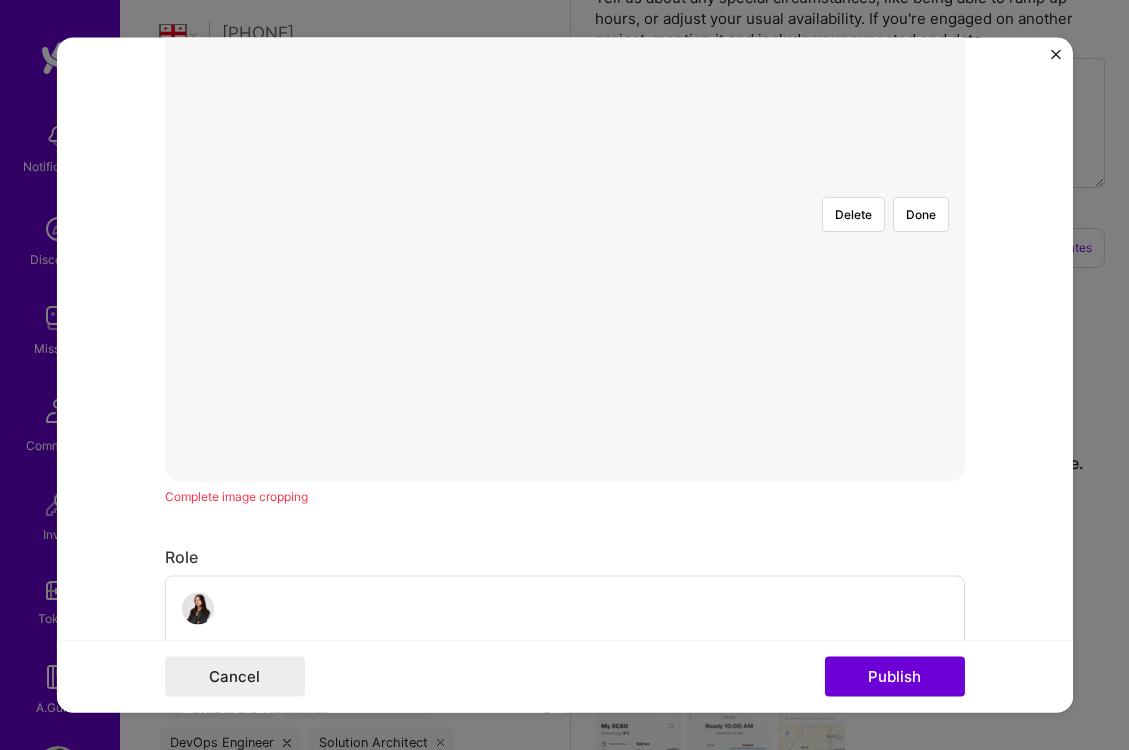click at bounding box center [891, 427] 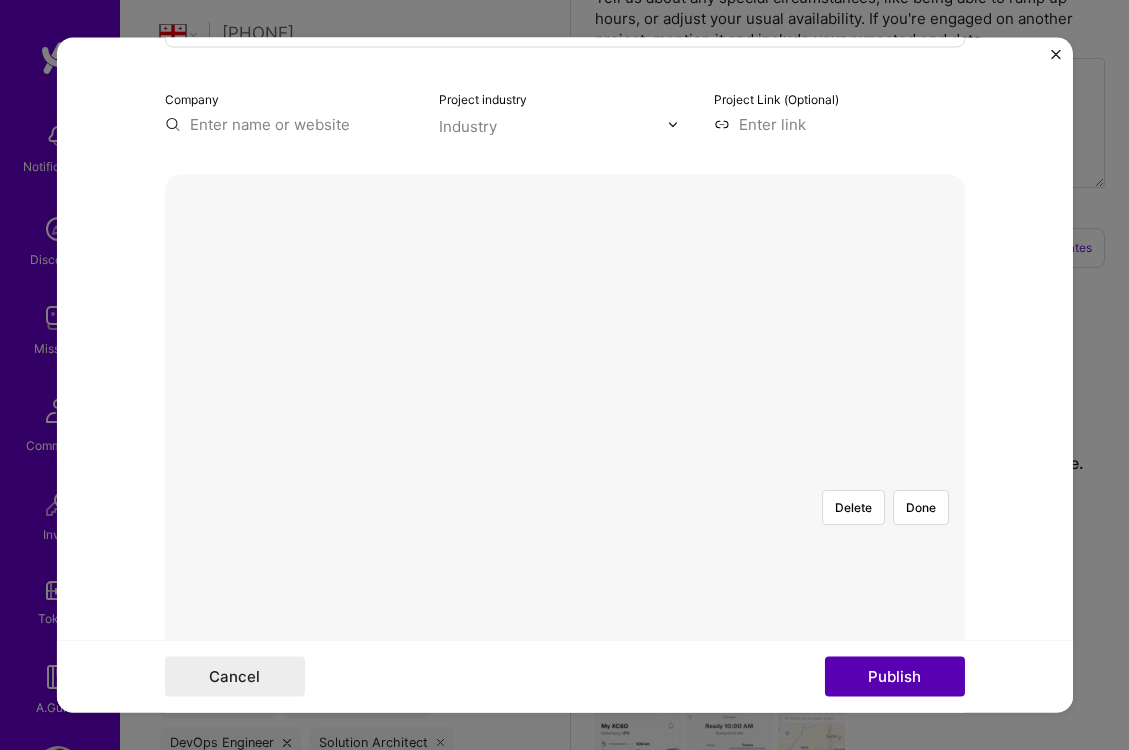 scroll, scrollTop: 237, scrollLeft: 0, axis: vertical 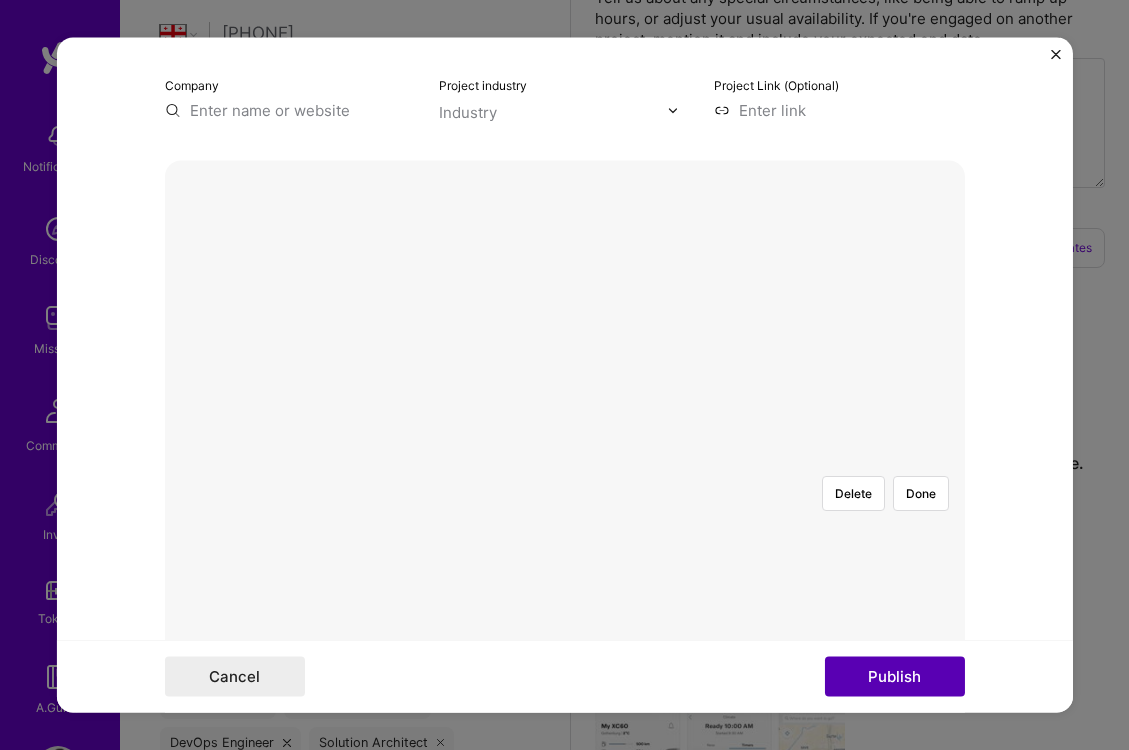 click on "Publish" at bounding box center (895, 677) 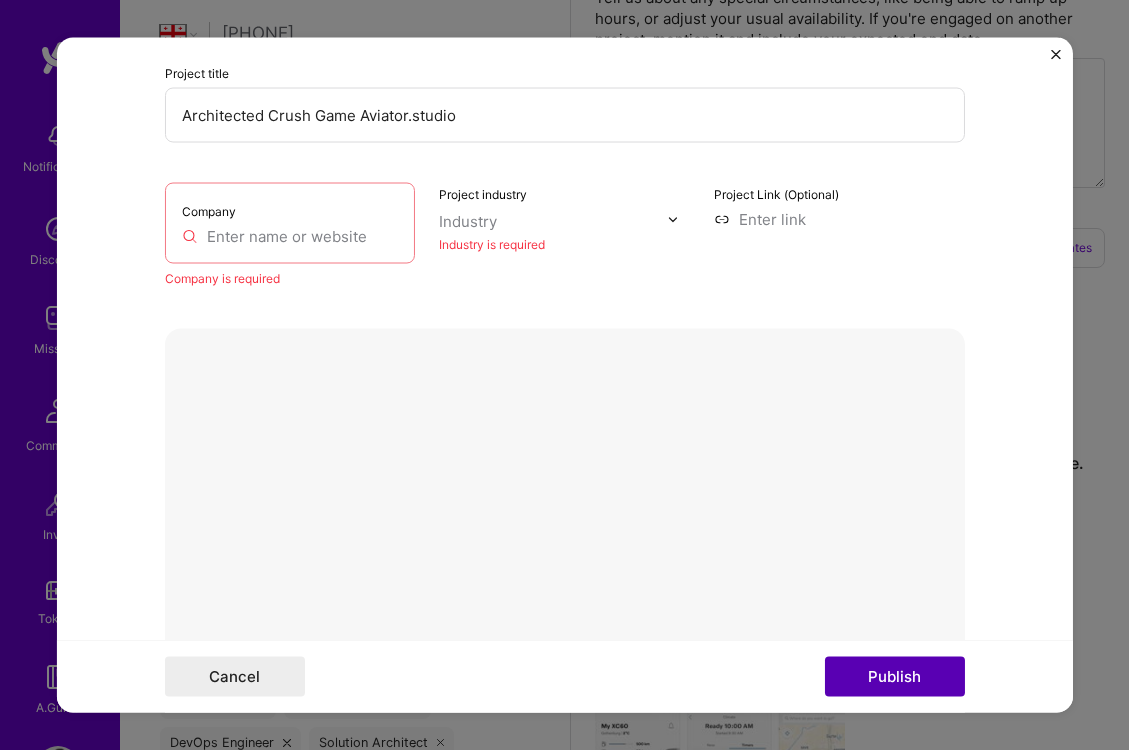 scroll, scrollTop: 40, scrollLeft: 0, axis: vertical 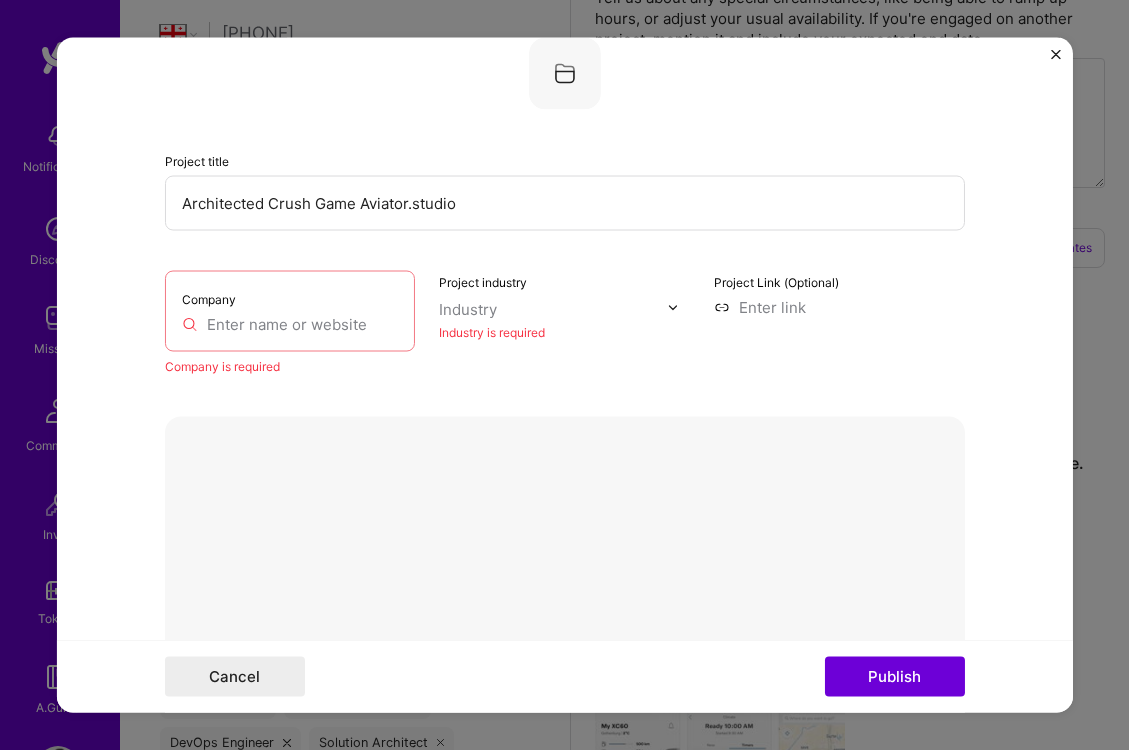 click on "Done" at bounding box center (921, 750) 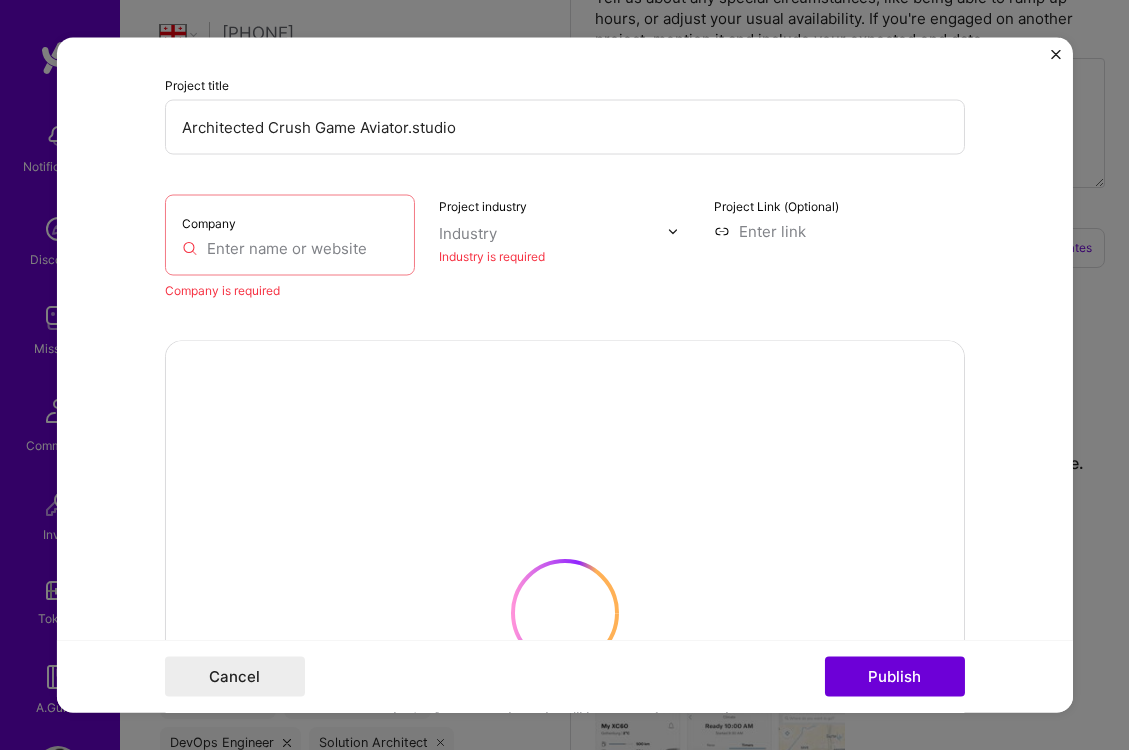 scroll, scrollTop: 190, scrollLeft: 0, axis: vertical 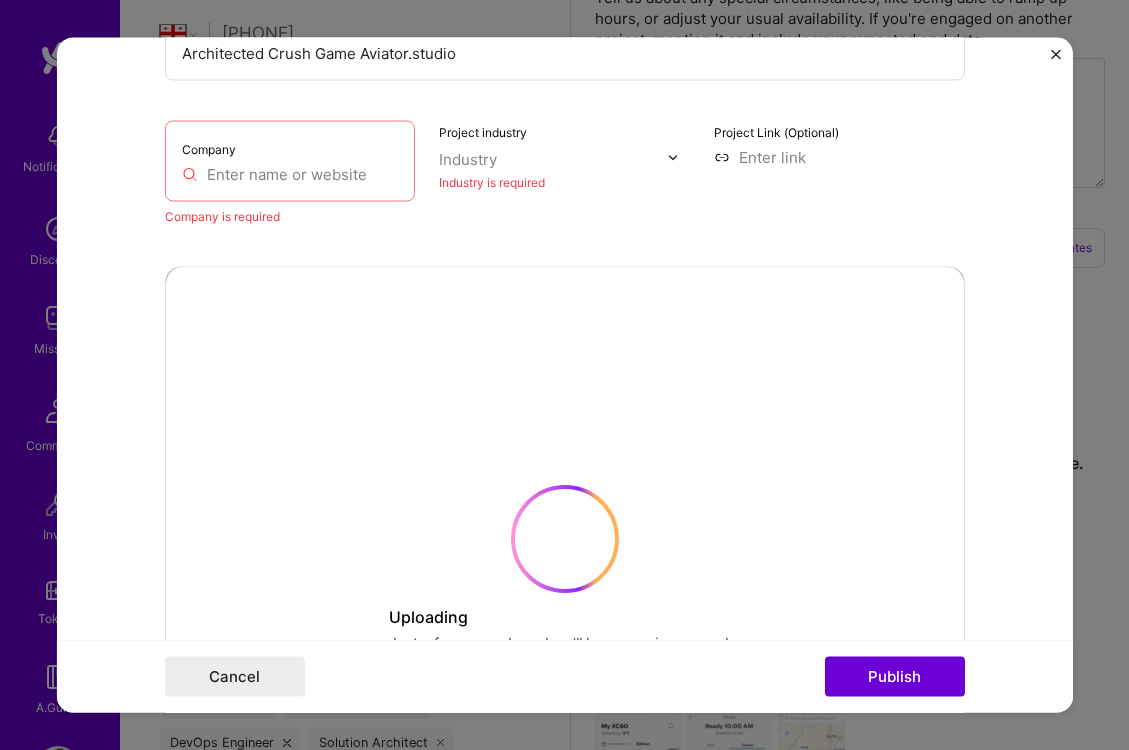 click at bounding box center (290, 174) 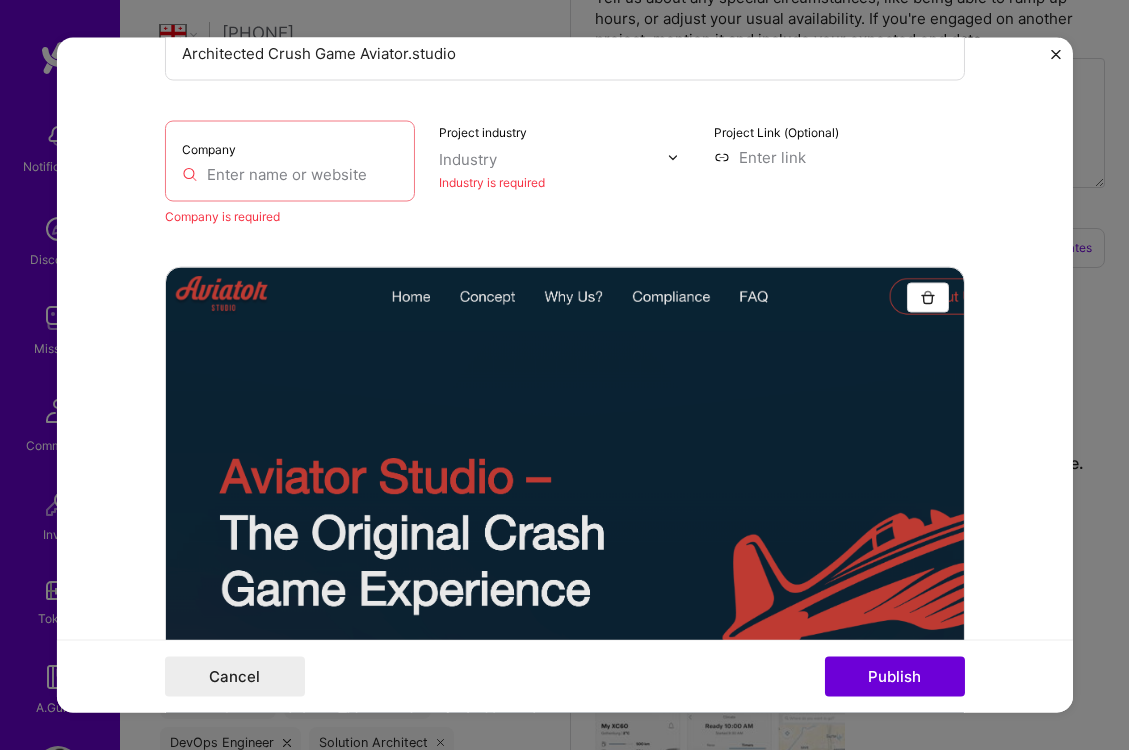 type on "a" 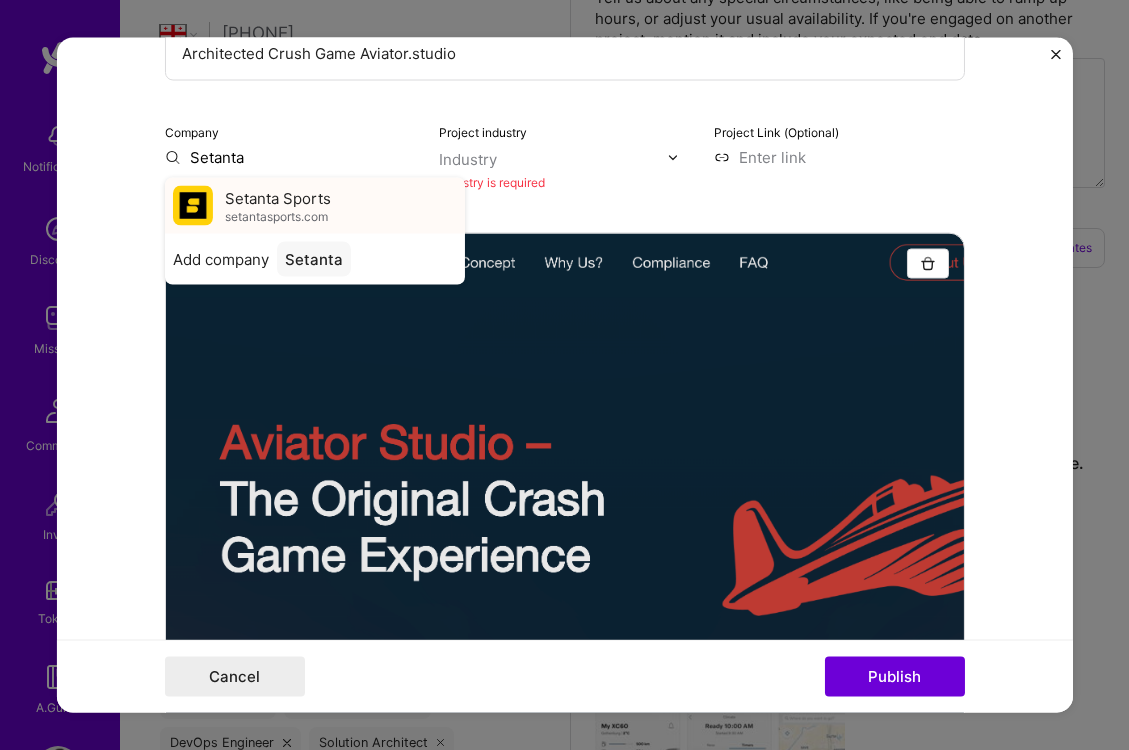 click on "Setanta Sports" at bounding box center [278, 197] 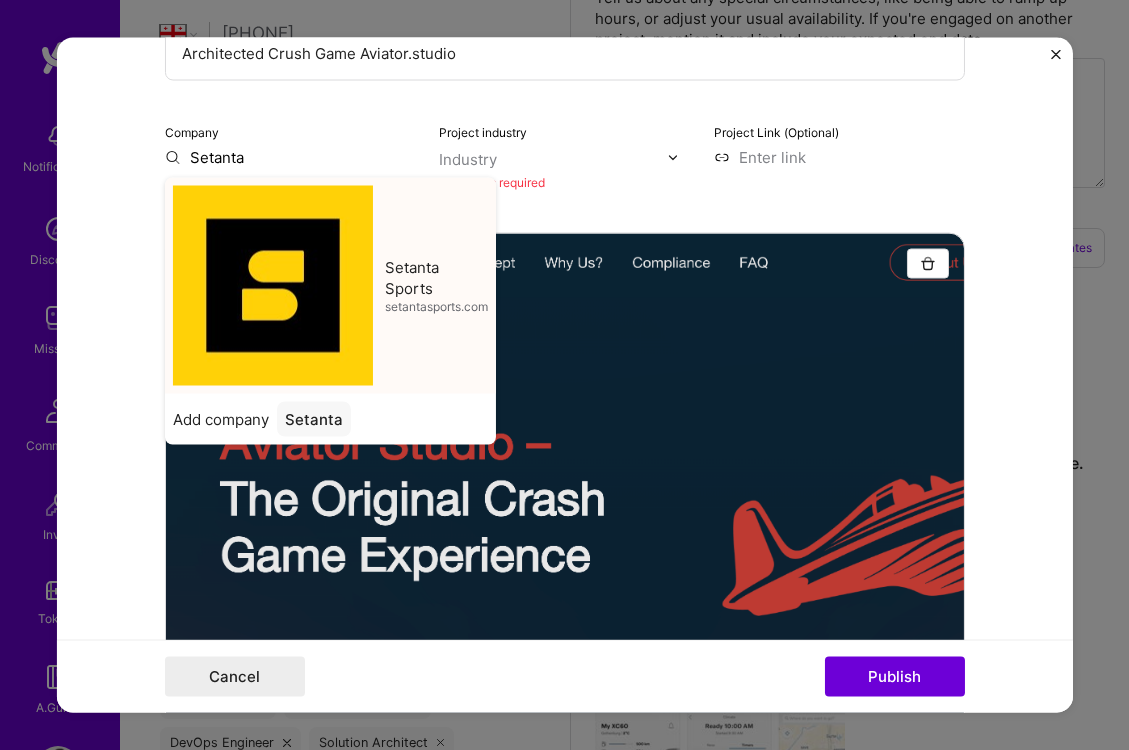 type on "Setanta Sports" 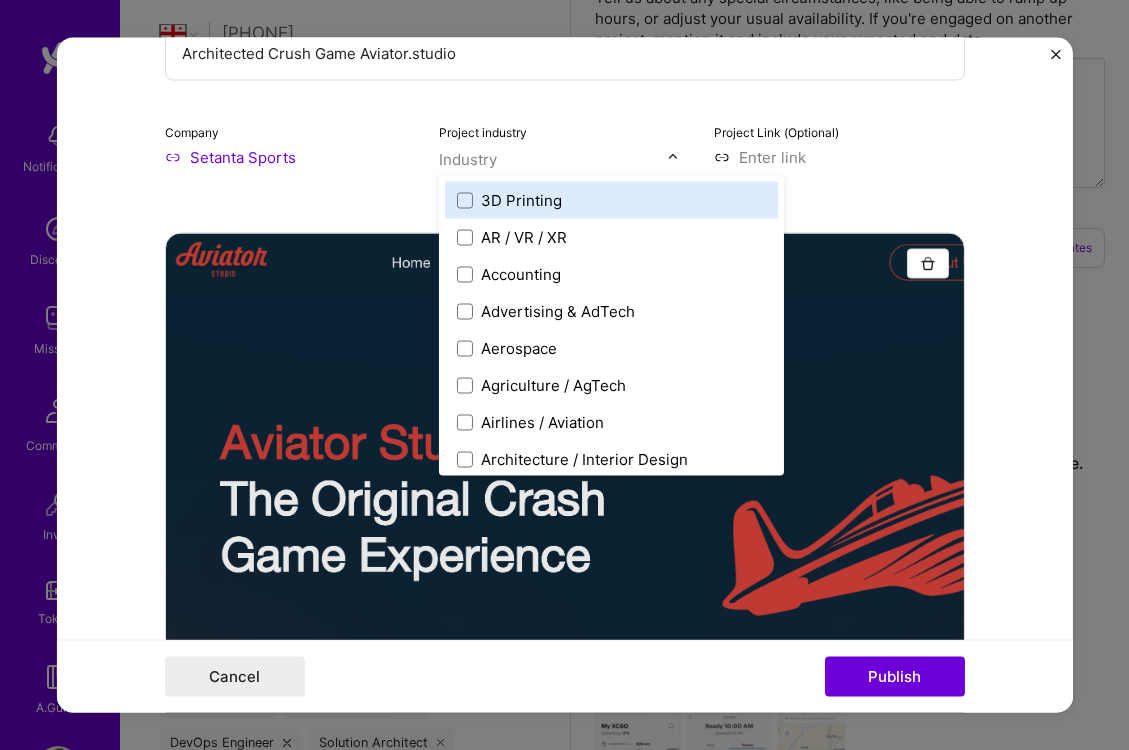 click on "Industry" at bounding box center [468, 159] 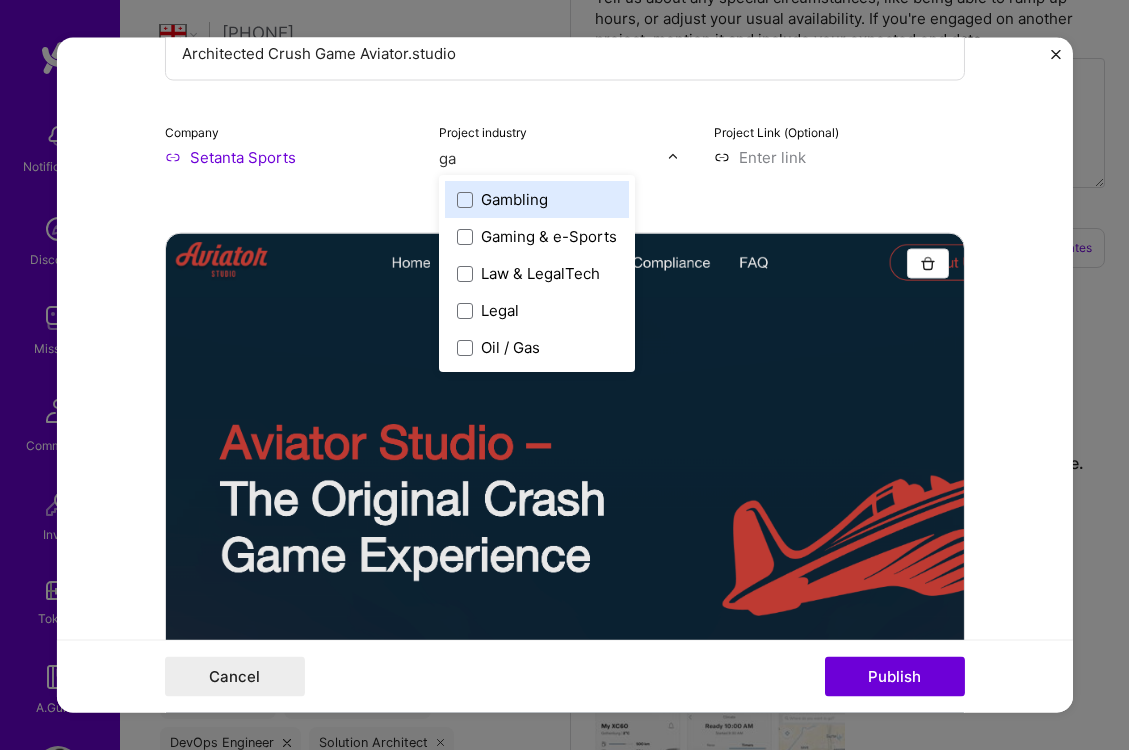 type on "gam" 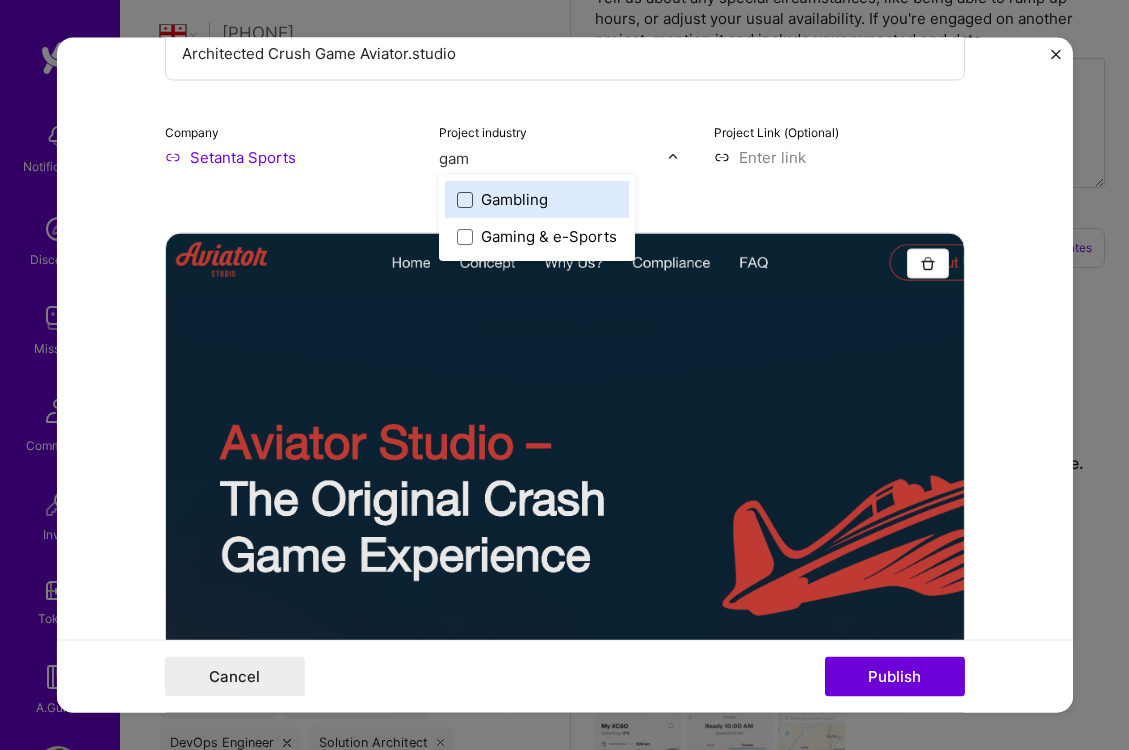 click at bounding box center (465, 200) 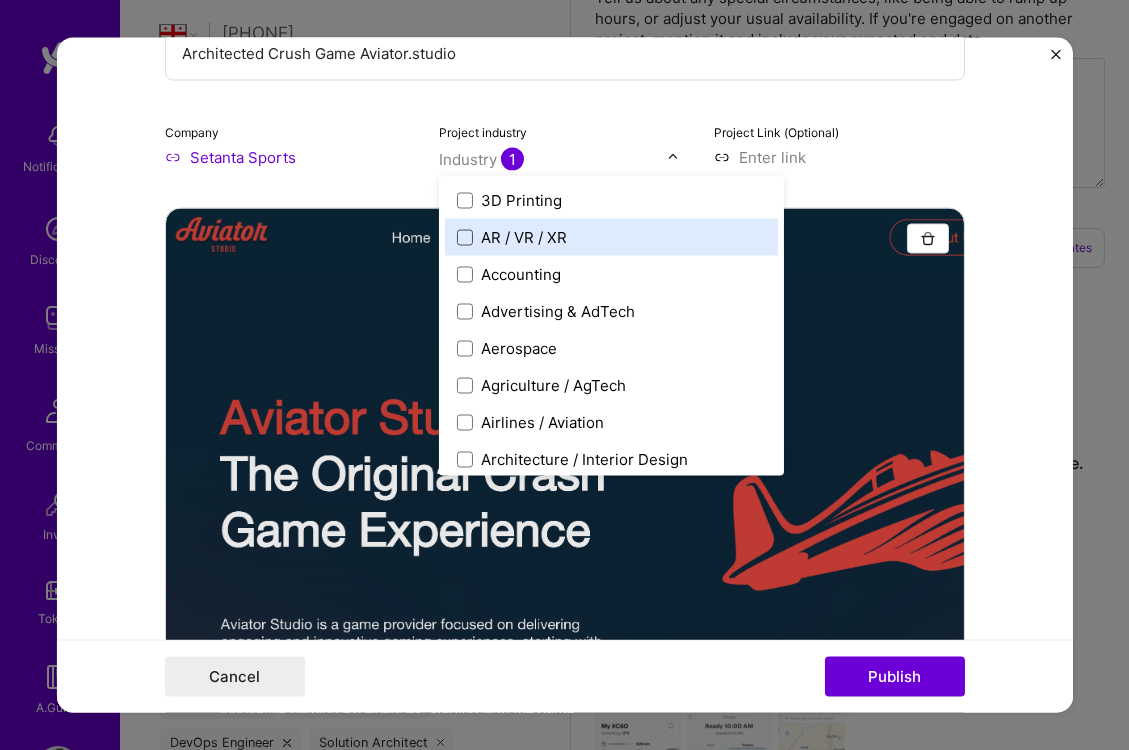 click at bounding box center (465, 237) 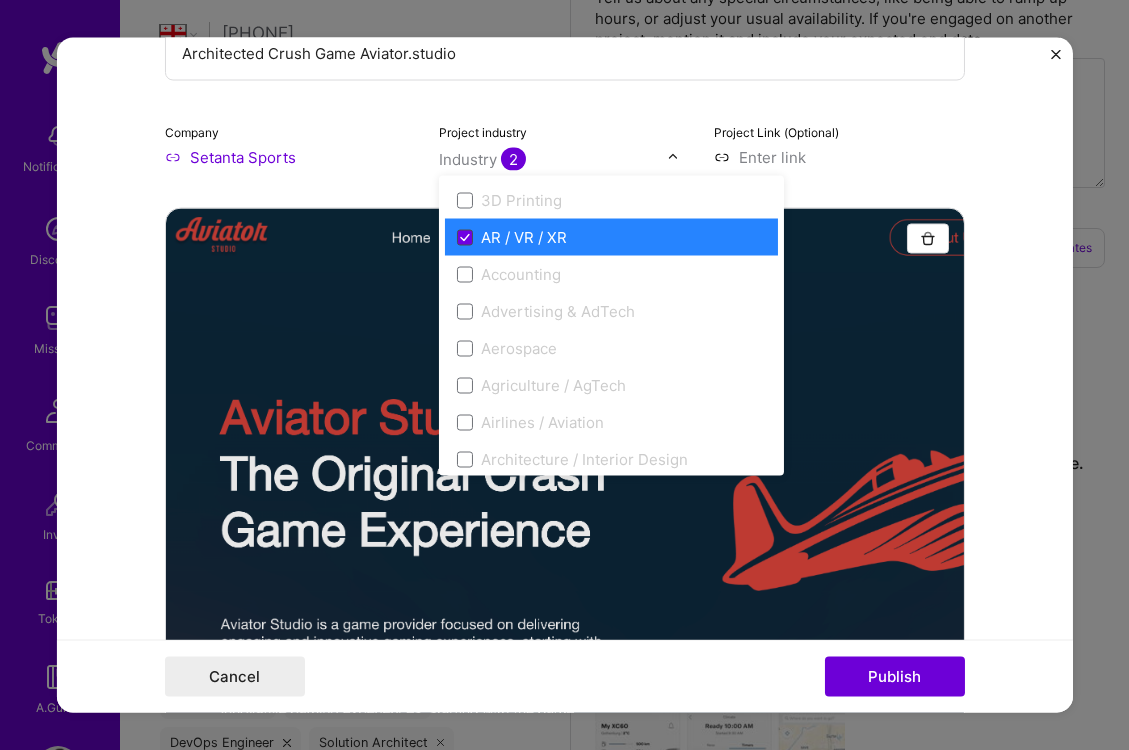 click at bounding box center (465, 237) 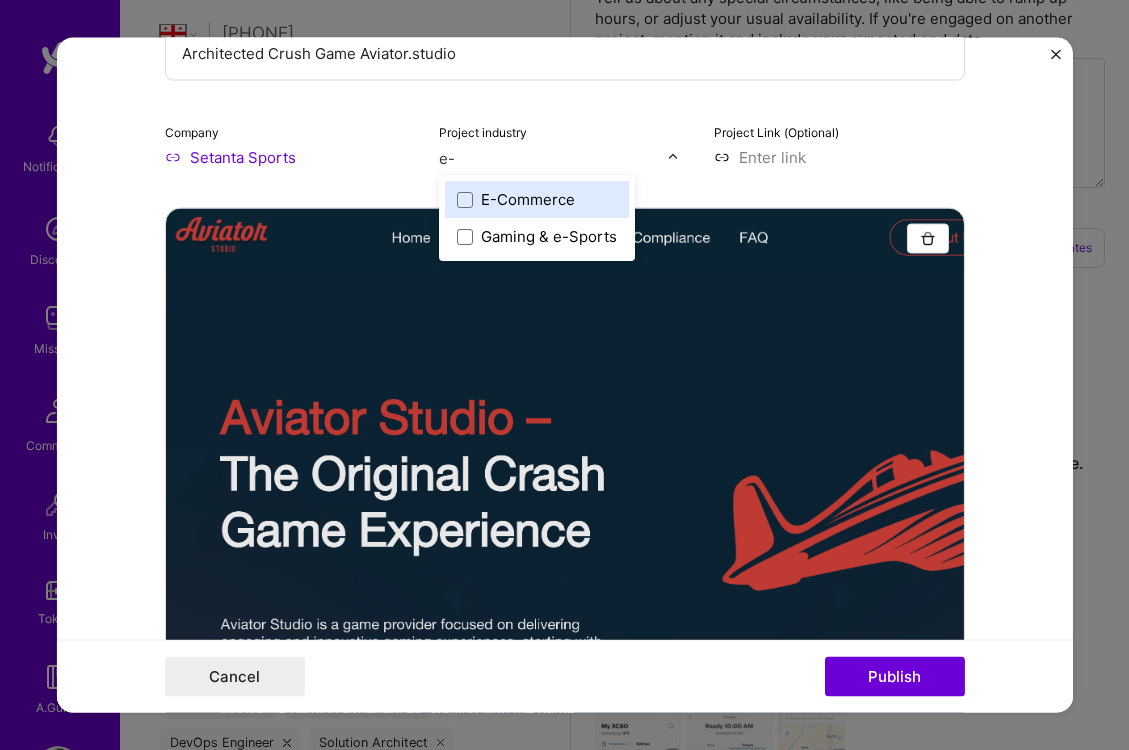 type on "e-s" 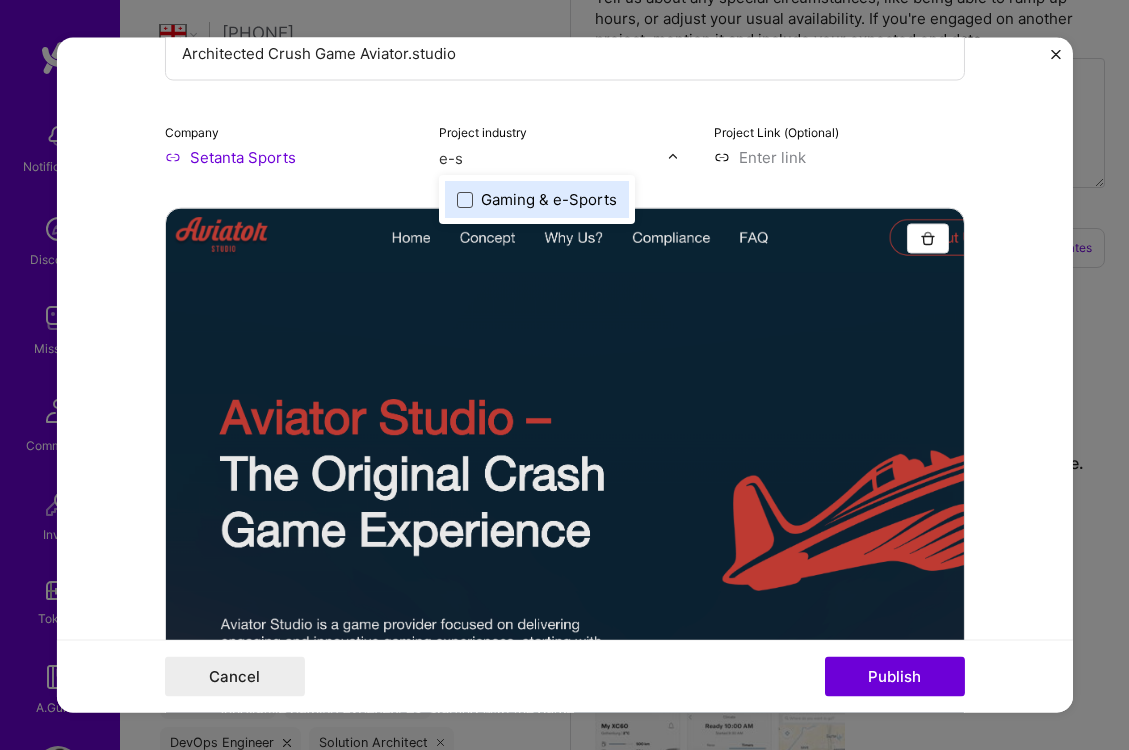 click at bounding box center (465, 200) 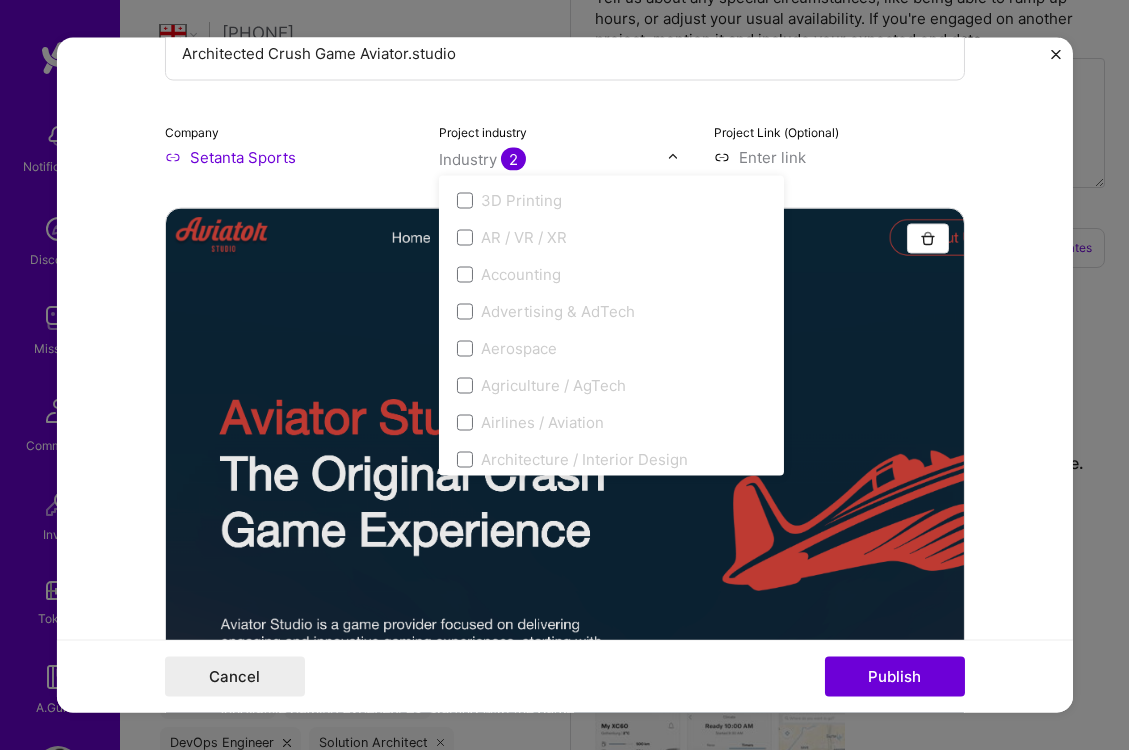 click at bounding box center (839, 157) 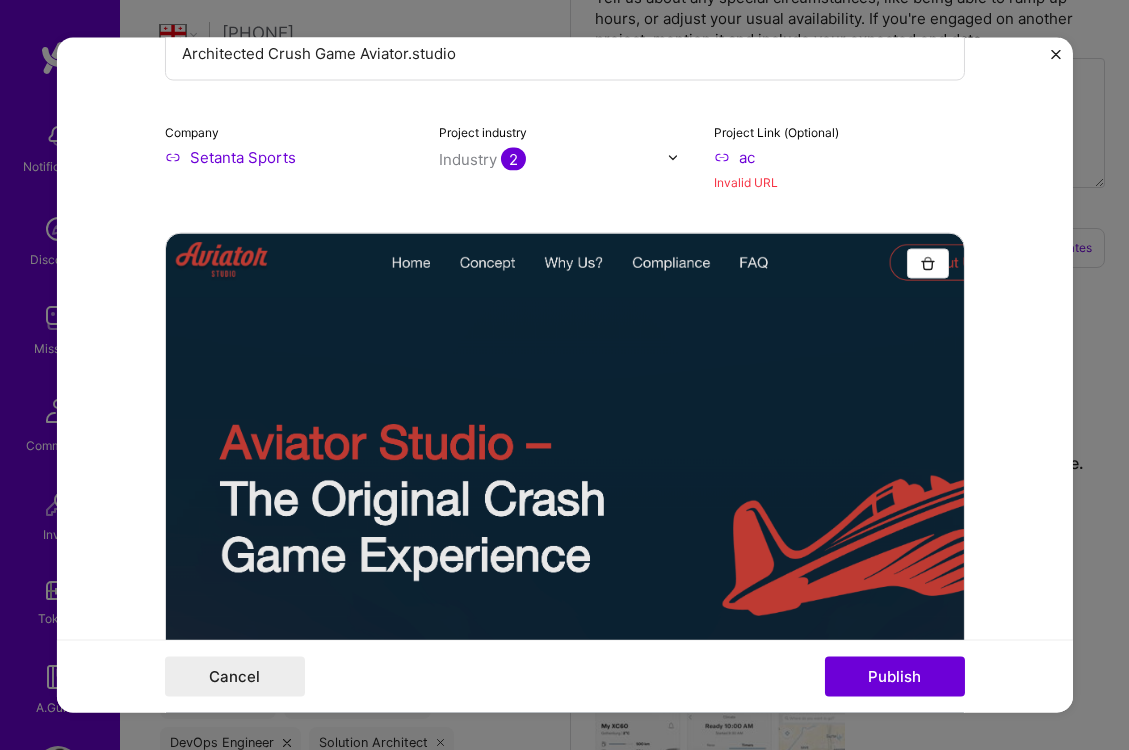 type on "a" 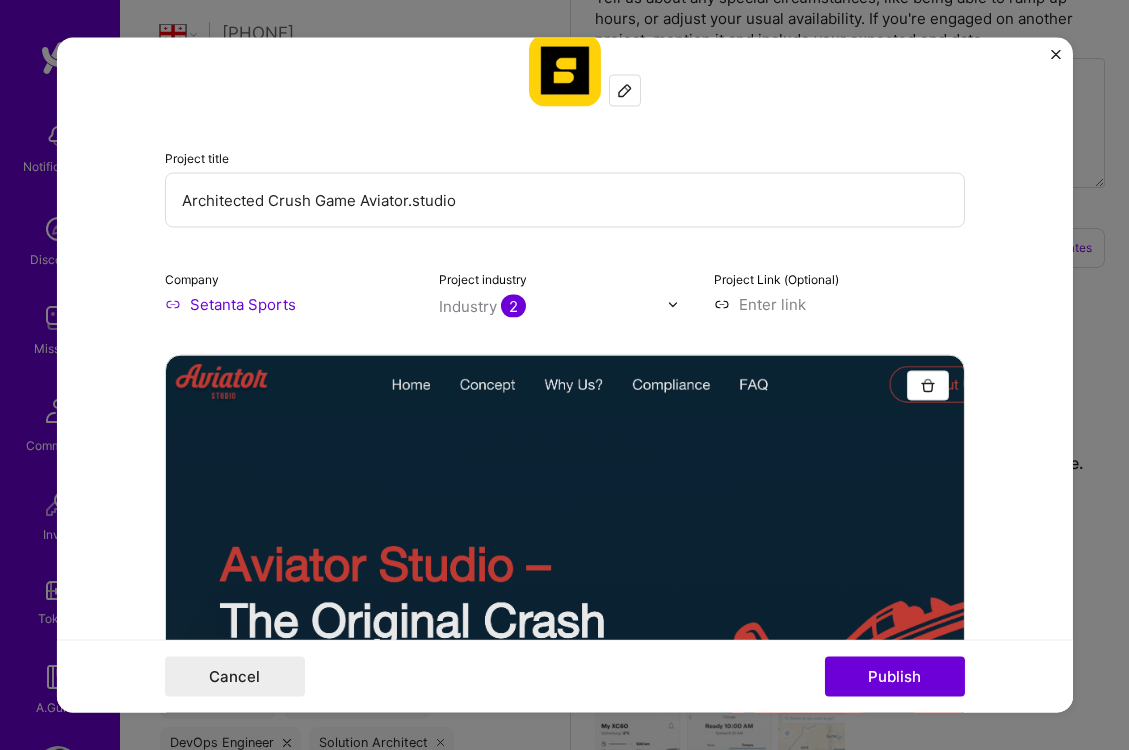 scroll, scrollTop: 0, scrollLeft: 0, axis: both 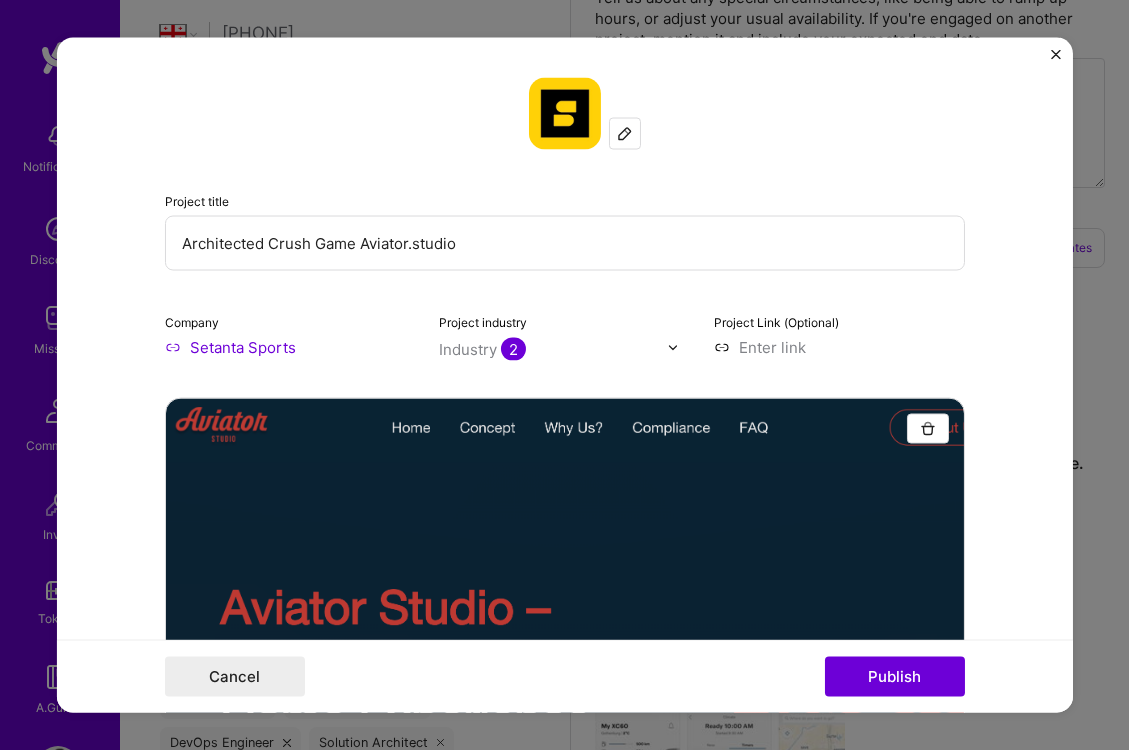 click on "Architected Crush Game Aviator.studio" at bounding box center (565, 243) 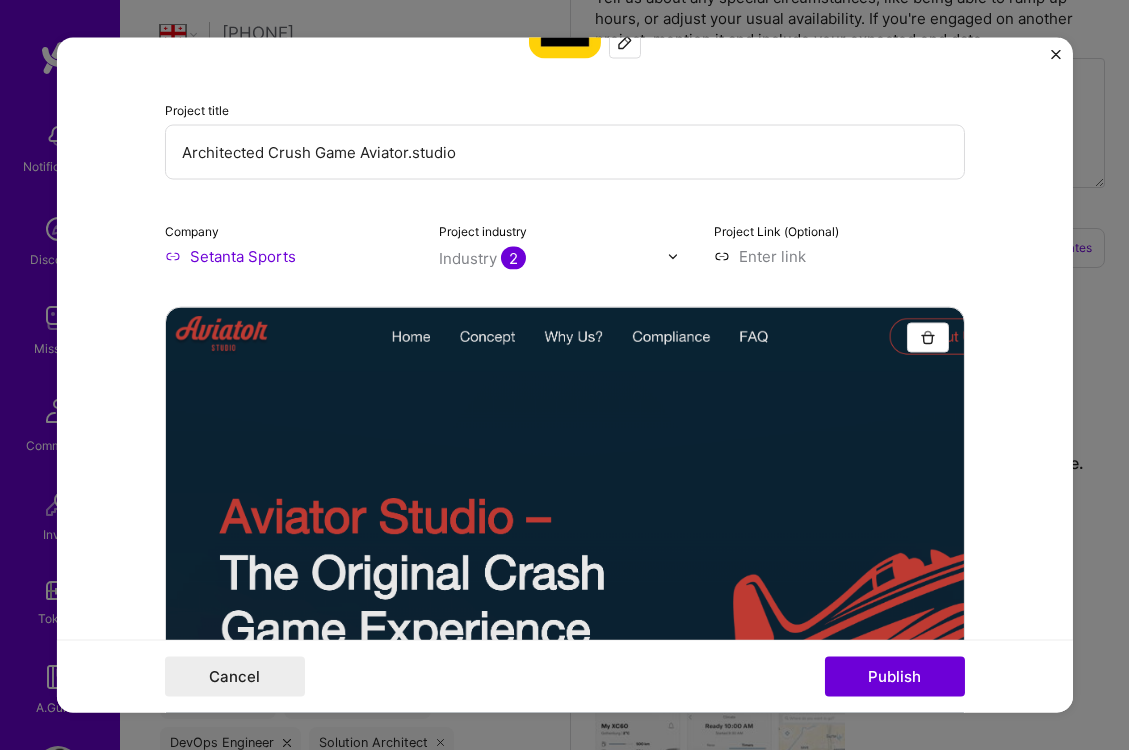 scroll, scrollTop: 85, scrollLeft: 0, axis: vertical 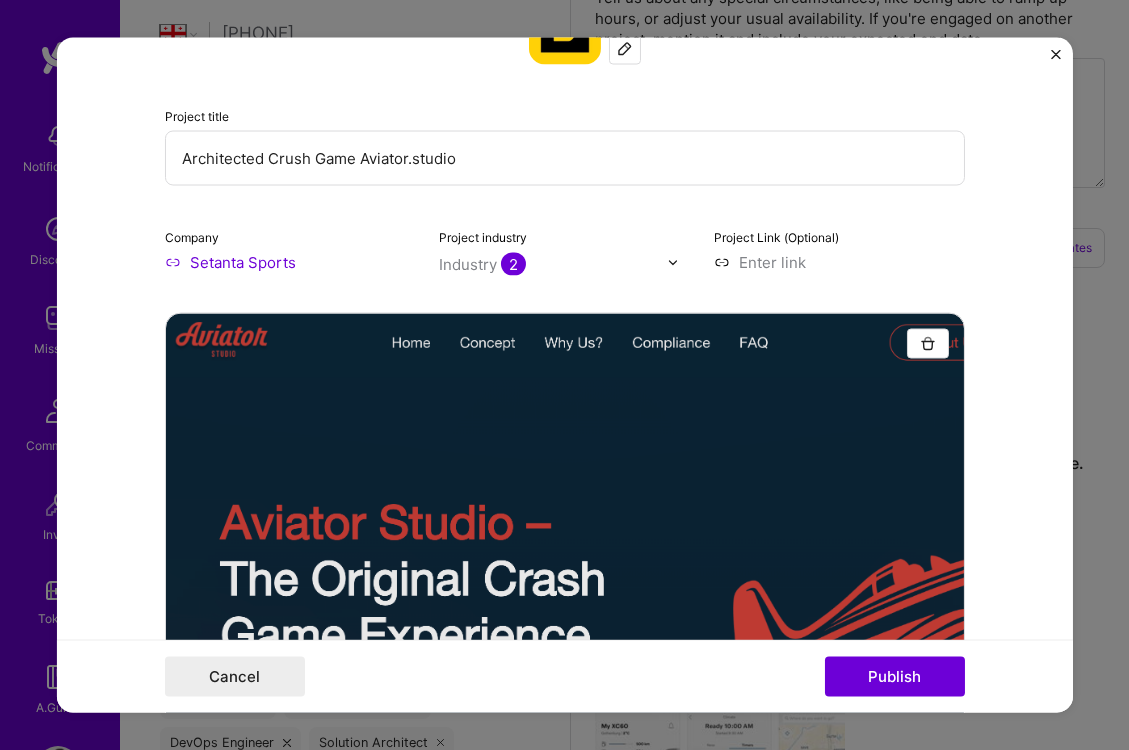 click on "Project Link (Optional)" at bounding box center [839, 249] 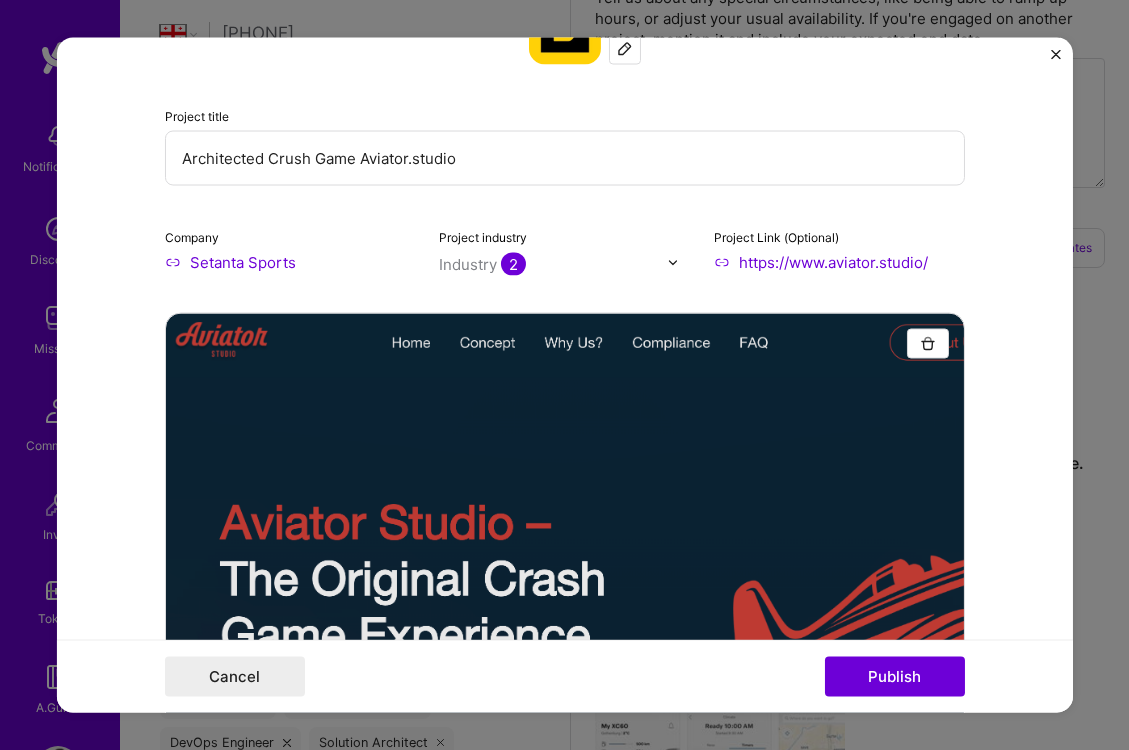 type on "https://www.aviator.studio/" 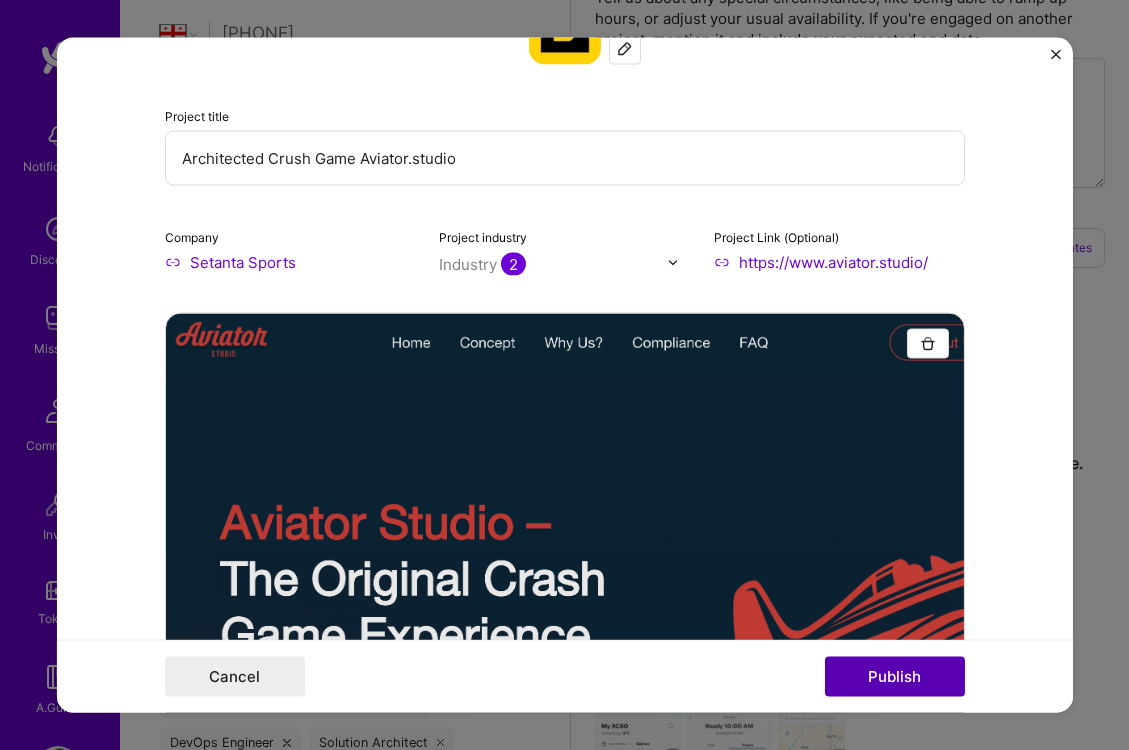 click on "Publish" at bounding box center (895, 677) 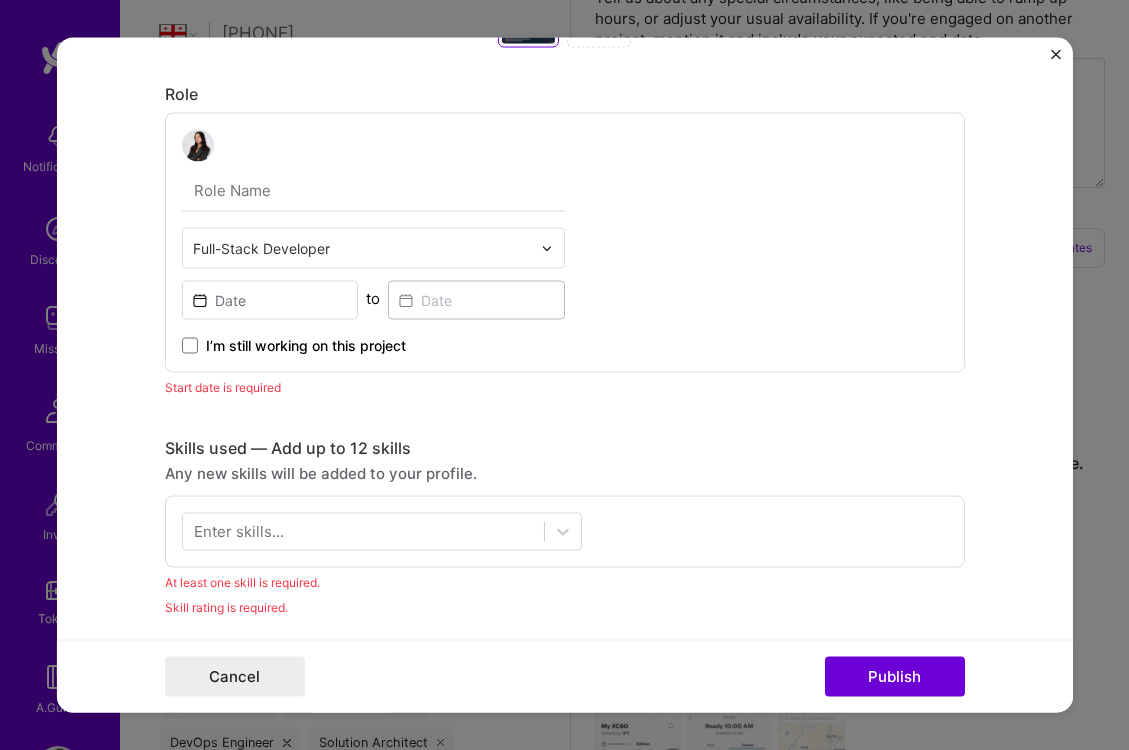scroll, scrollTop: 1061, scrollLeft: 0, axis: vertical 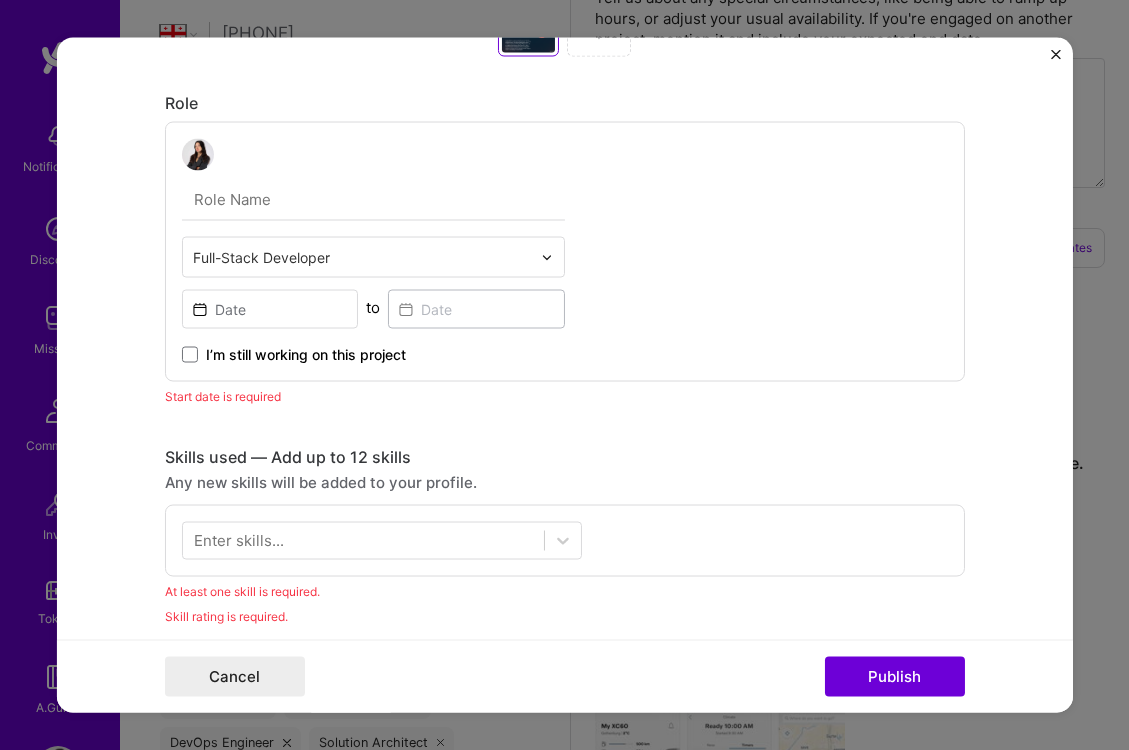 click at bounding box center [362, 257] 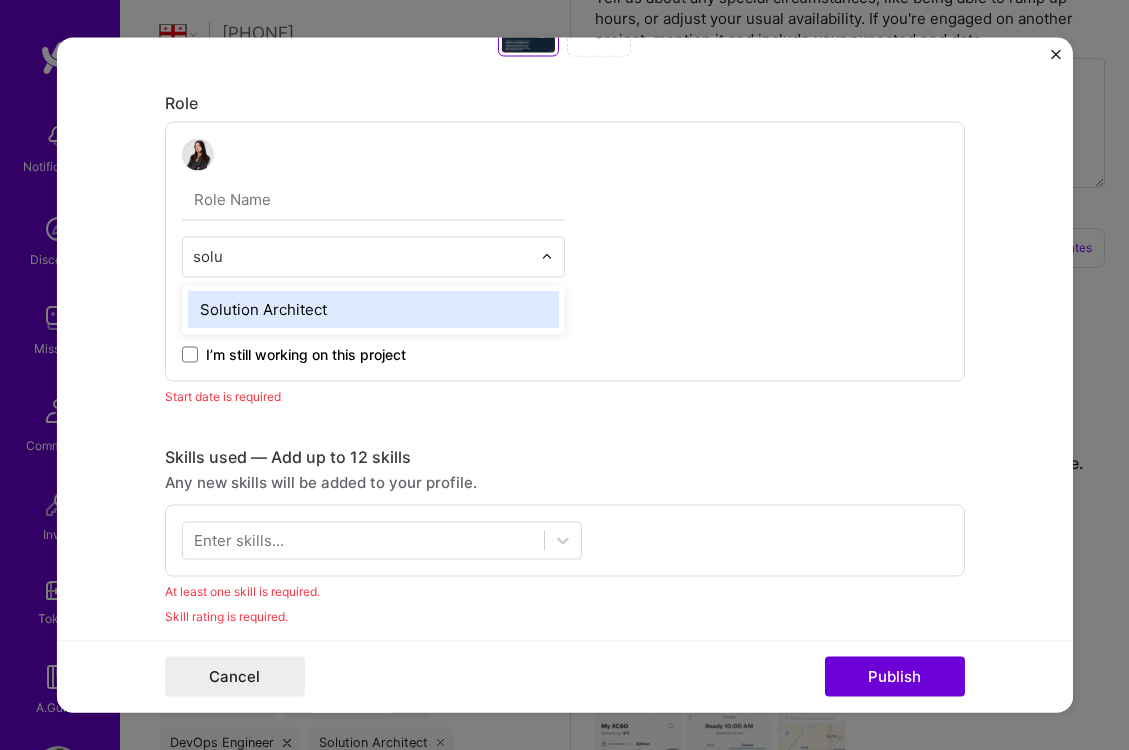 type on "solut" 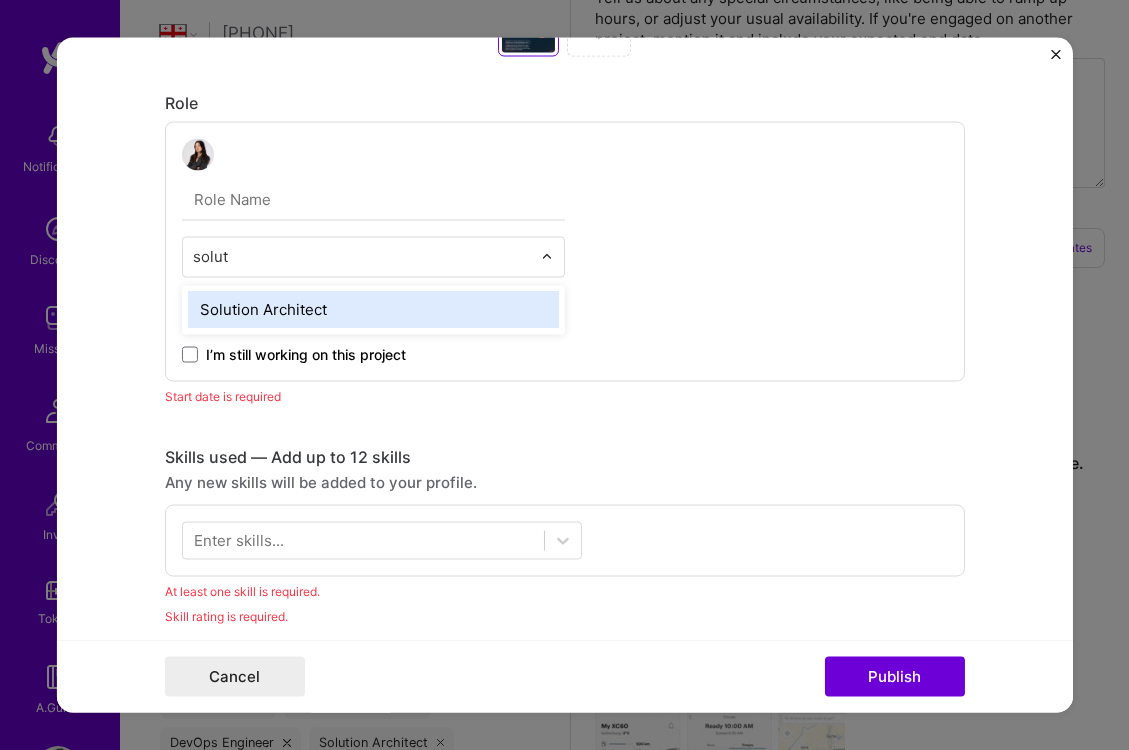 click on "Solution Architect" at bounding box center [373, 310] 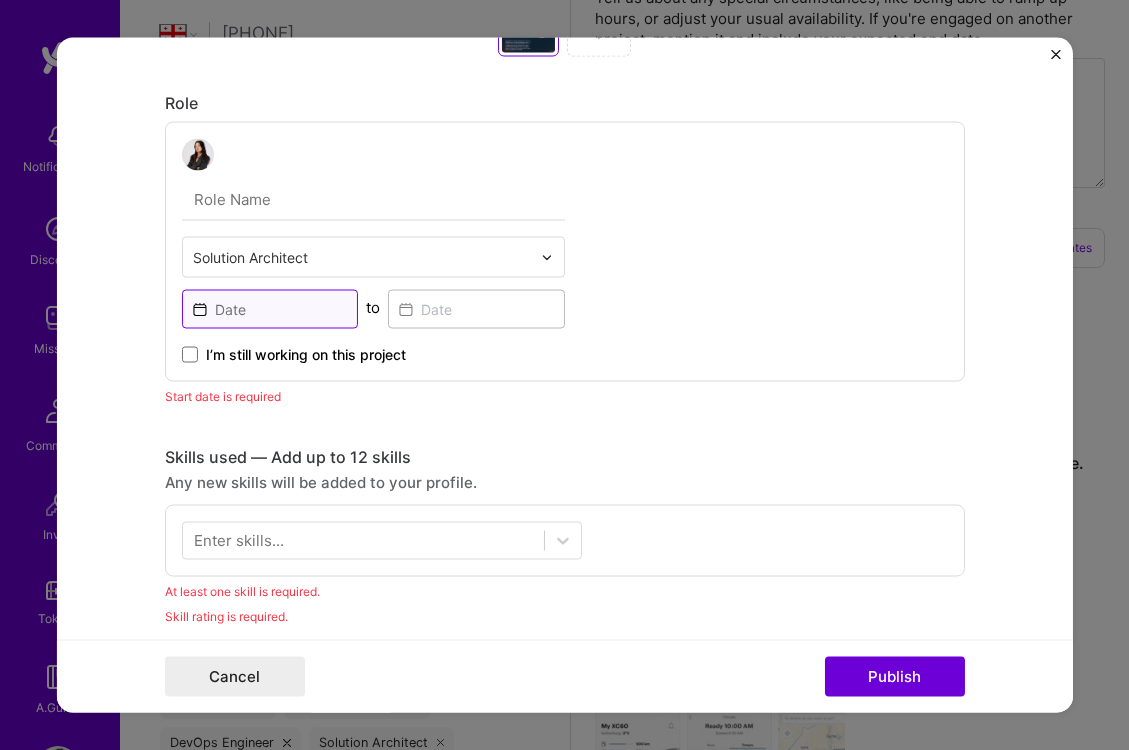 click at bounding box center (270, 309) 